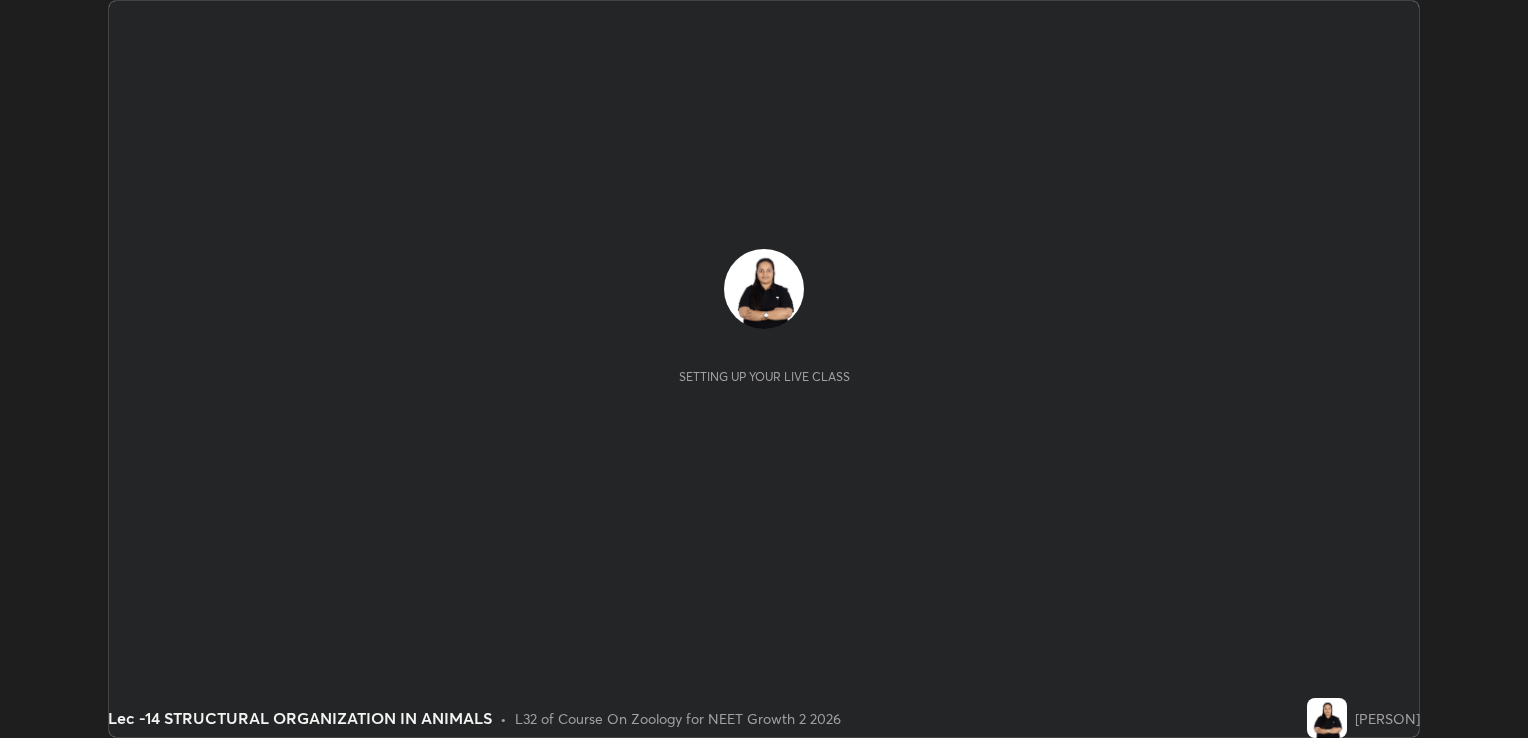 scroll, scrollTop: 0, scrollLeft: 0, axis: both 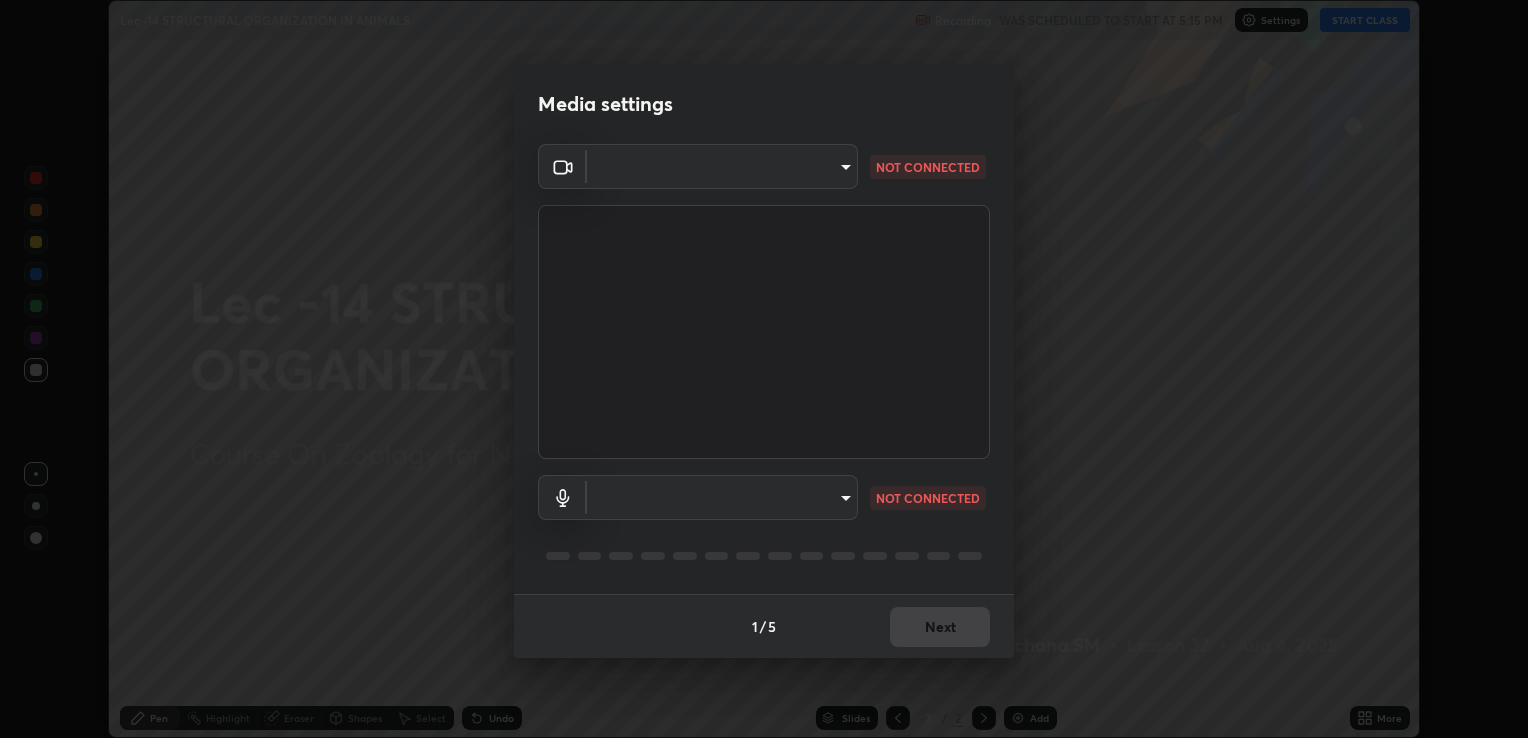 type on "[HASH]" 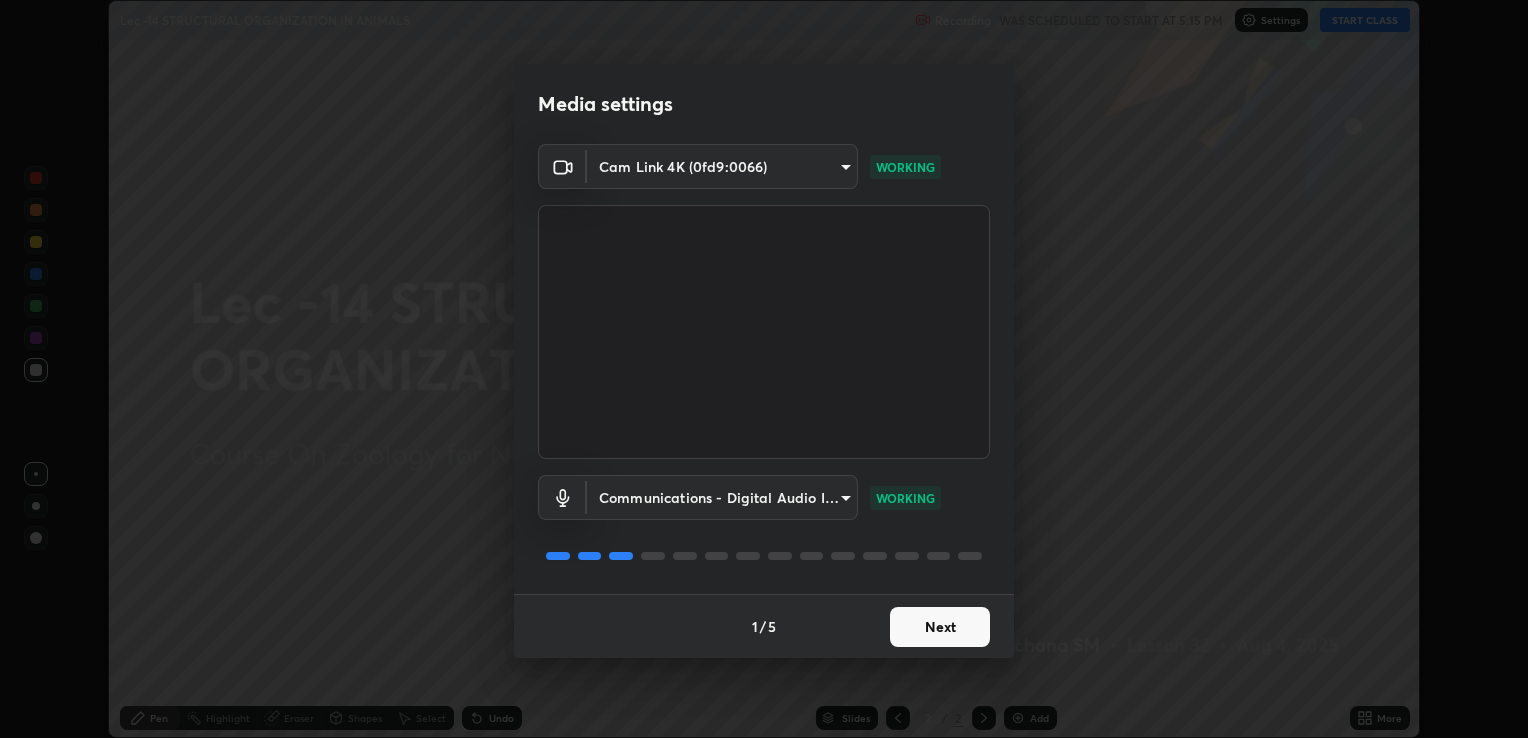 click on "Next" at bounding box center (940, 627) 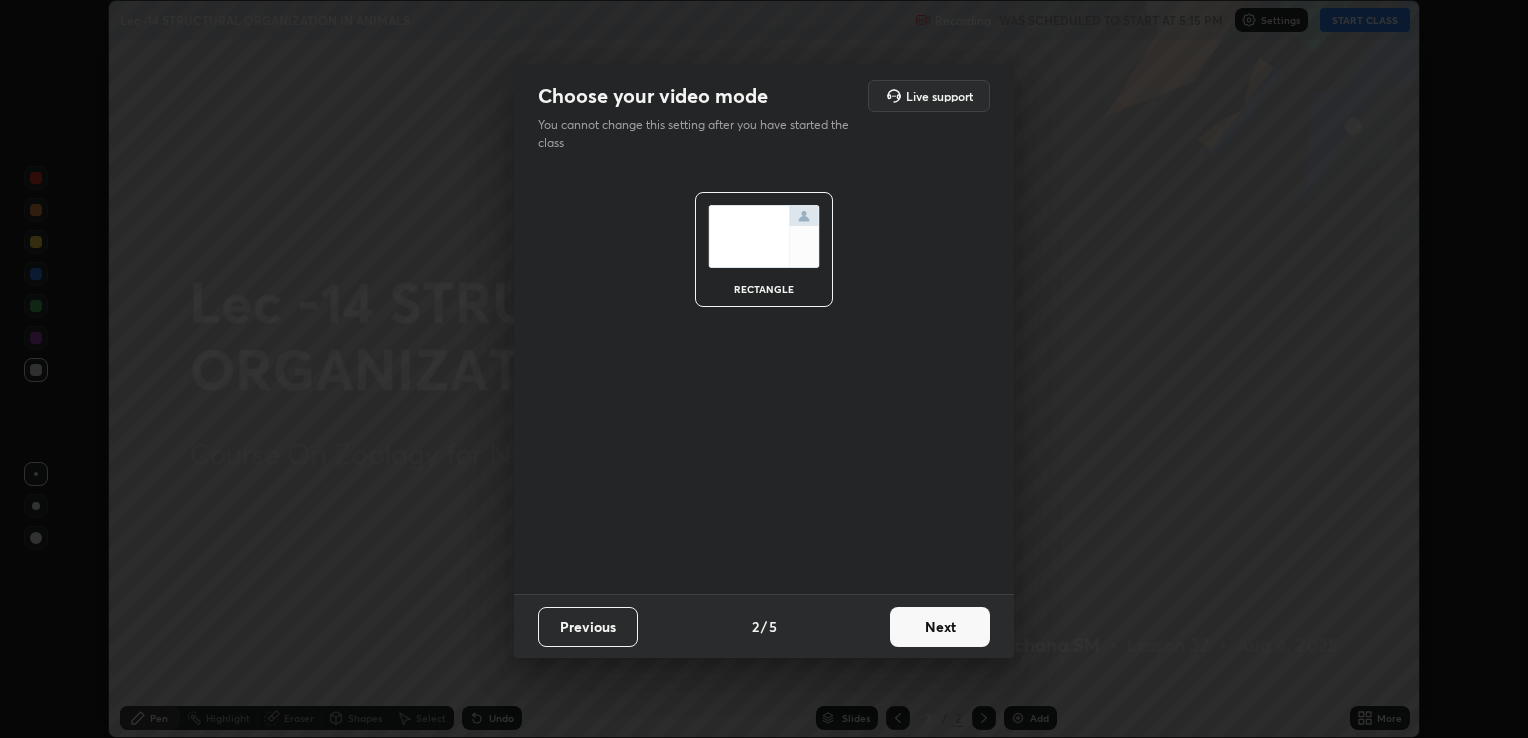 click on "Next" at bounding box center [940, 627] 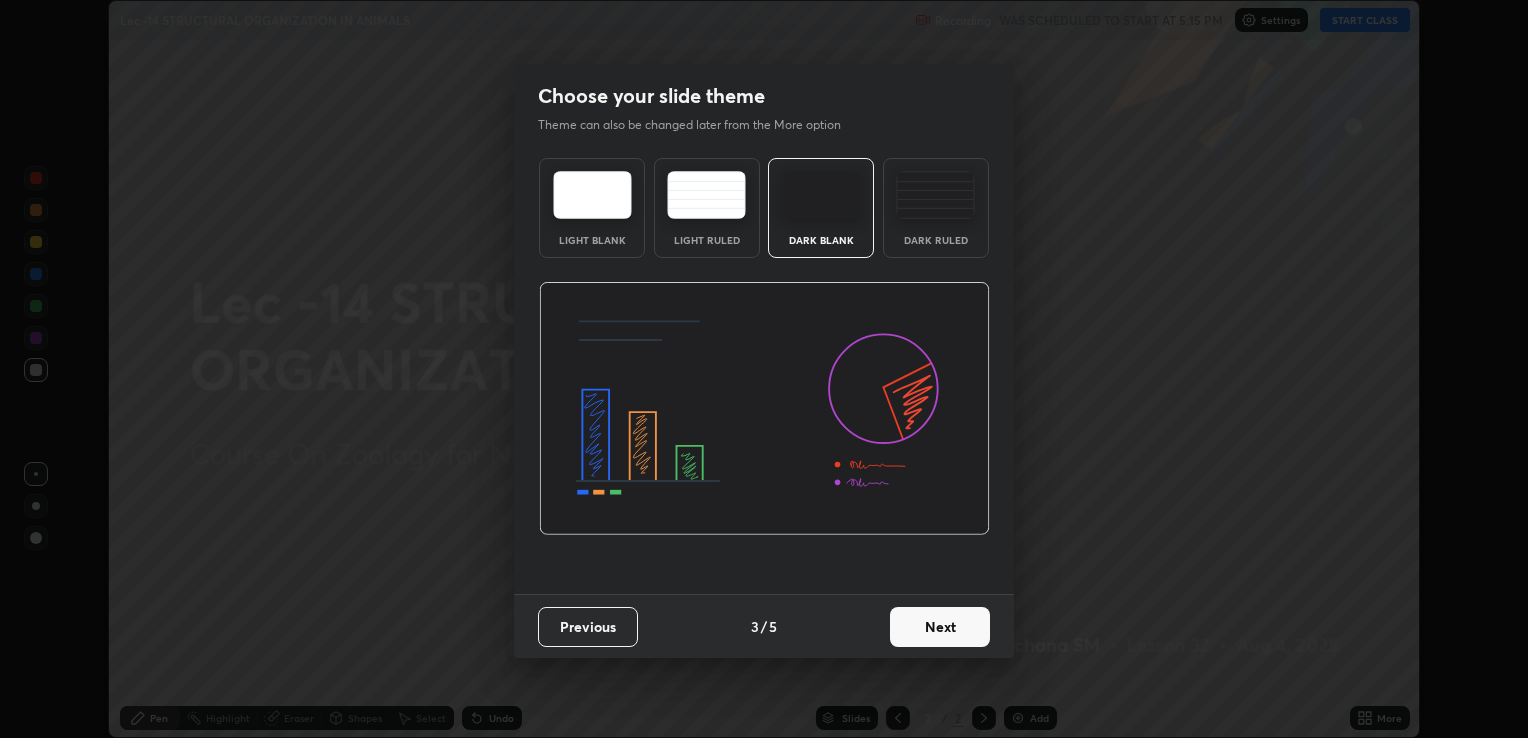 click on "Next" at bounding box center [940, 627] 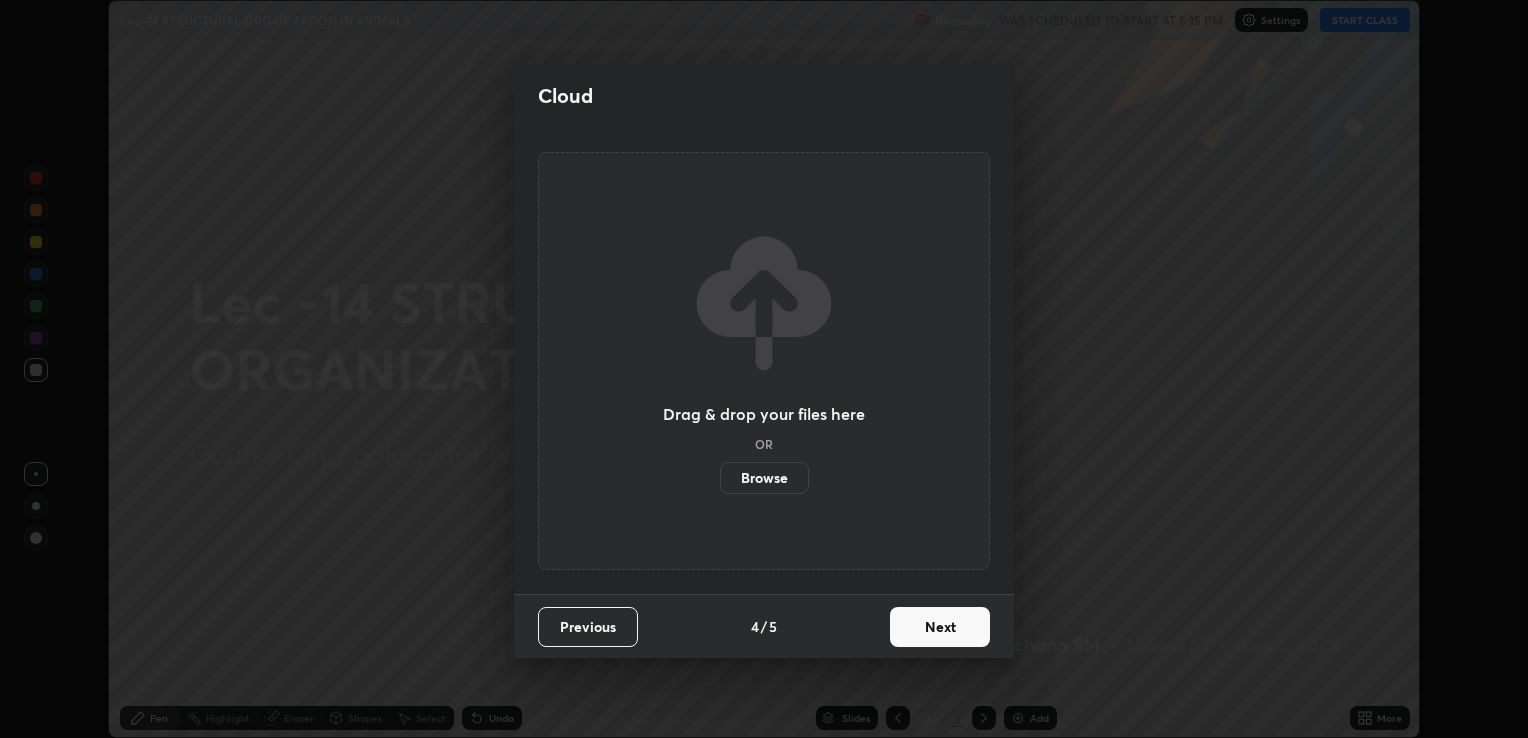 click on "Next" at bounding box center [940, 627] 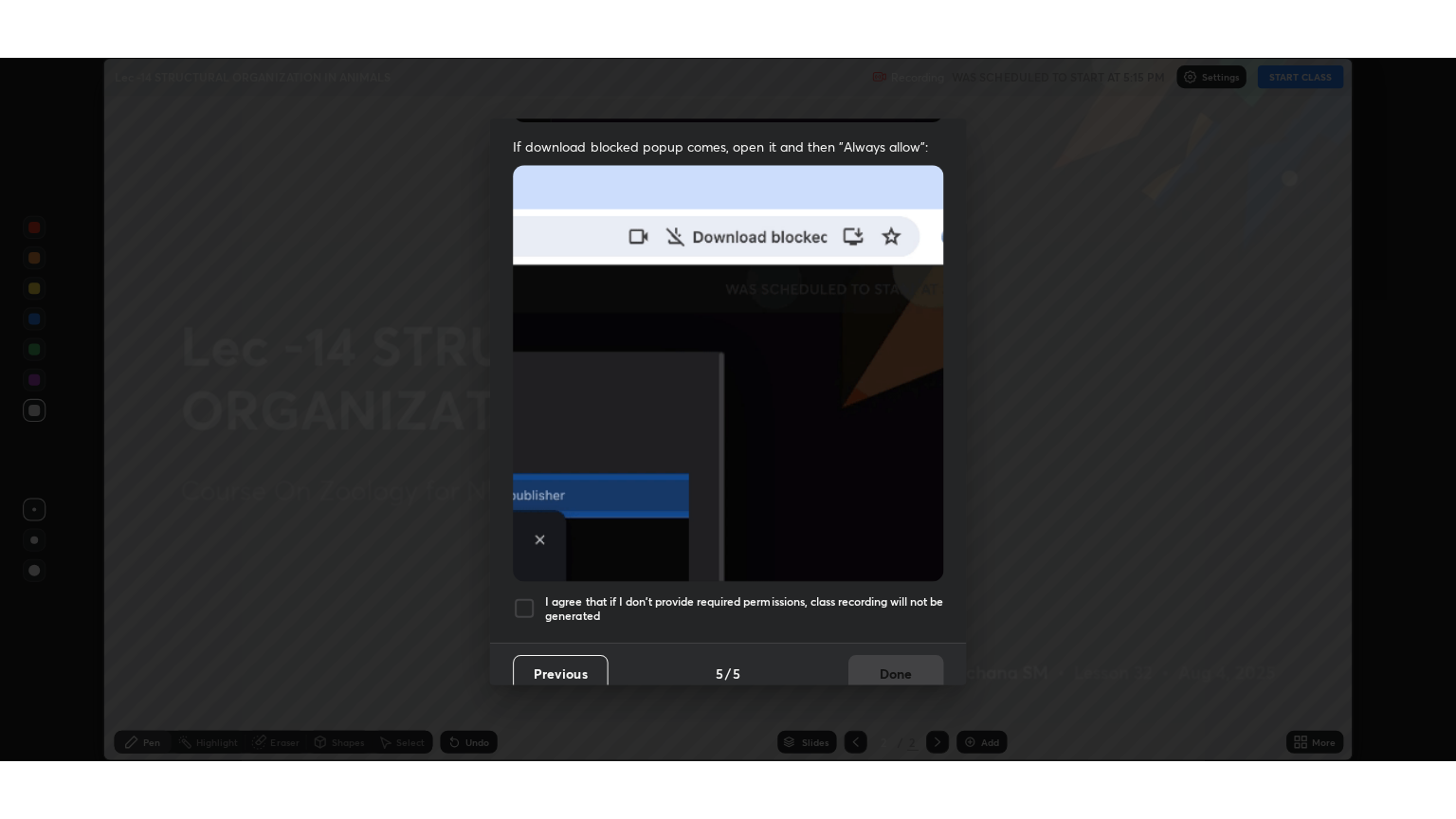 scroll, scrollTop: 384, scrollLeft: 0, axis: vertical 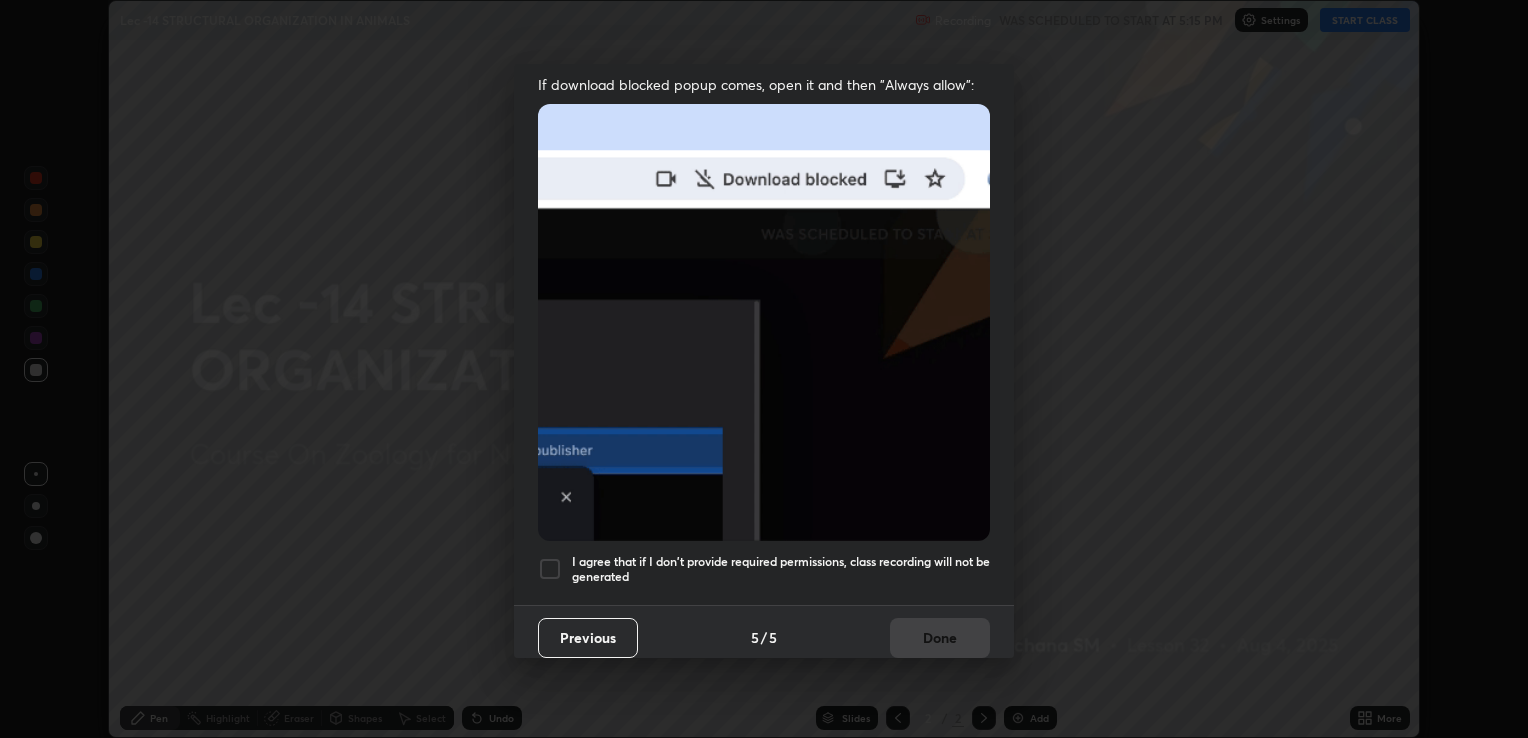 click at bounding box center (550, 569) 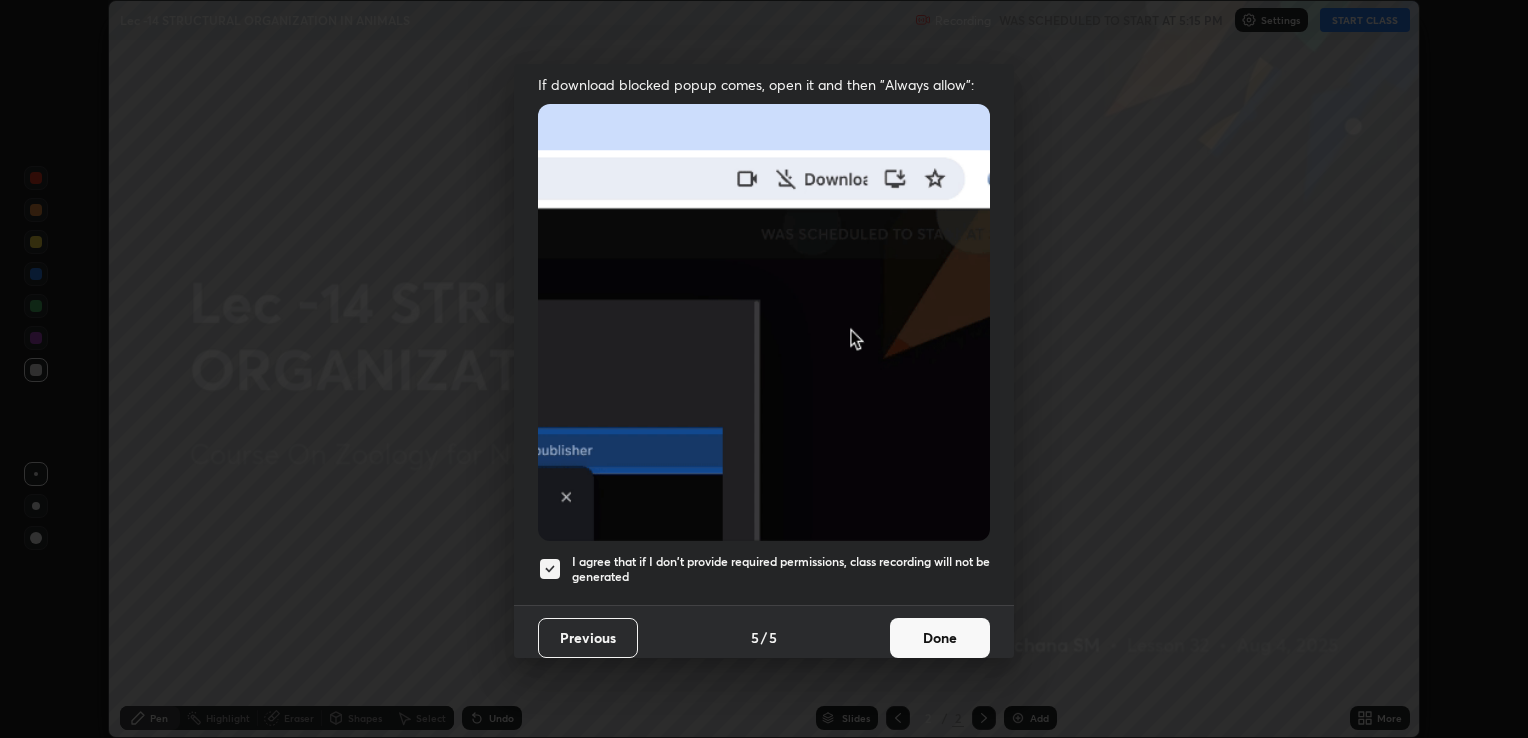 click on "Done" at bounding box center [940, 638] 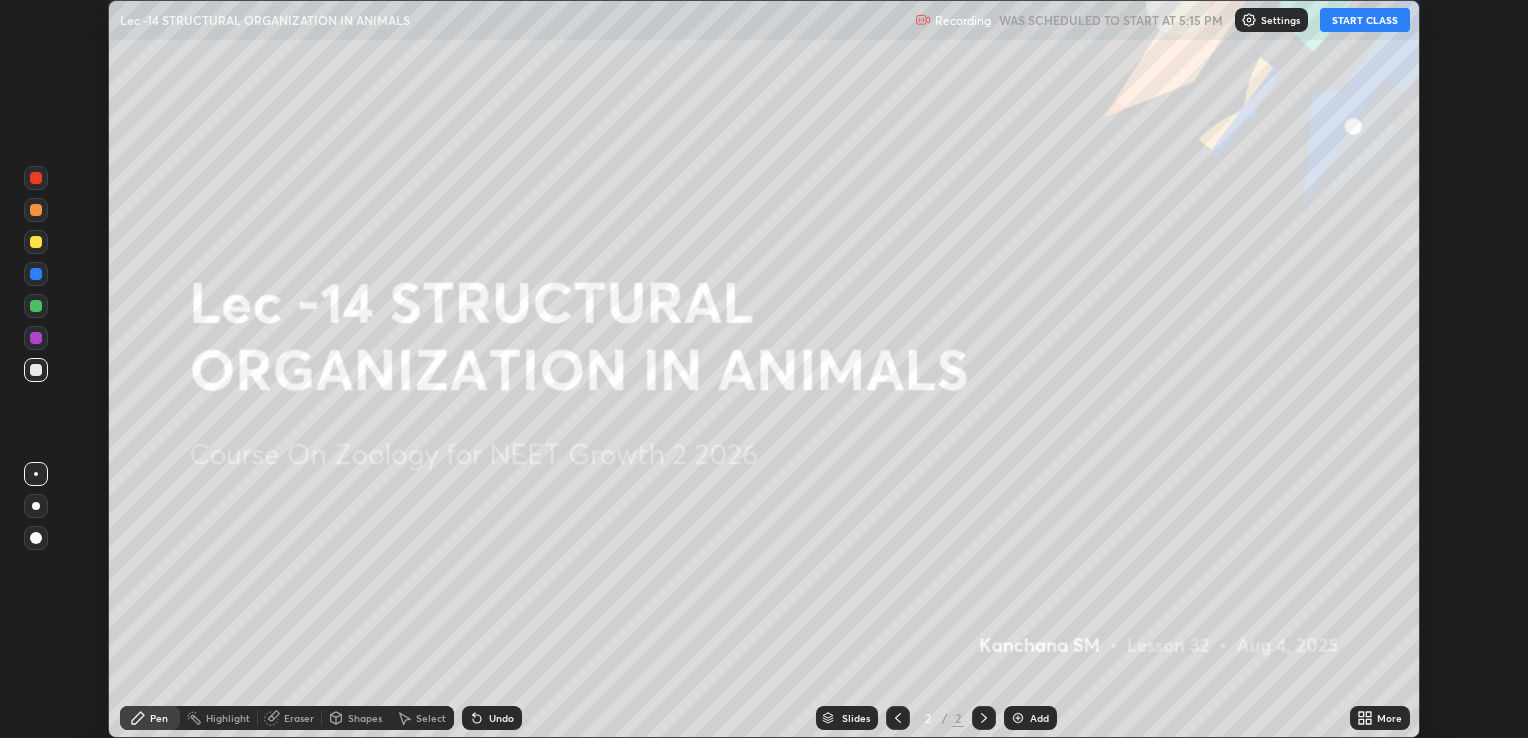 click on "START CLASS" at bounding box center [1365, 20] 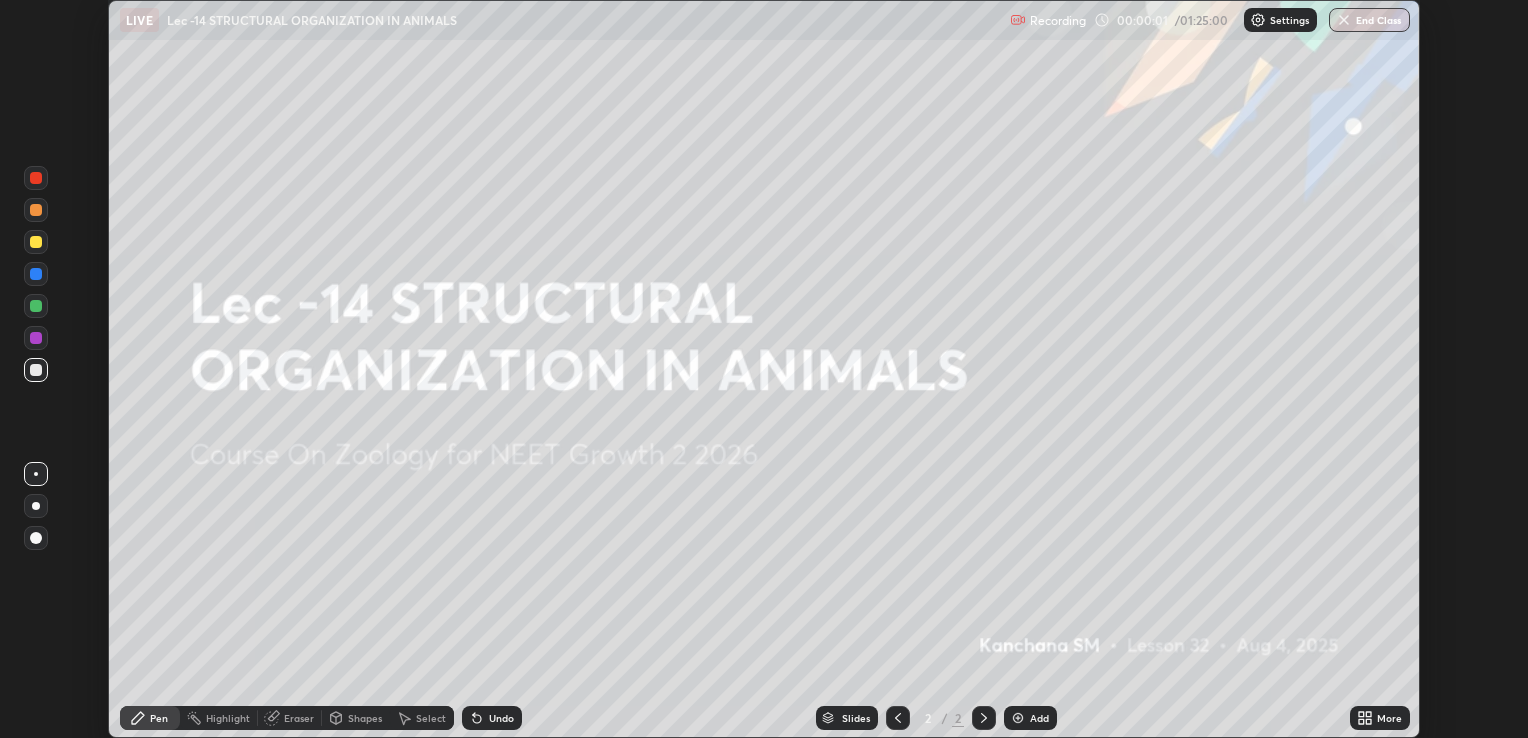 click 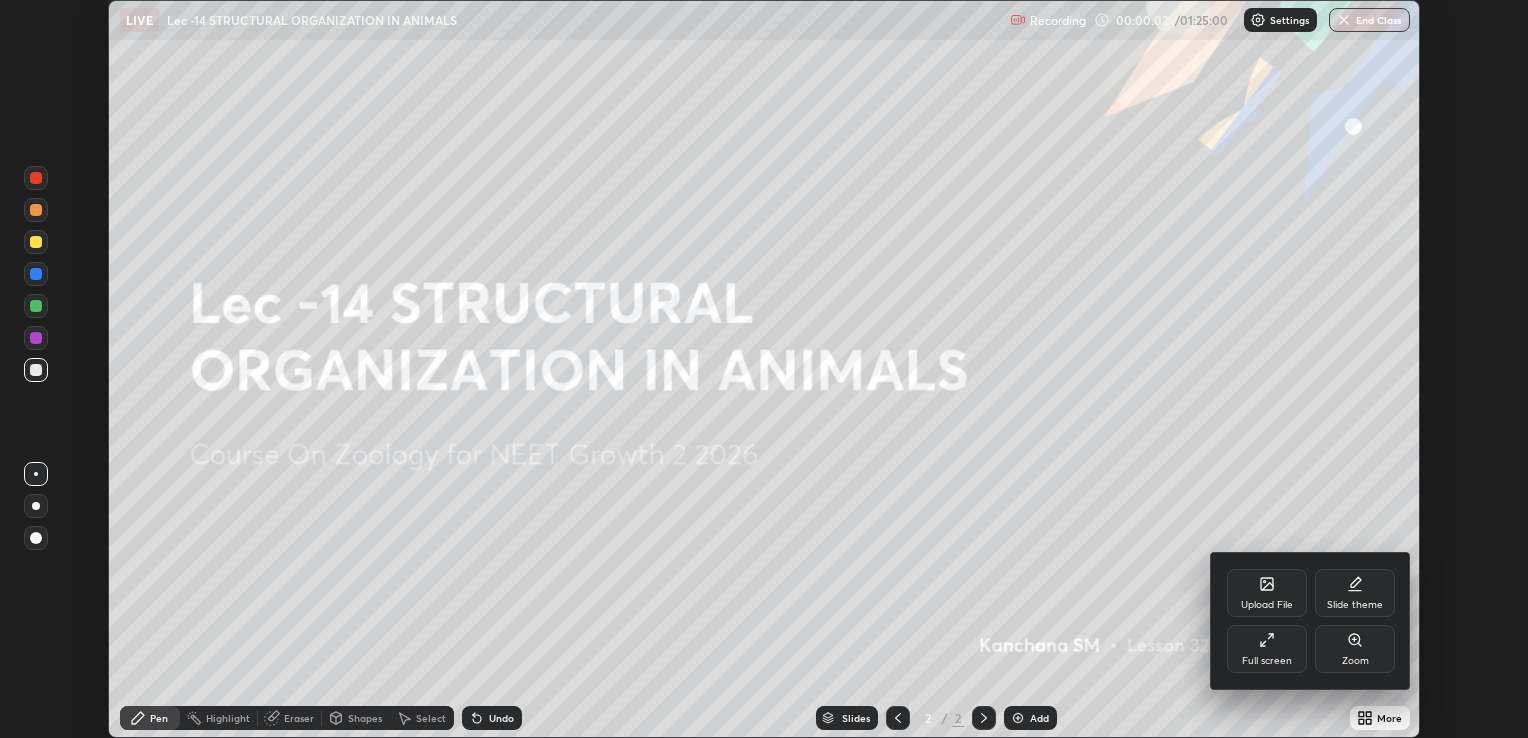 click on "Full screen" at bounding box center [1267, 649] 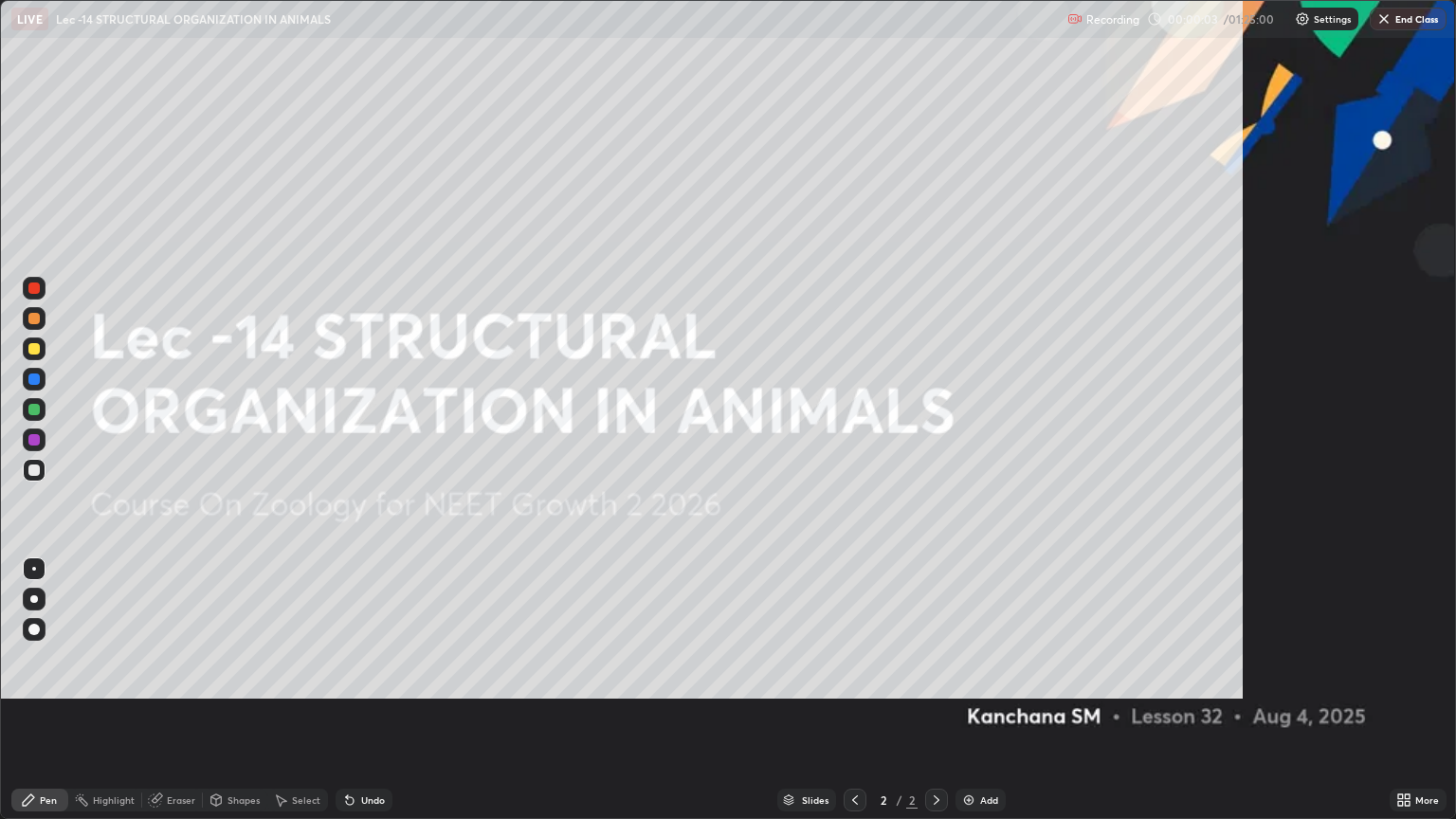 scroll, scrollTop: 93973, scrollLeft: 93336, axis: both 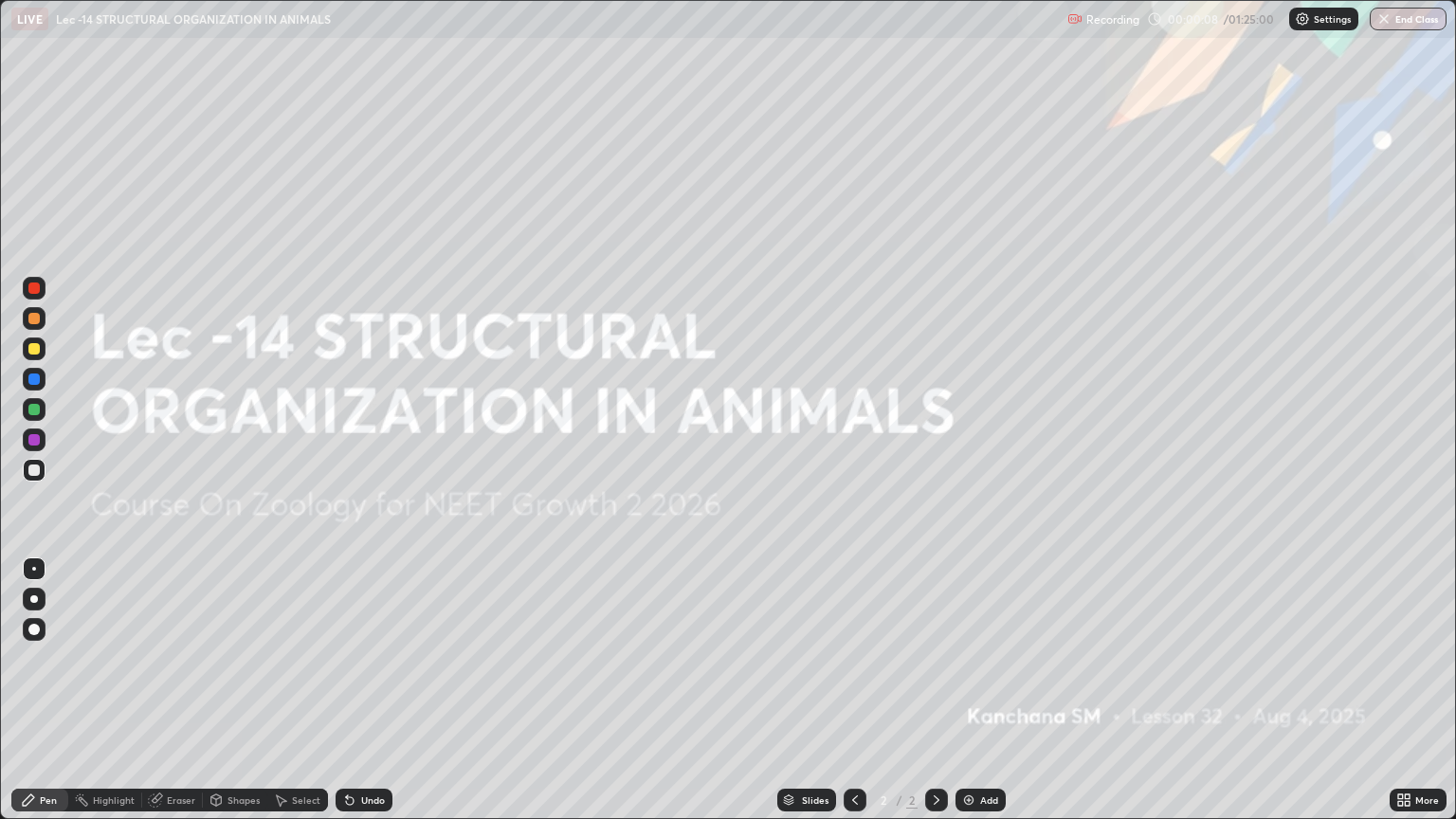 click at bounding box center [969, 800] 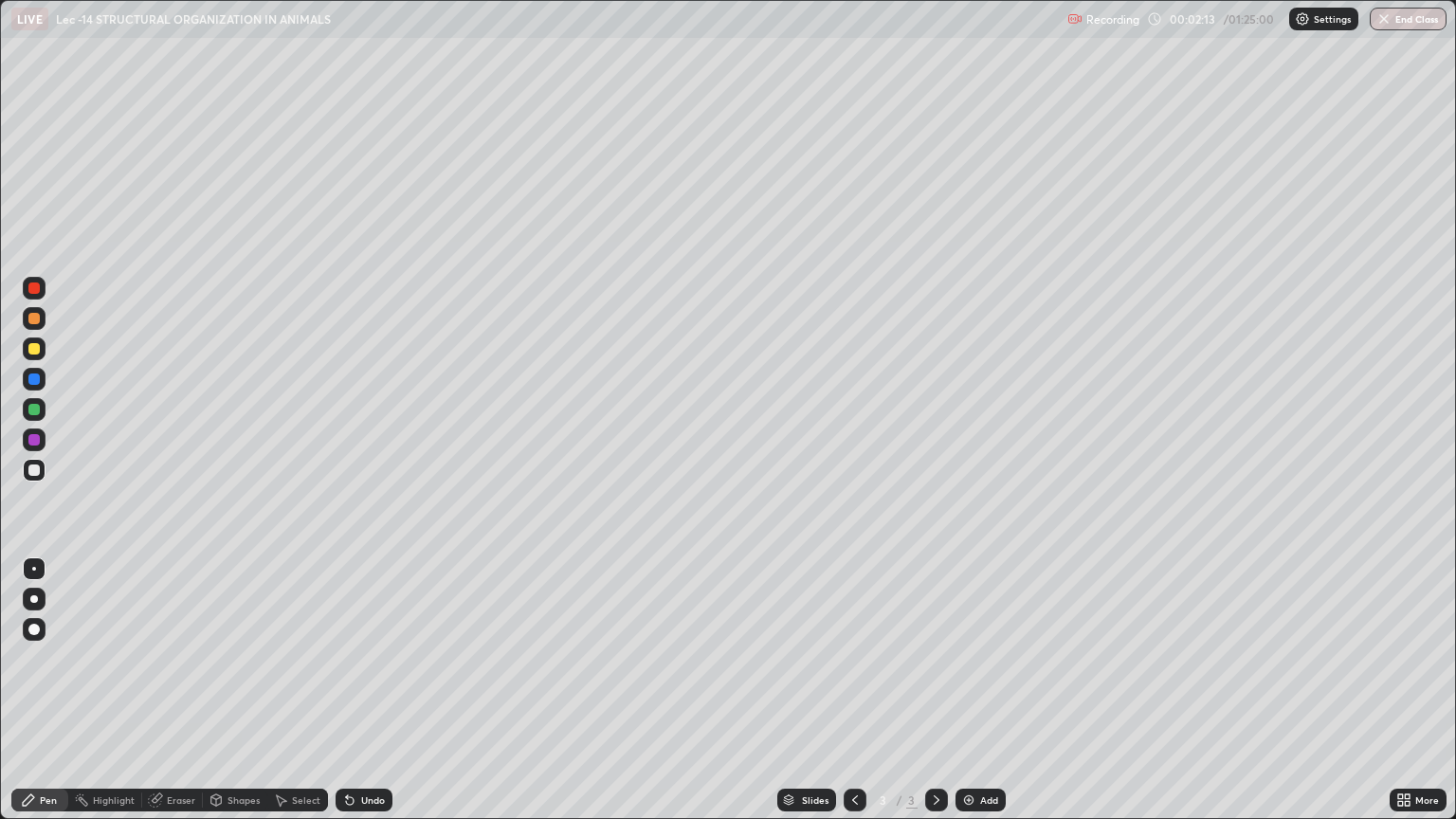 click 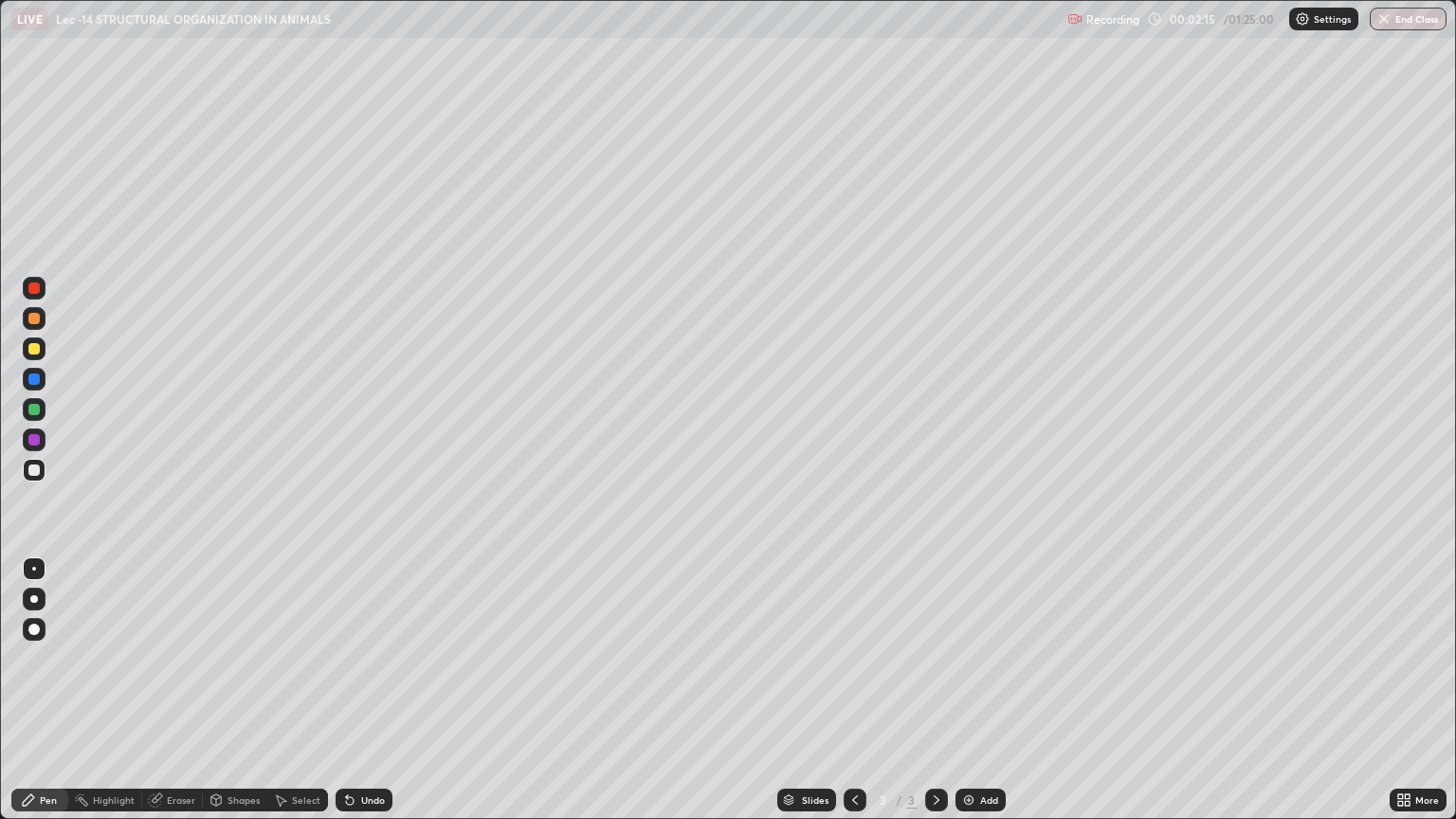 click 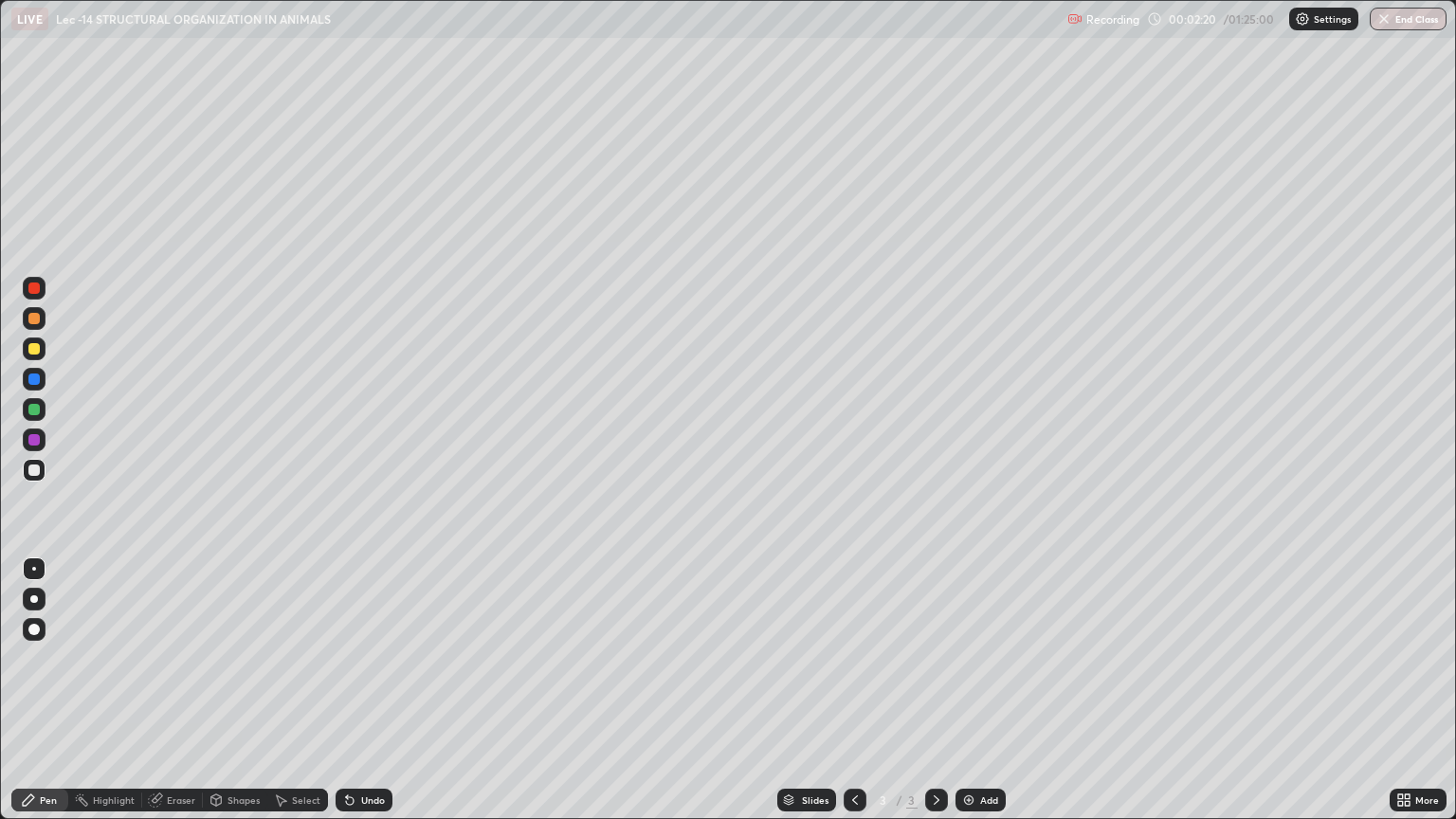 click on "Eraser" at bounding box center (181, 800) 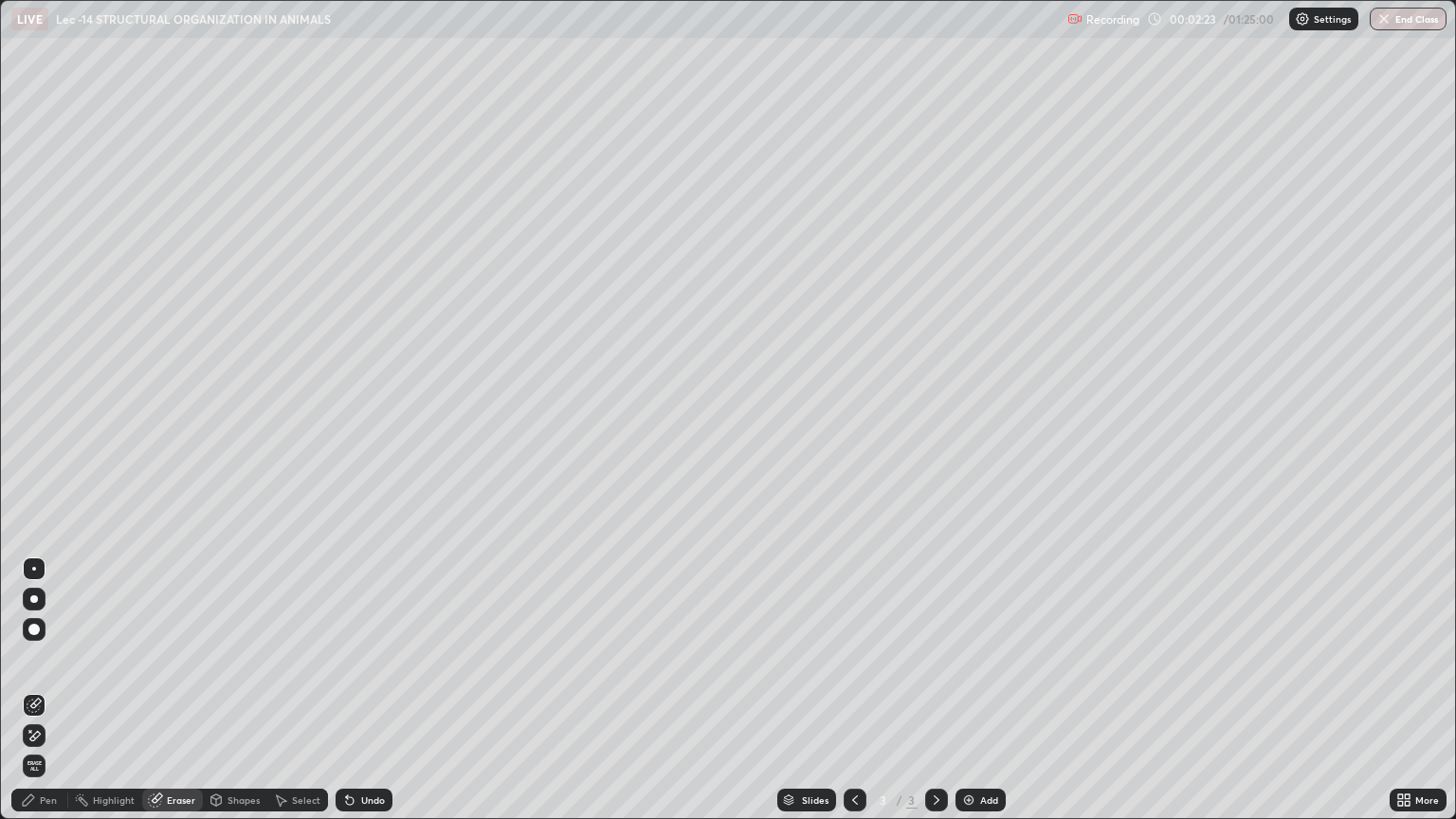 click on "Pen" at bounding box center [48, 800] 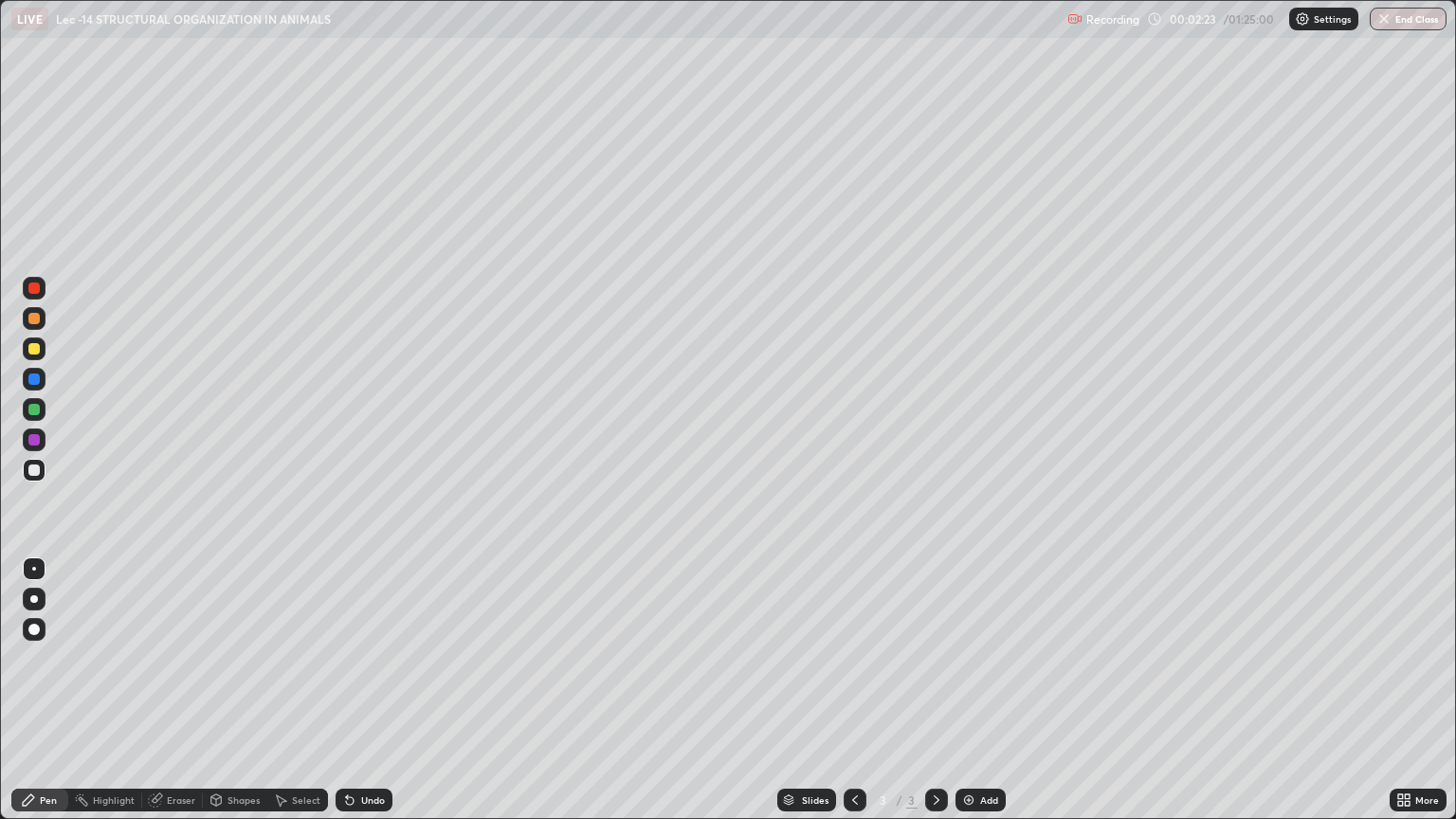 click on "Pen" at bounding box center (48, 800) 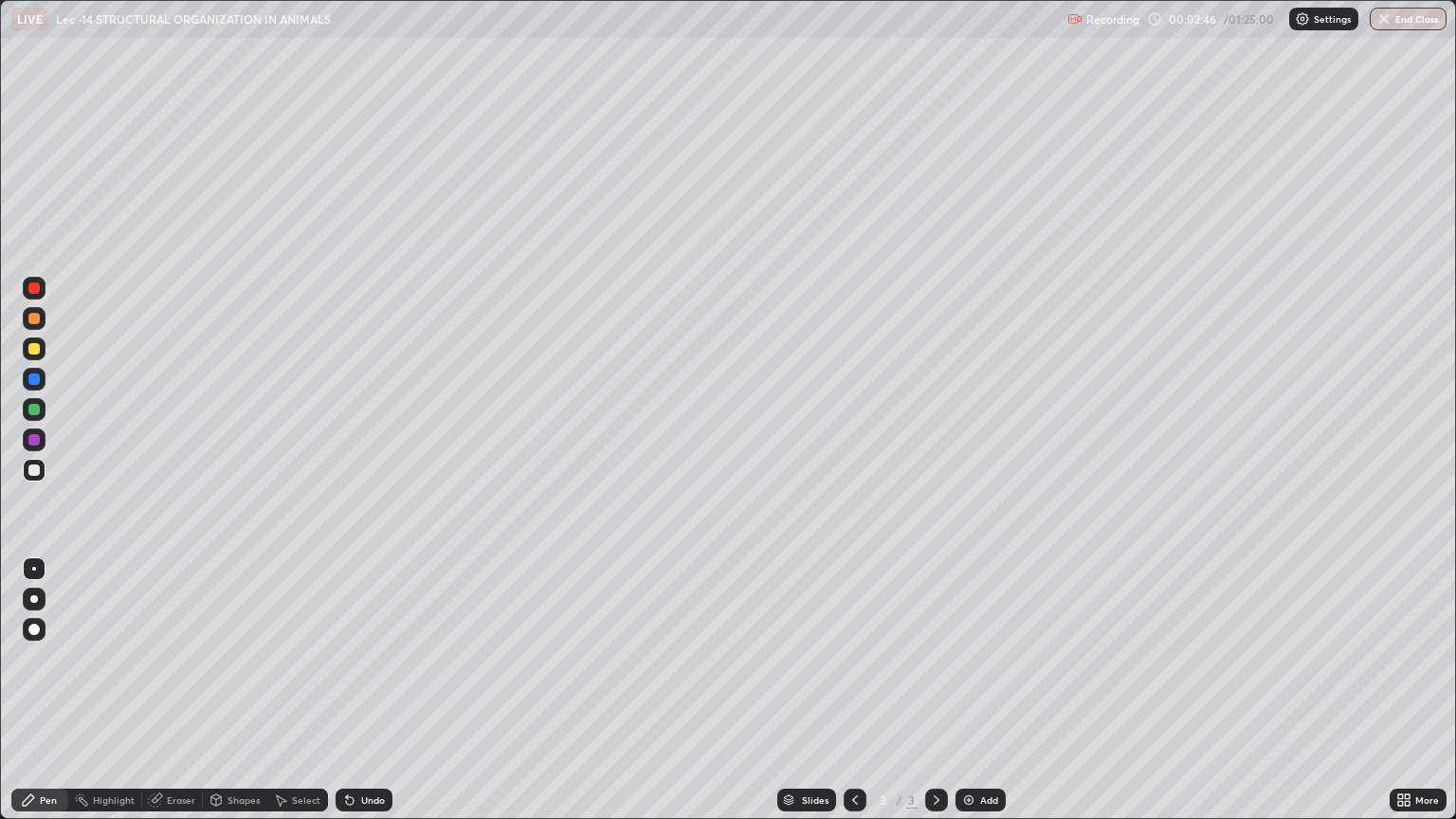 click 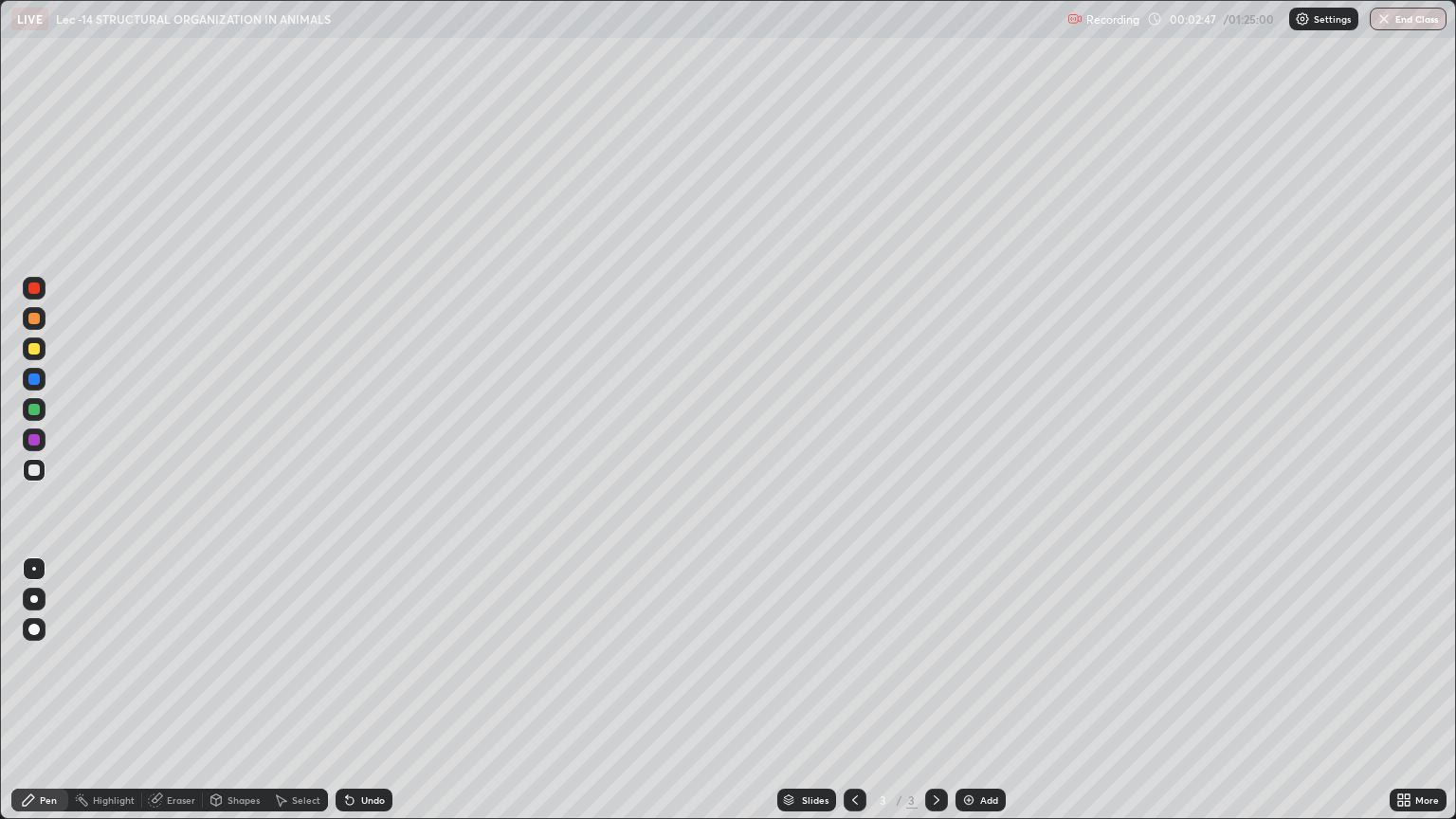 click 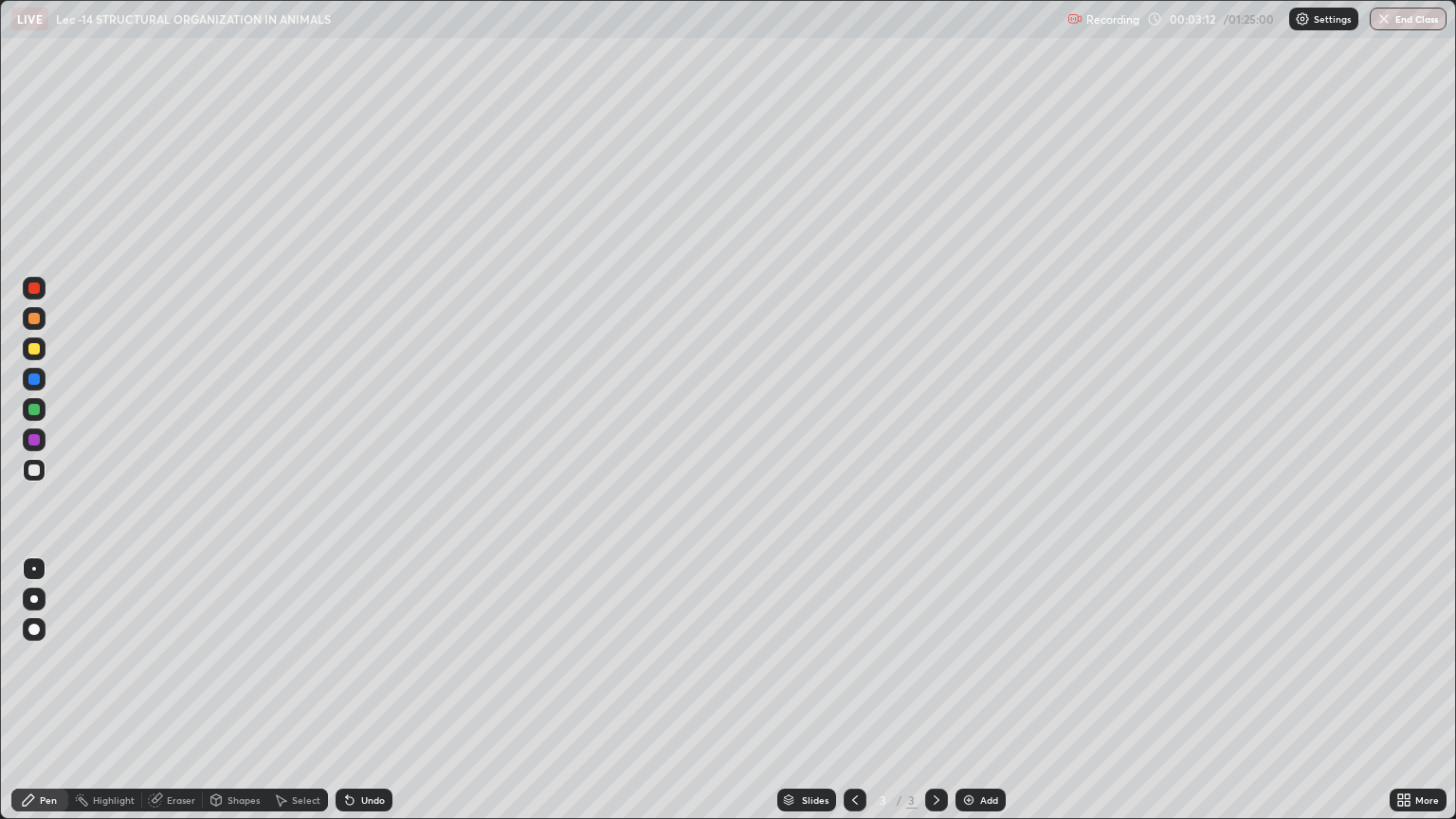click on "Shapes" at bounding box center [235, 800] 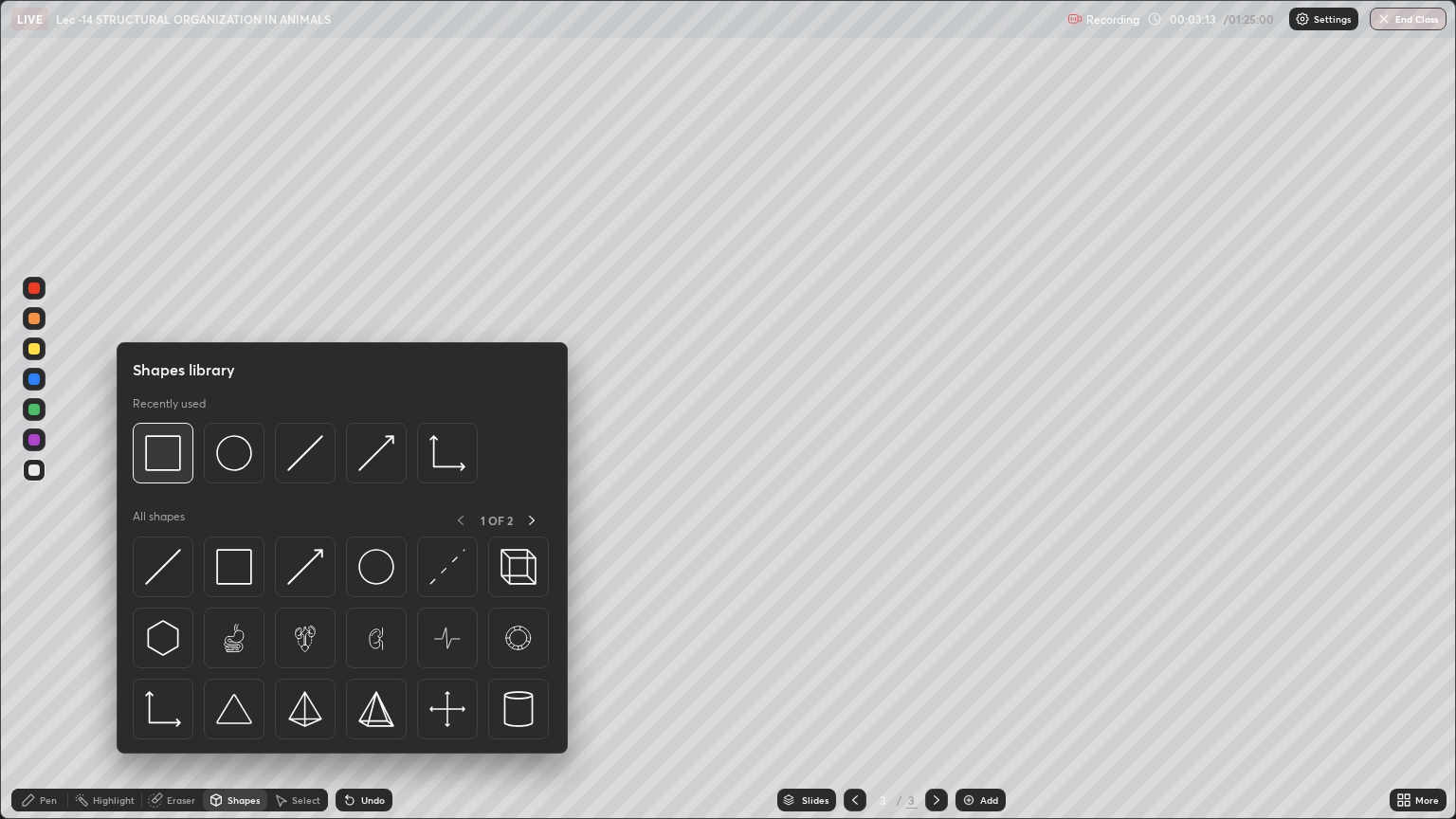 click at bounding box center (163, 453) 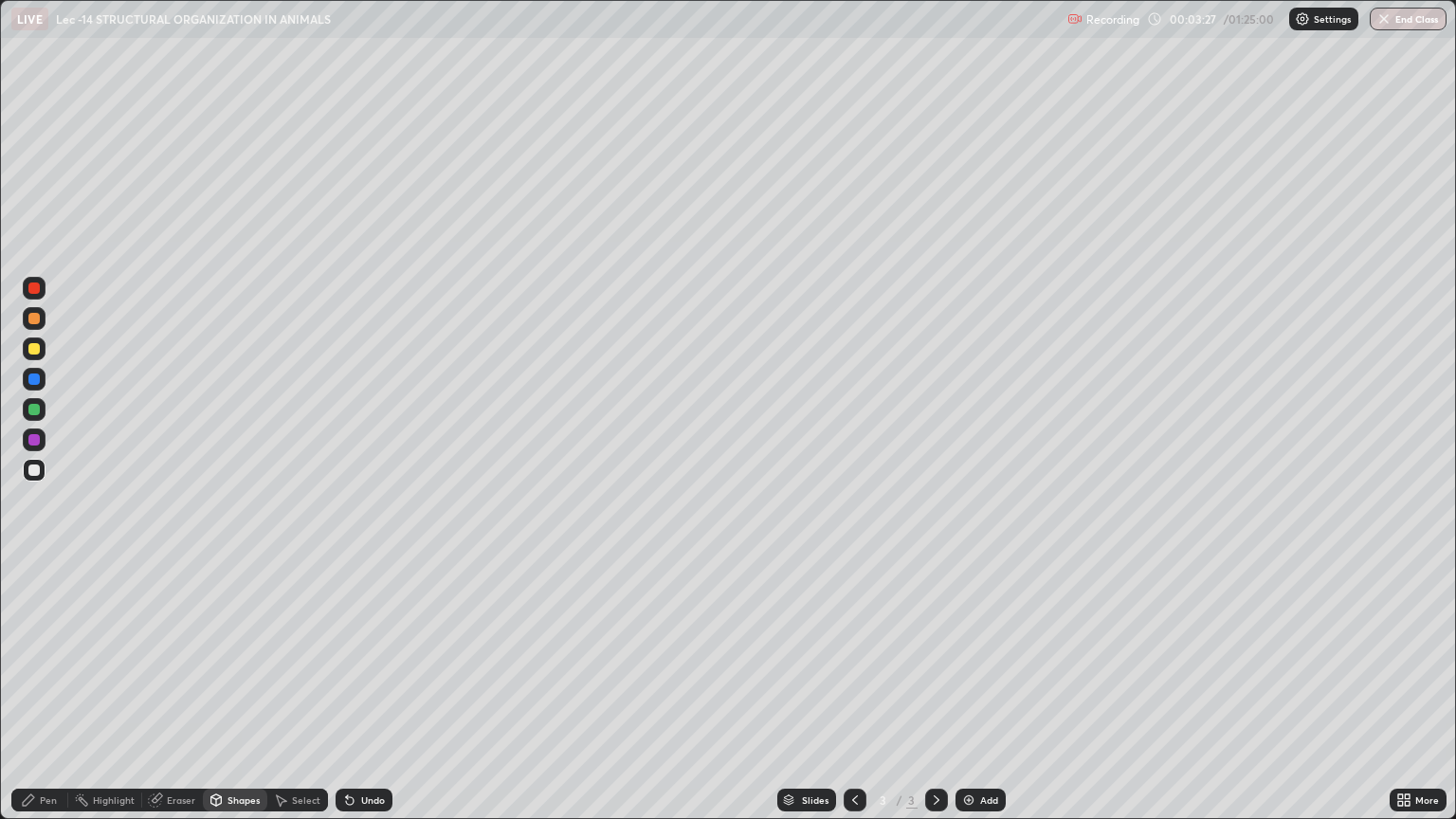 click on "Select" at bounding box center [306, 800] 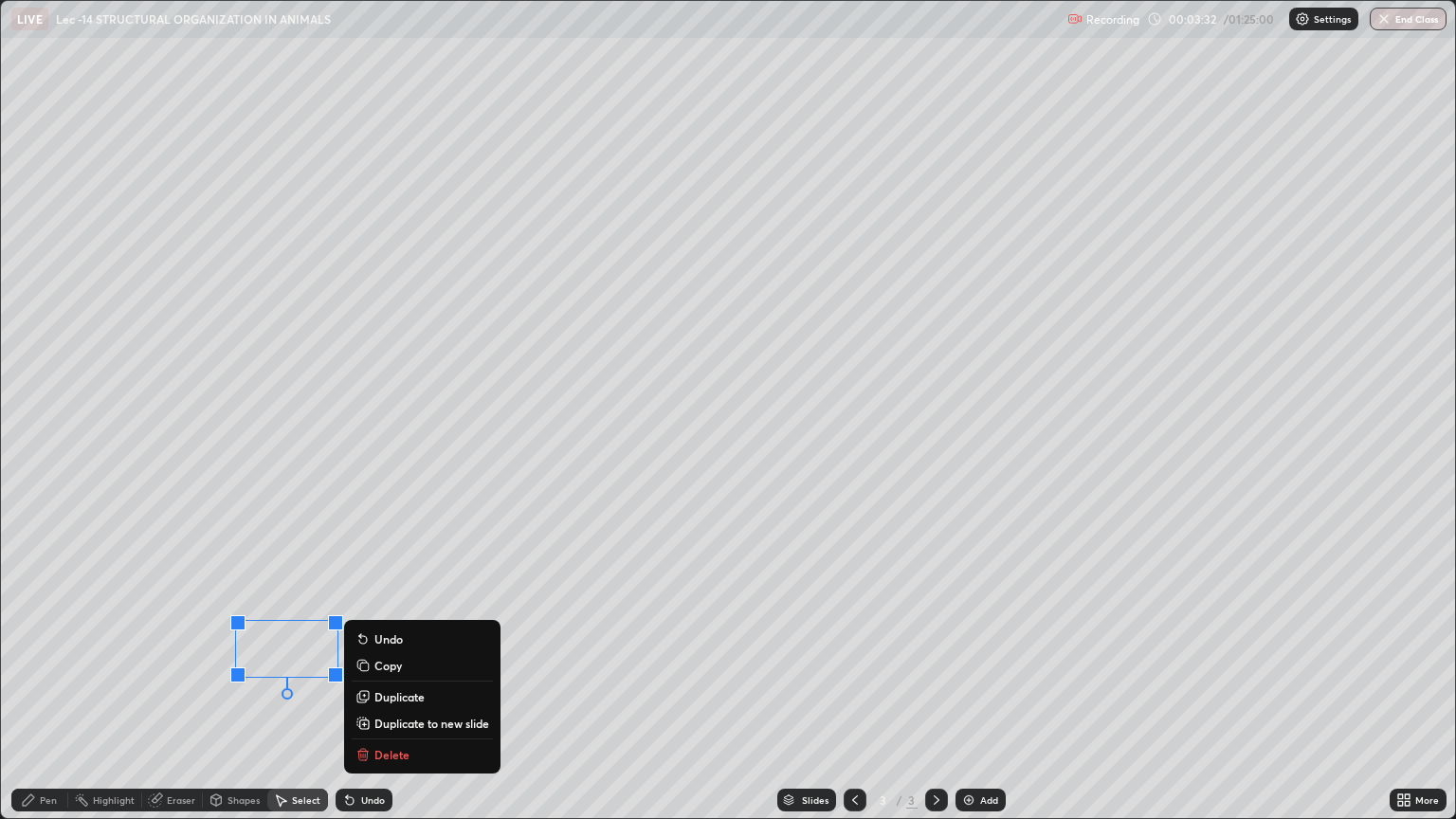 click on "0 ° Undo Copy Duplicate Duplicate to new slide Delete" at bounding box center (728, 410) 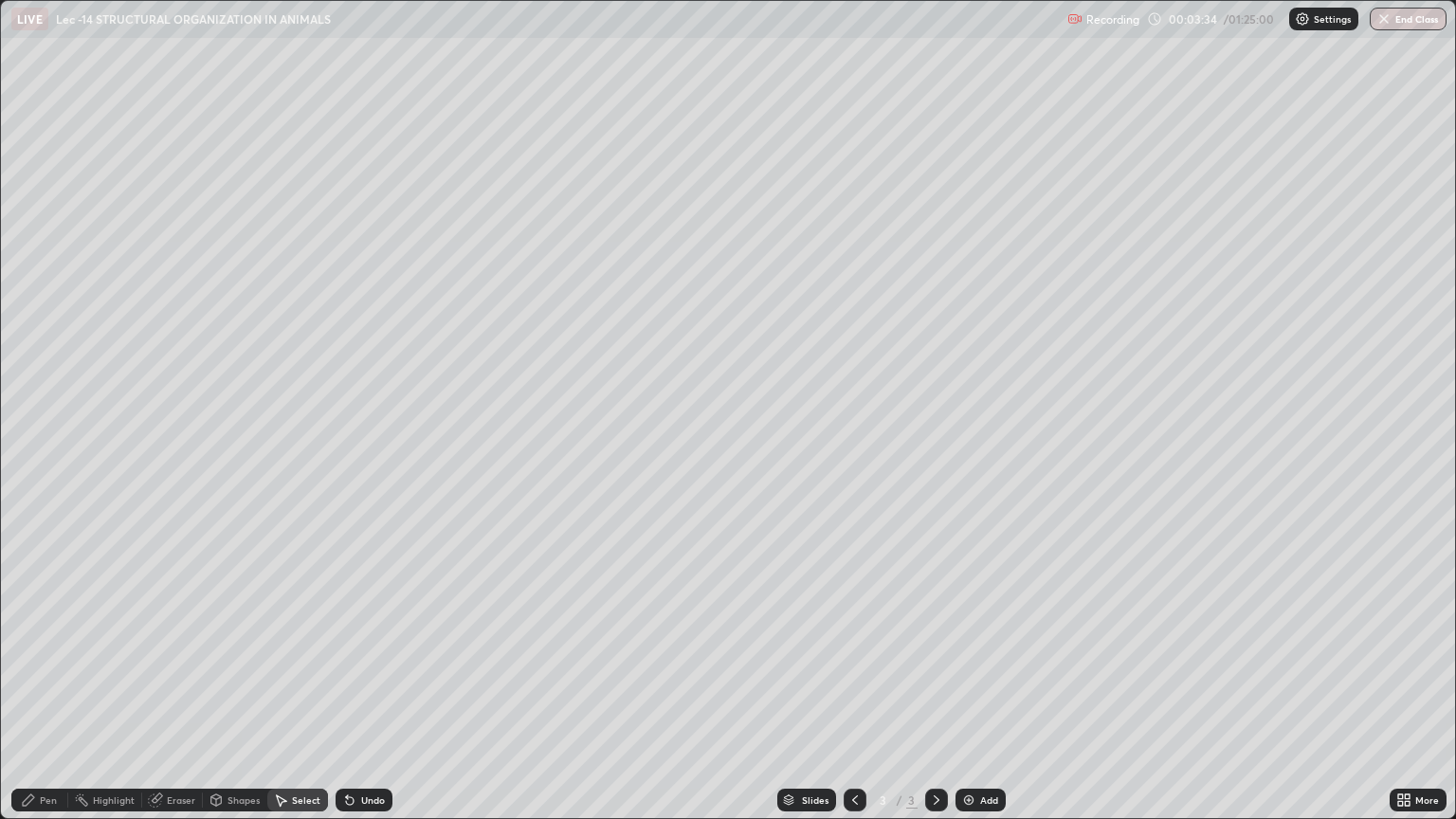 click on "Pen" at bounding box center (48, 800) 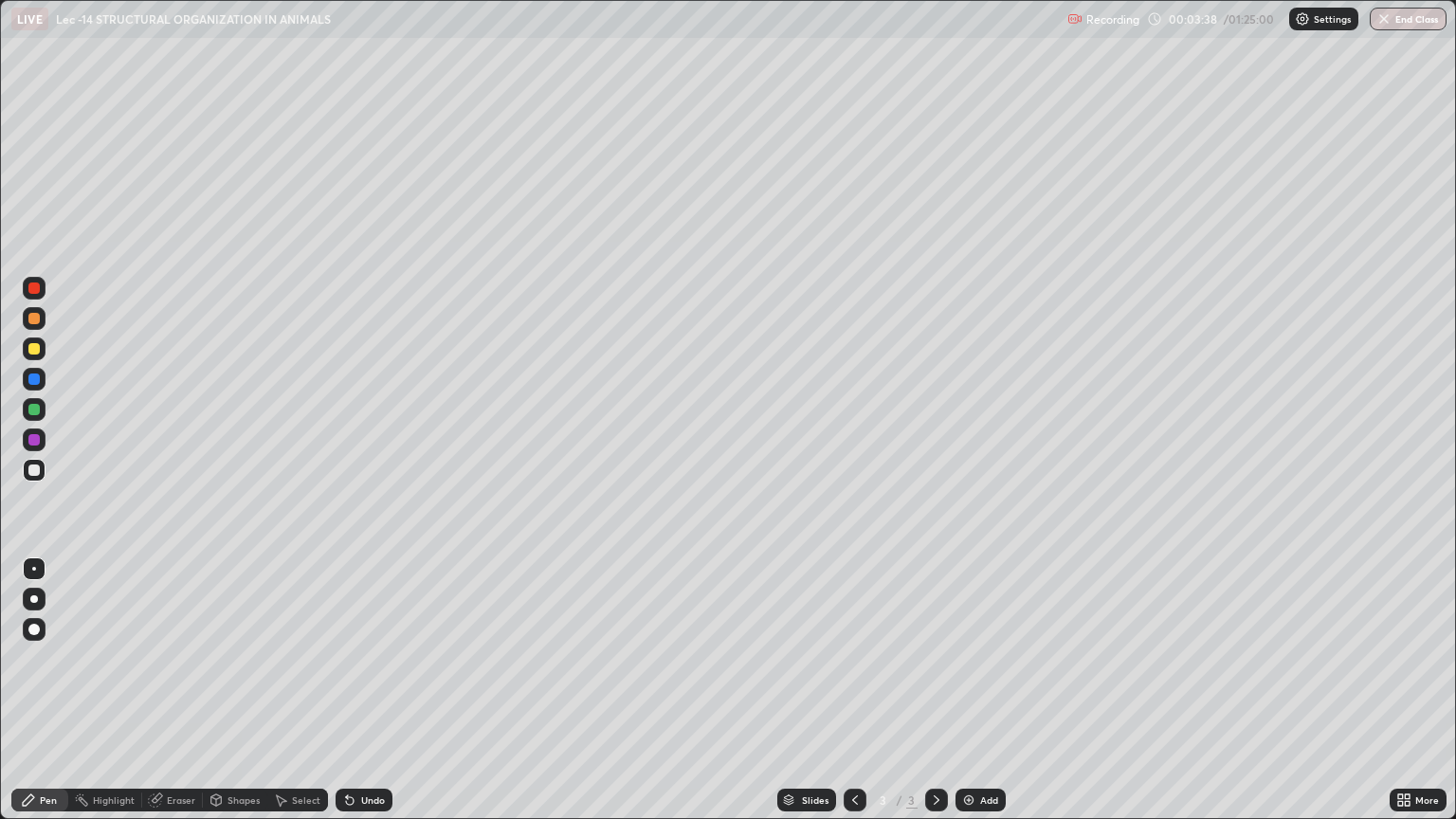 click at bounding box center [969, 800] 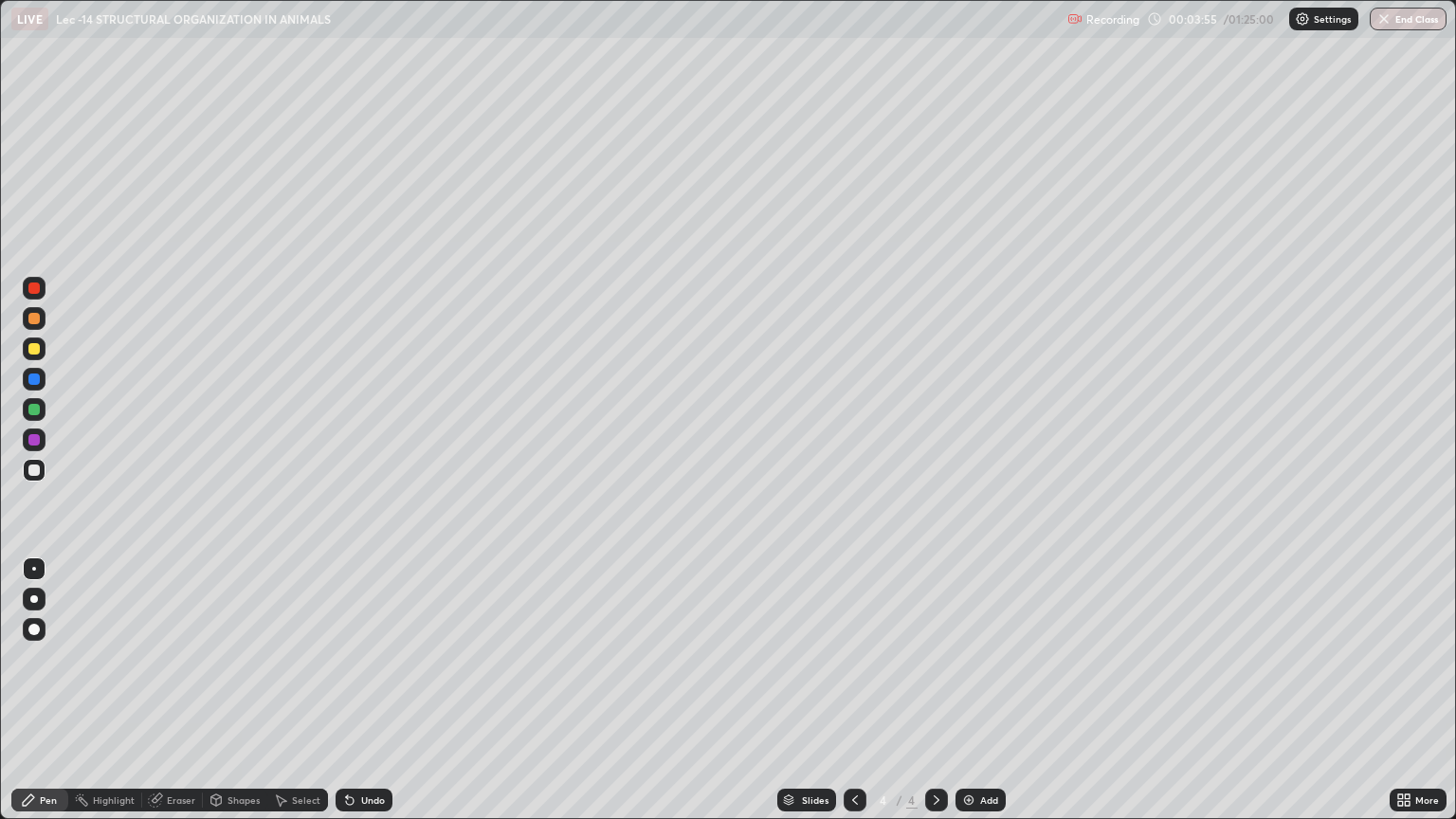 click 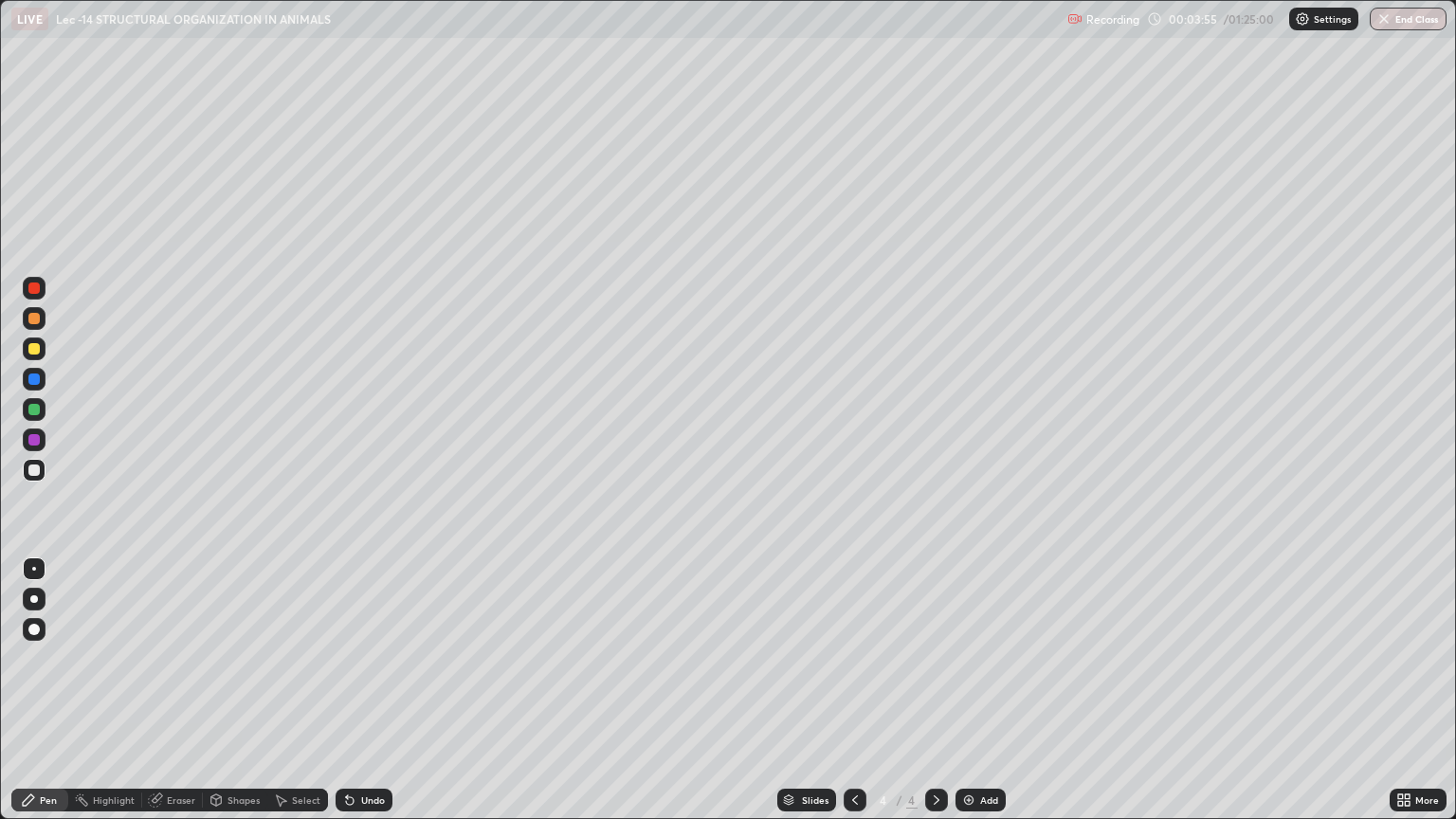 click 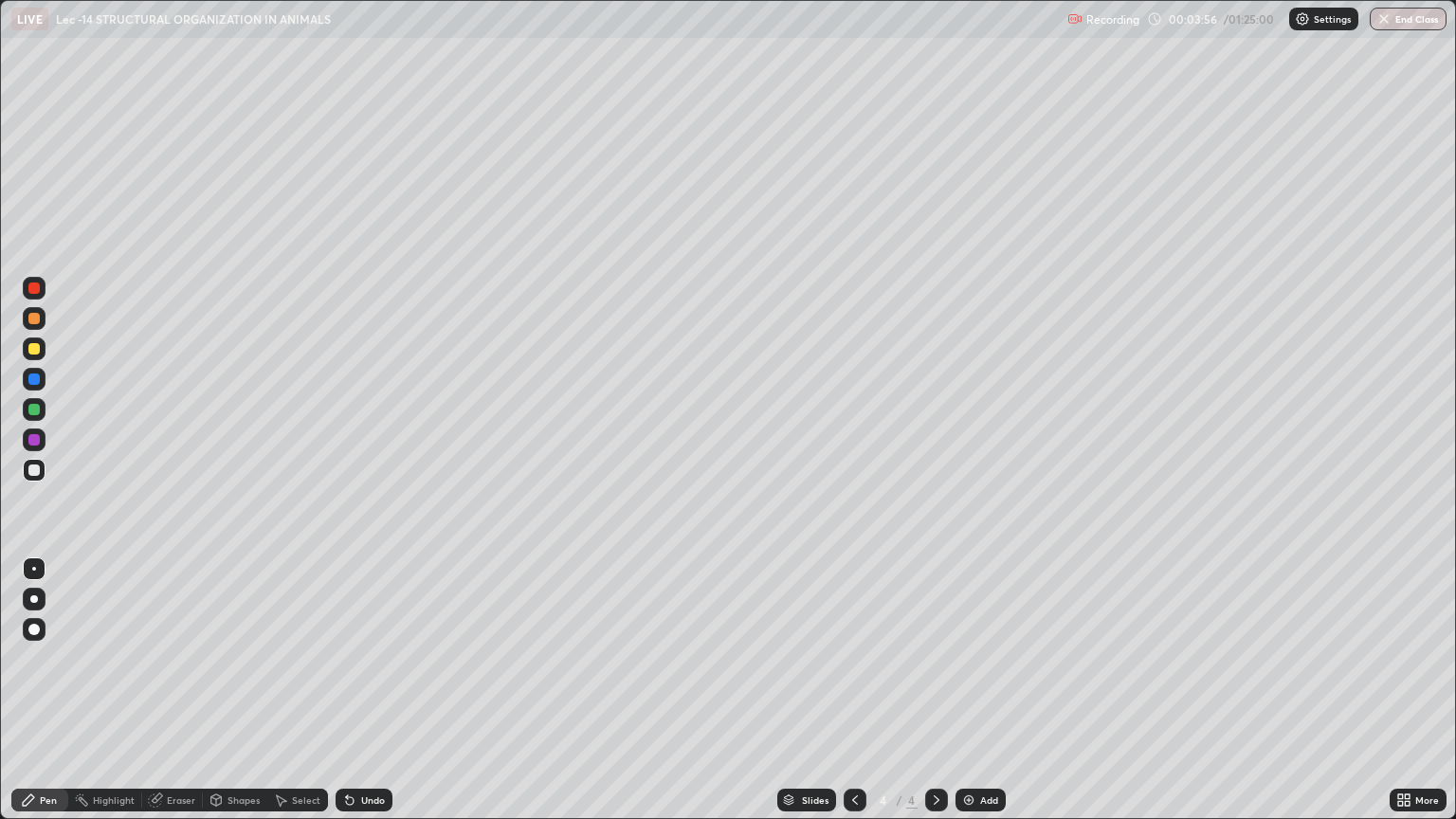 click 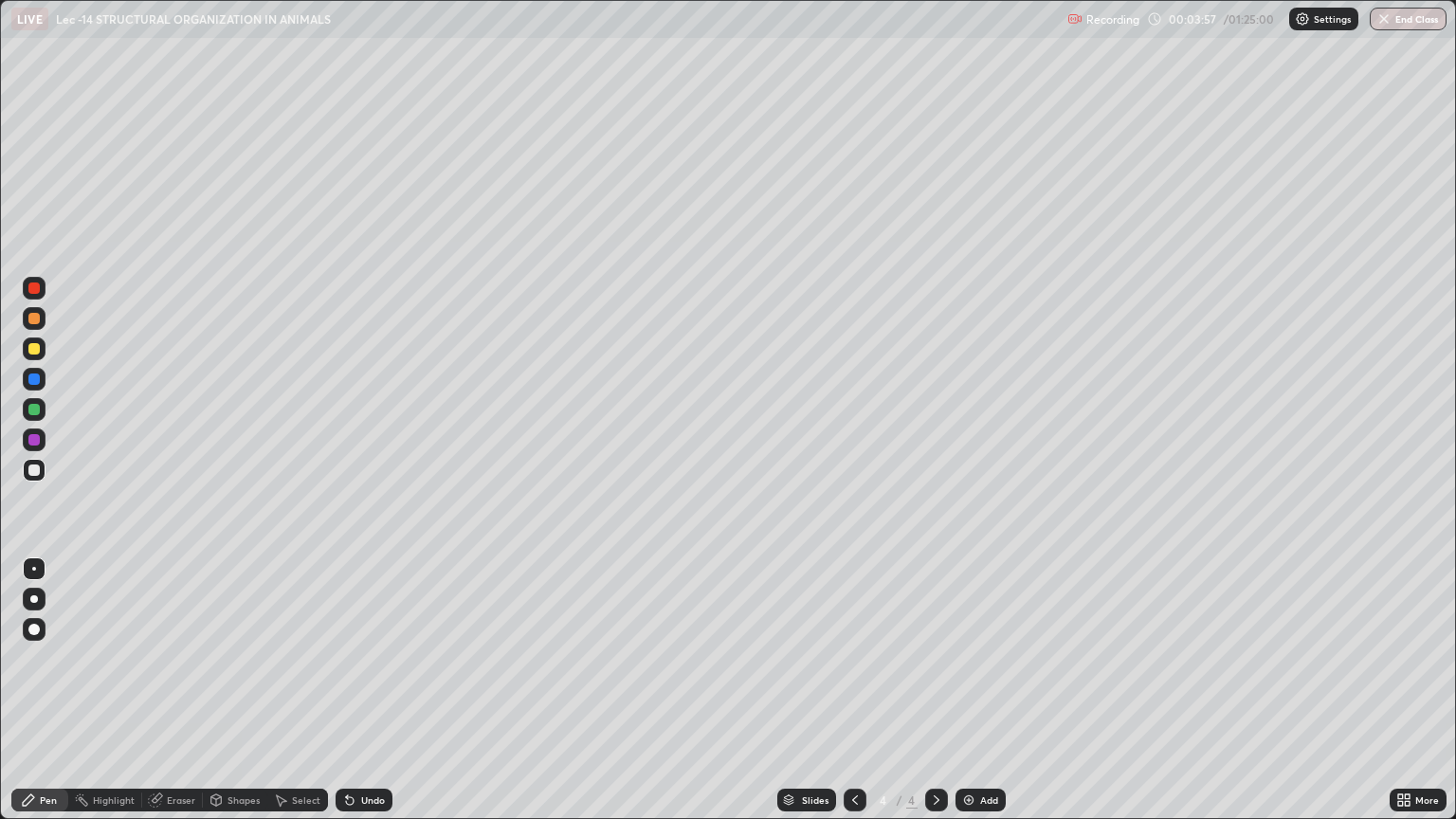 click at bounding box center (34, 349) 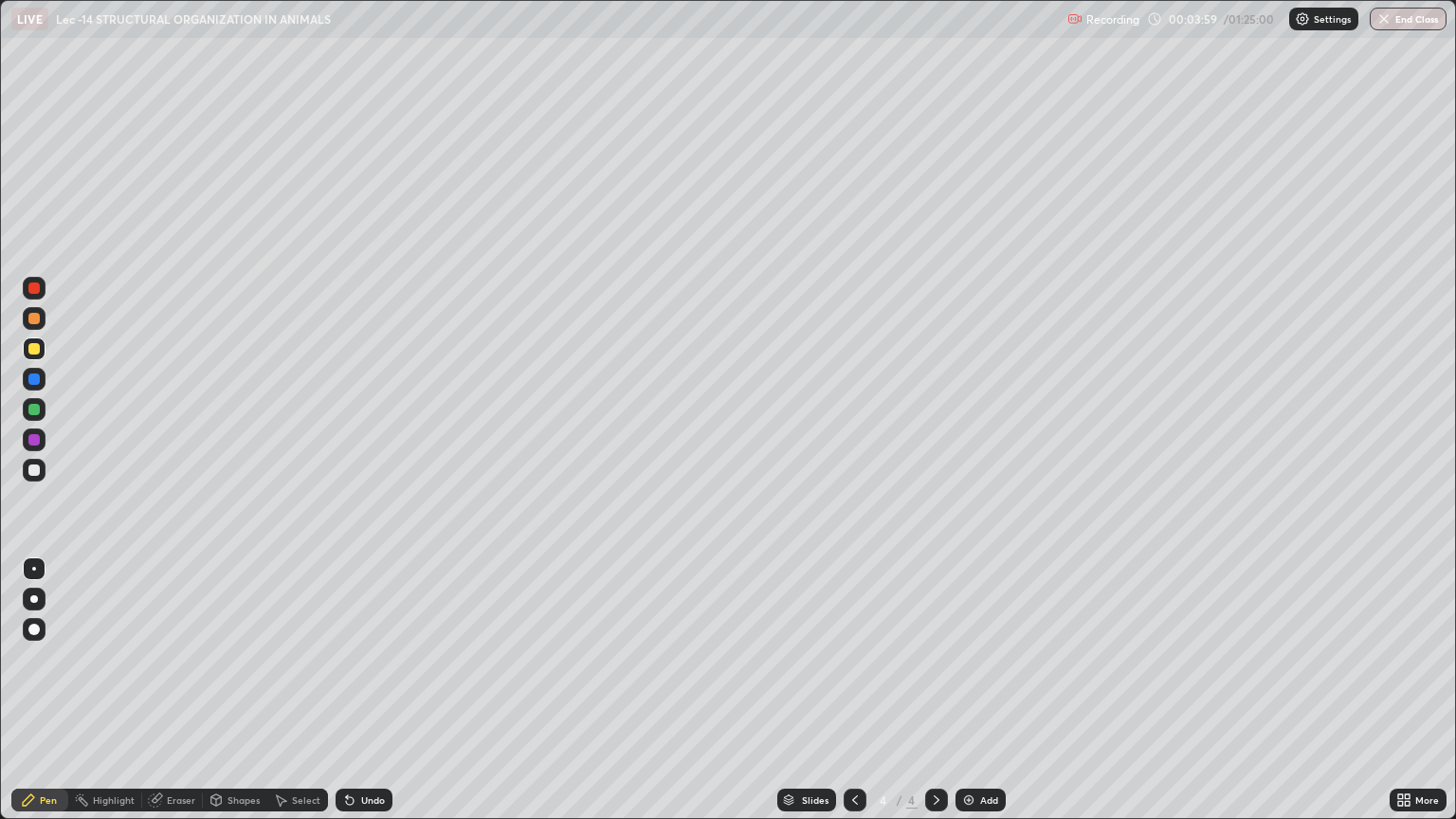 click at bounding box center (34, 629) 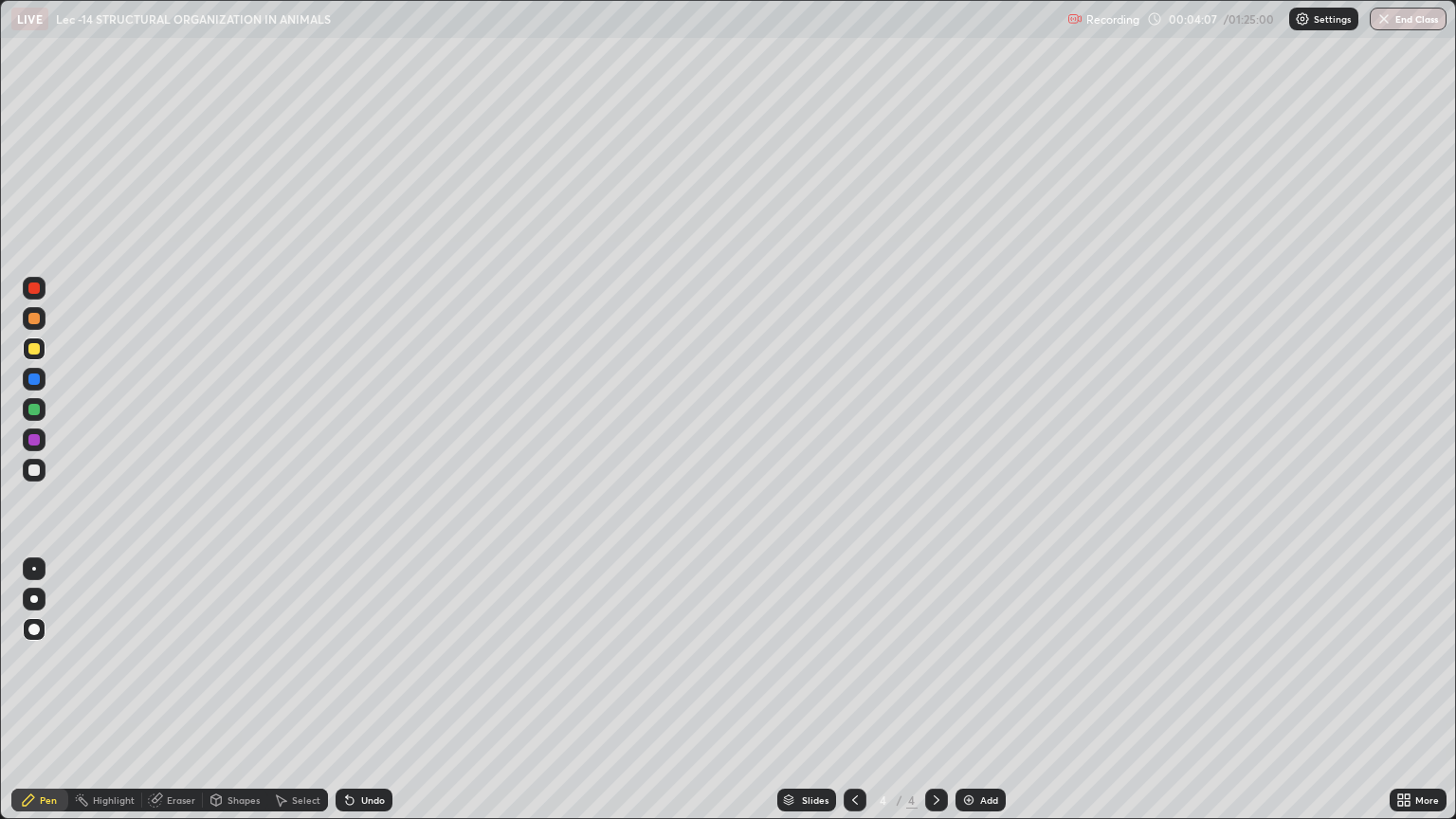 click at bounding box center (34, 470) 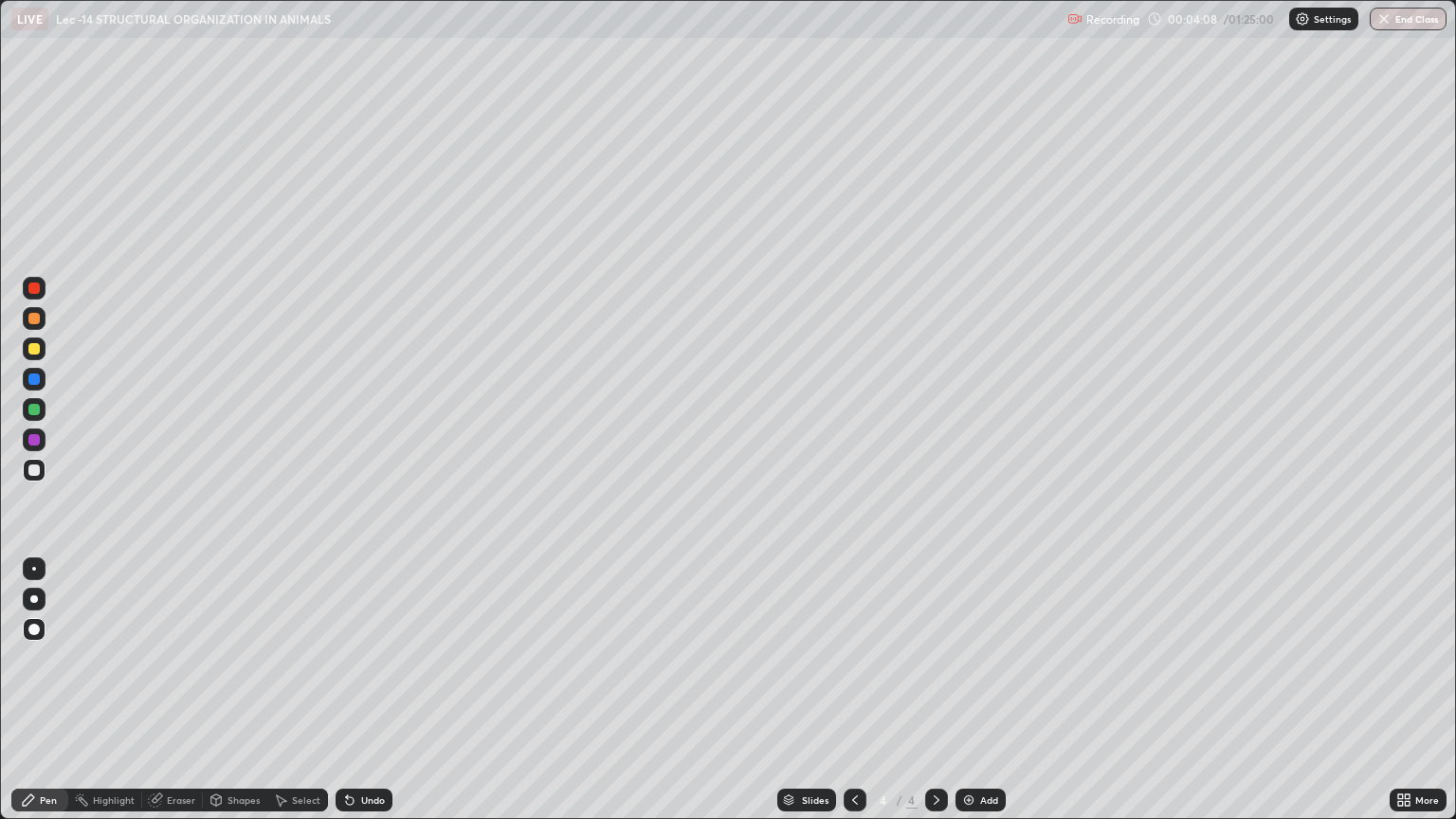 click at bounding box center (34, 599) 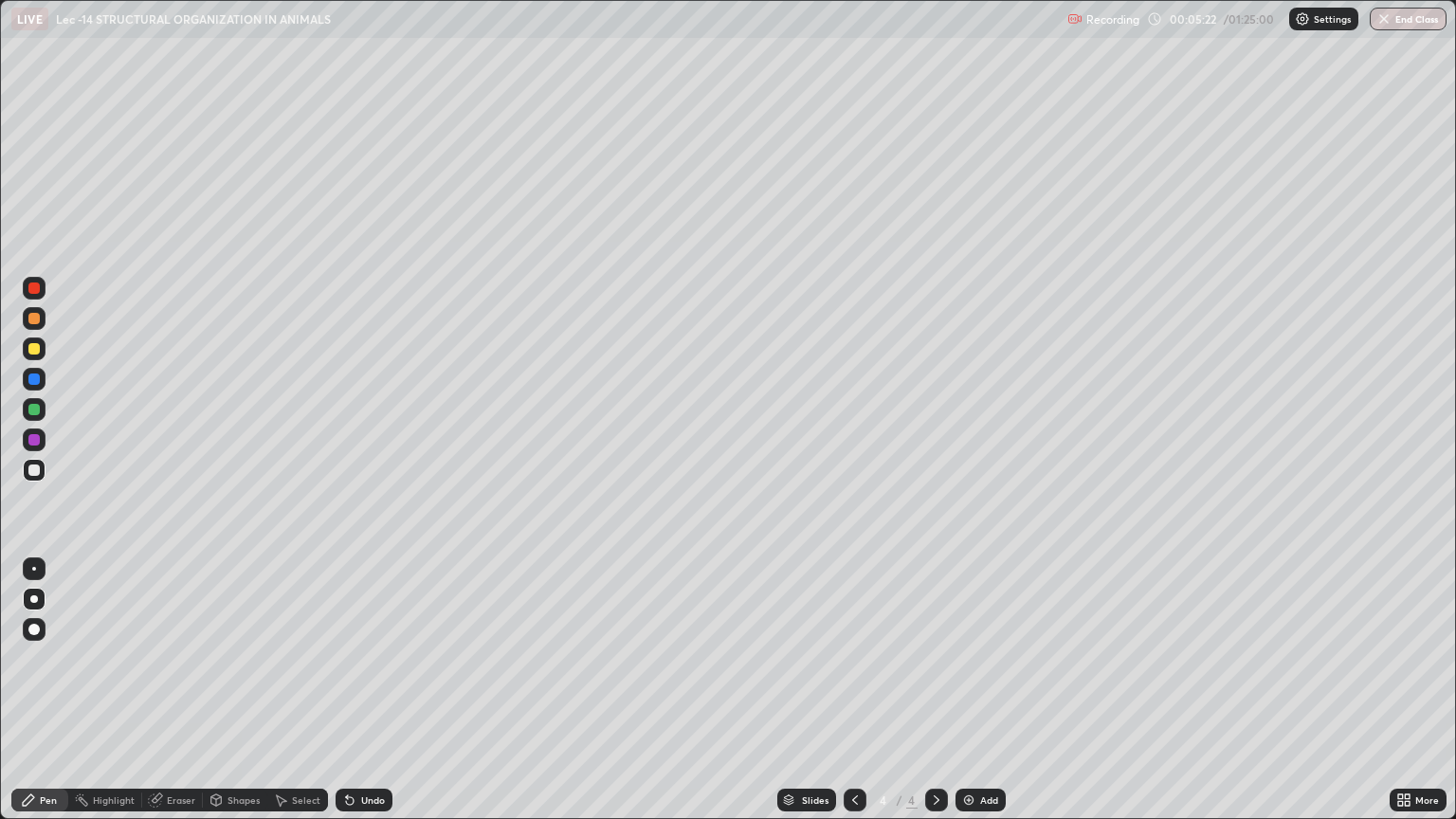 click on "Undo" at bounding box center [373, 800] 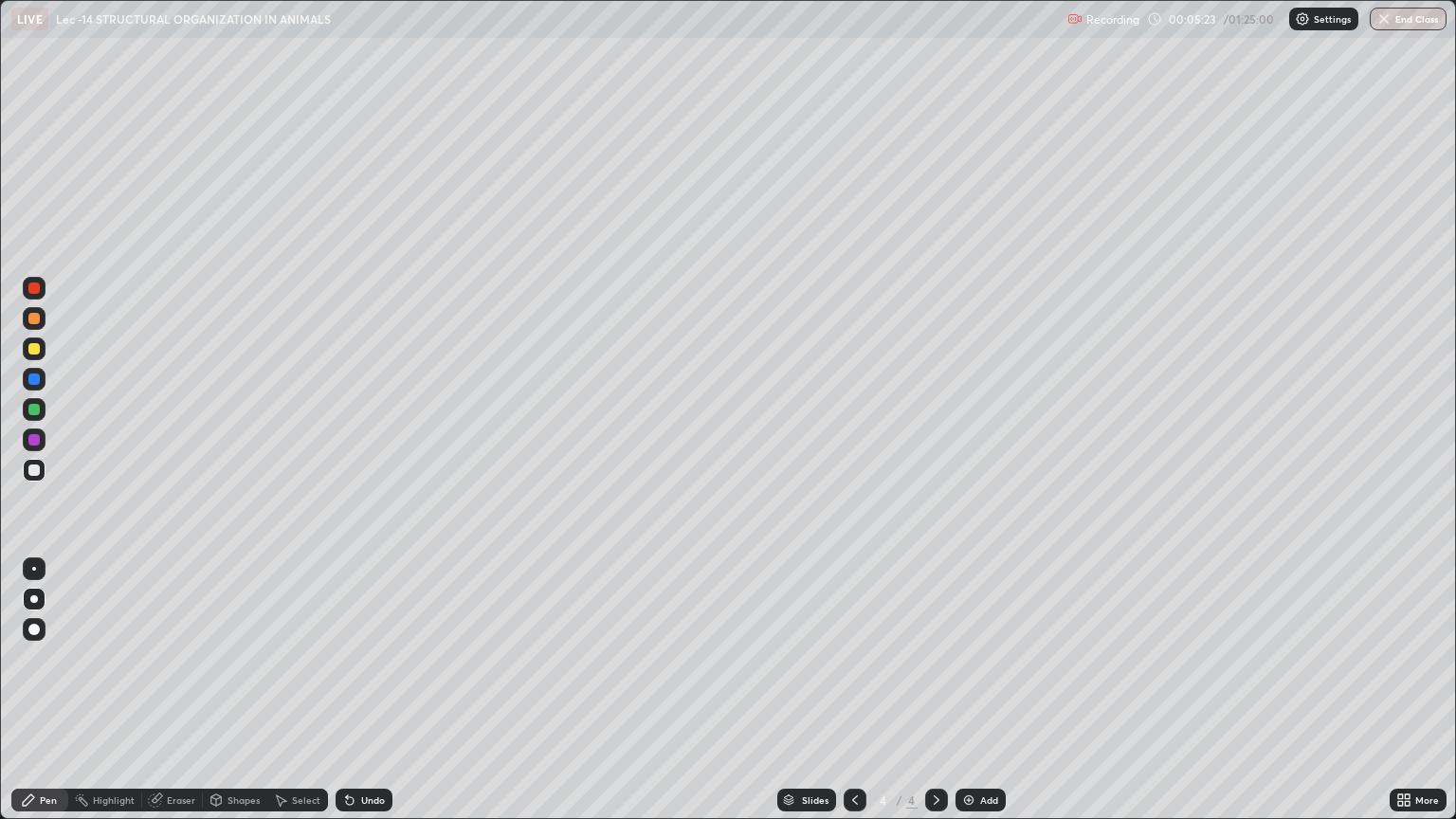 click on "Undo" at bounding box center [373, 800] 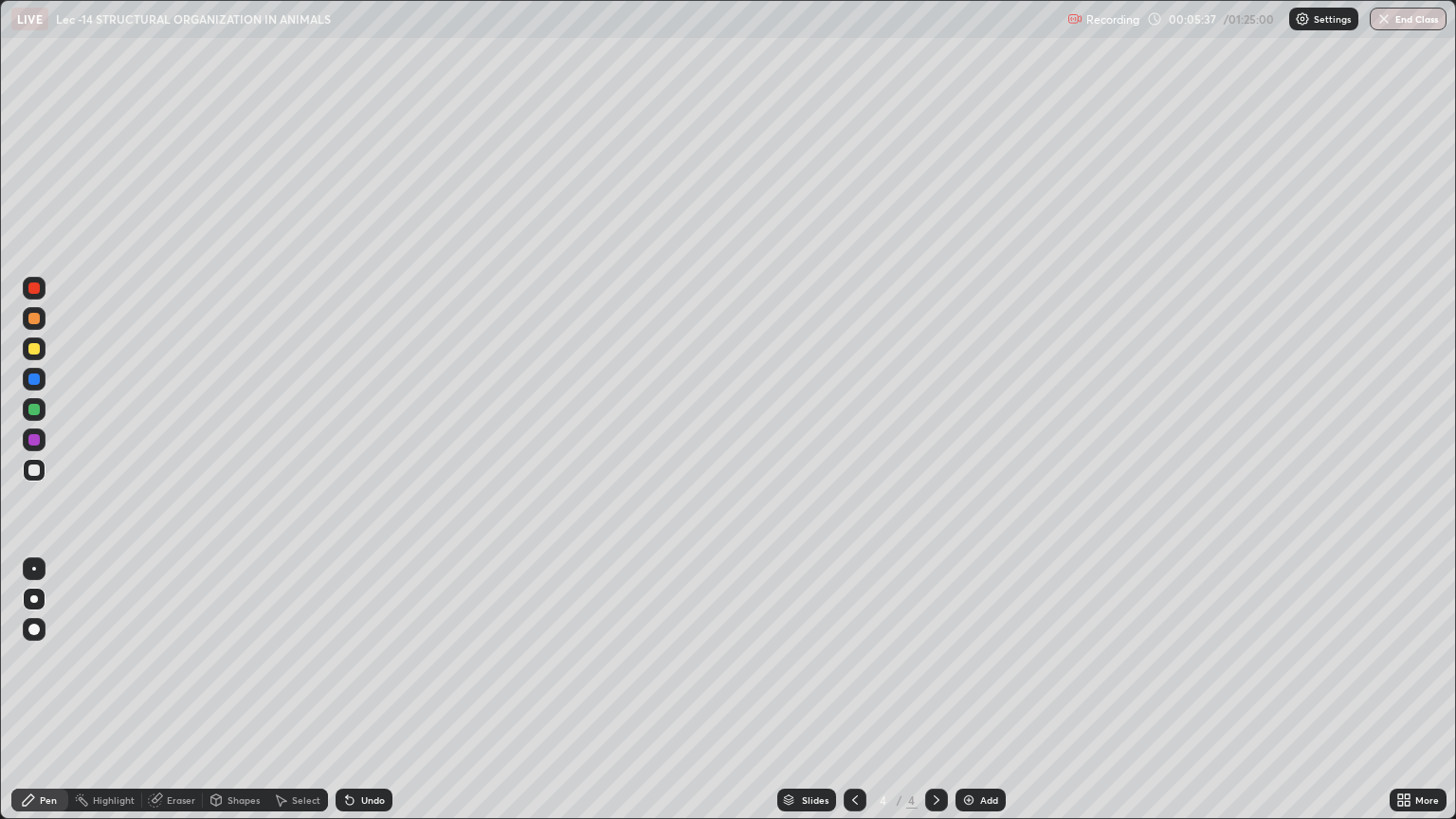 click 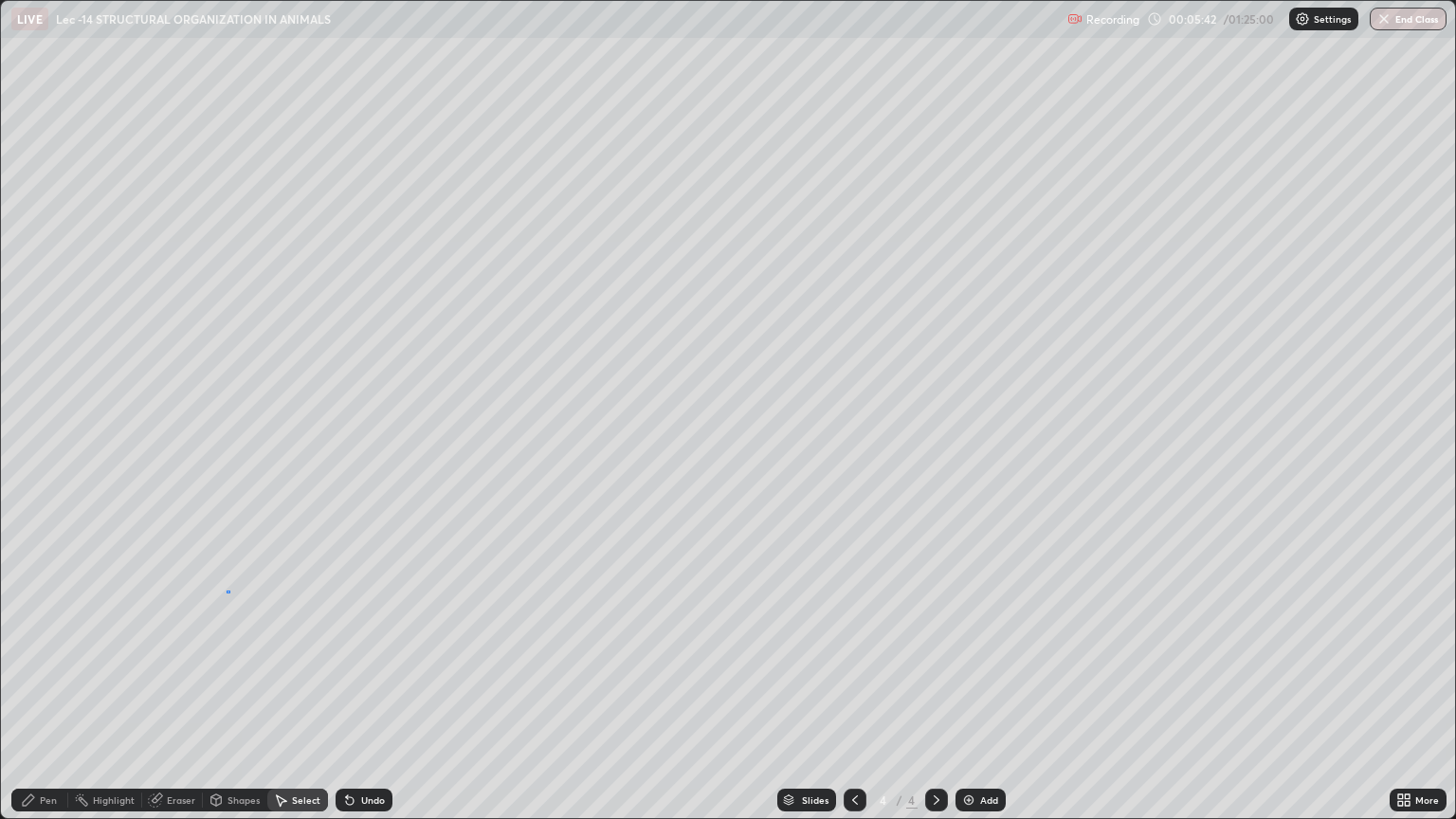 click at bounding box center [0, 0] 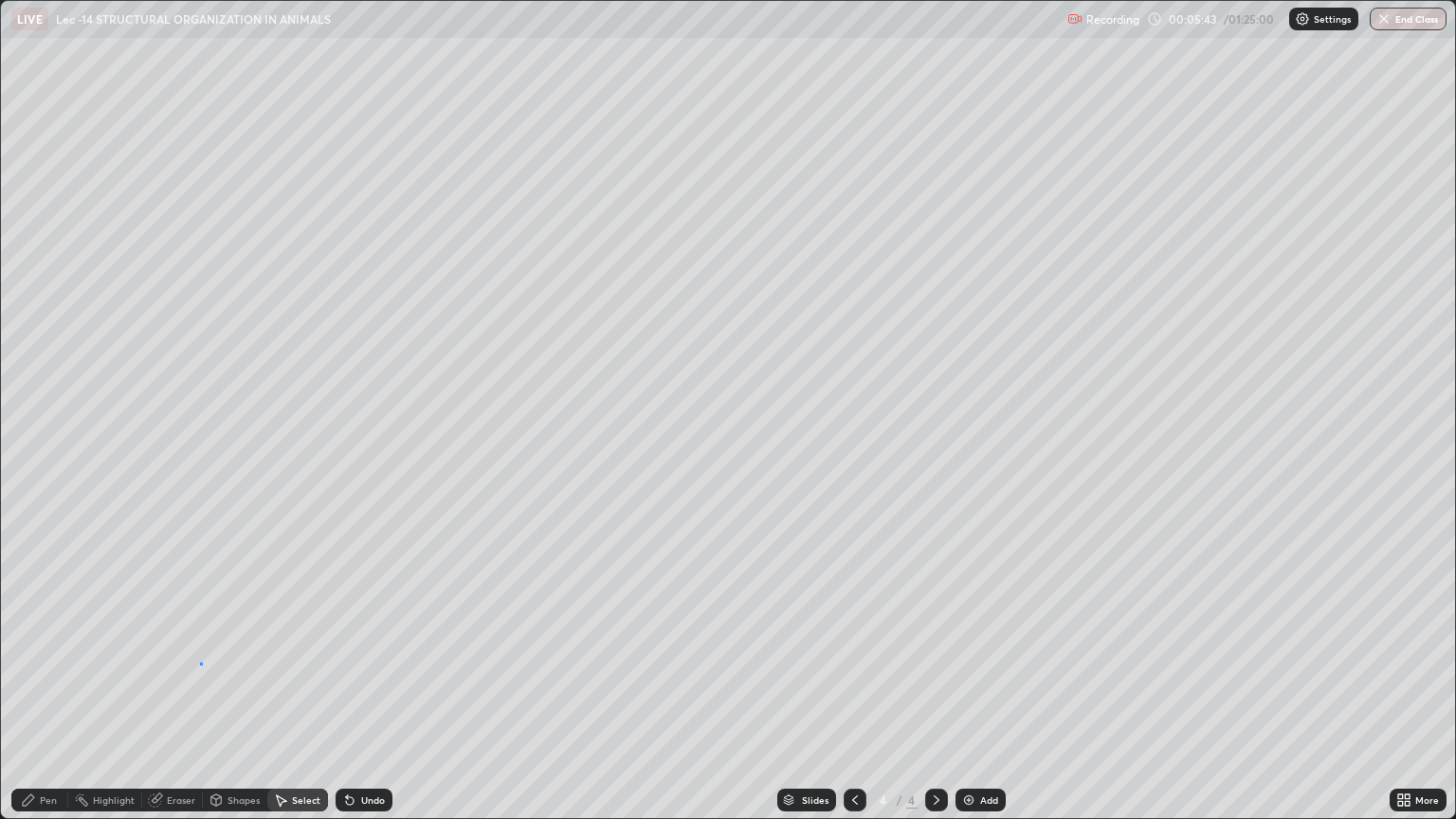 click on "0 ° Undo Copy Duplicate Duplicate to new slide Delete" at bounding box center [728, 410] 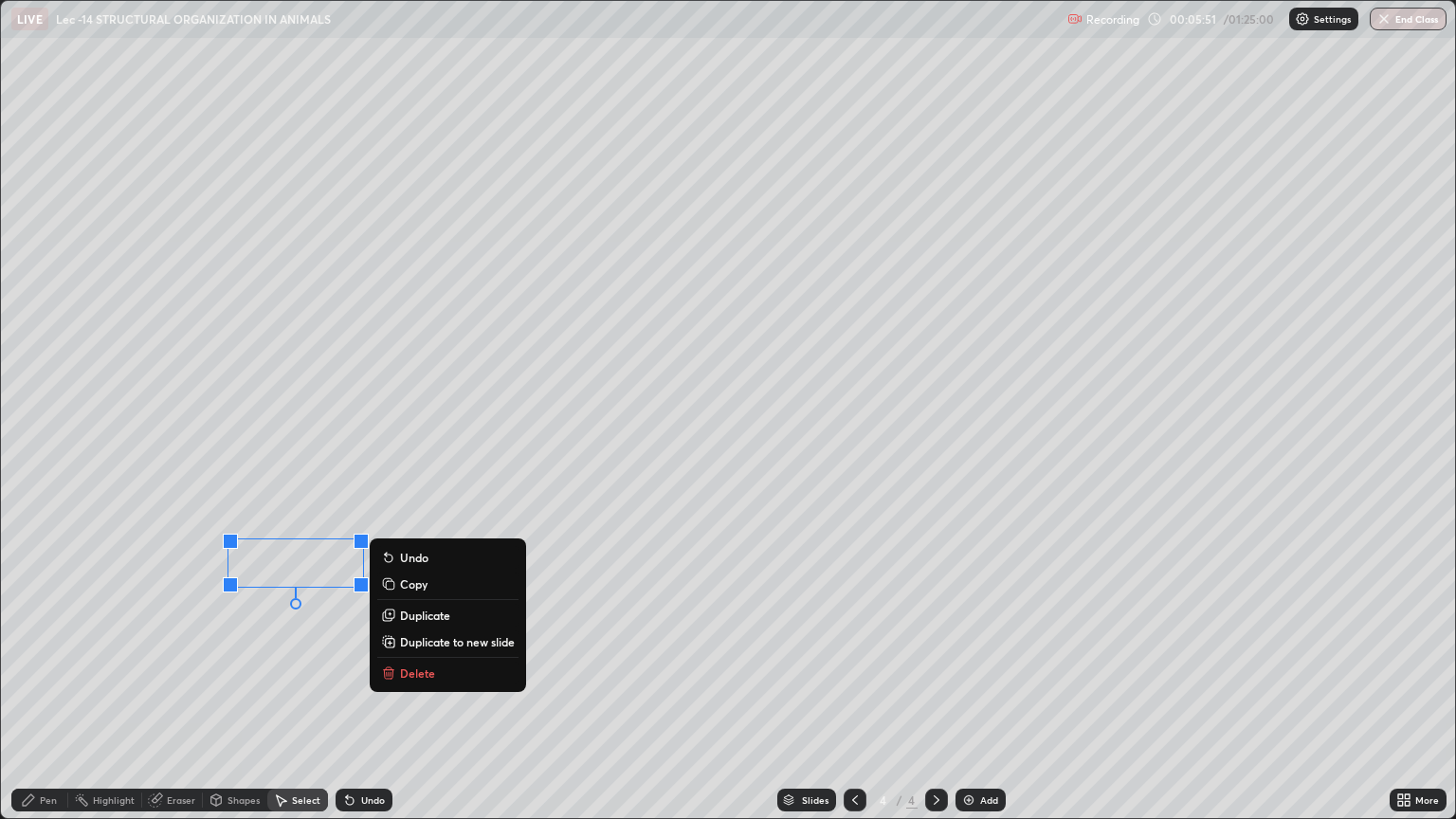 click on "0 ° Undo Copy Duplicate Duplicate to new slide Delete" at bounding box center (728, 410) 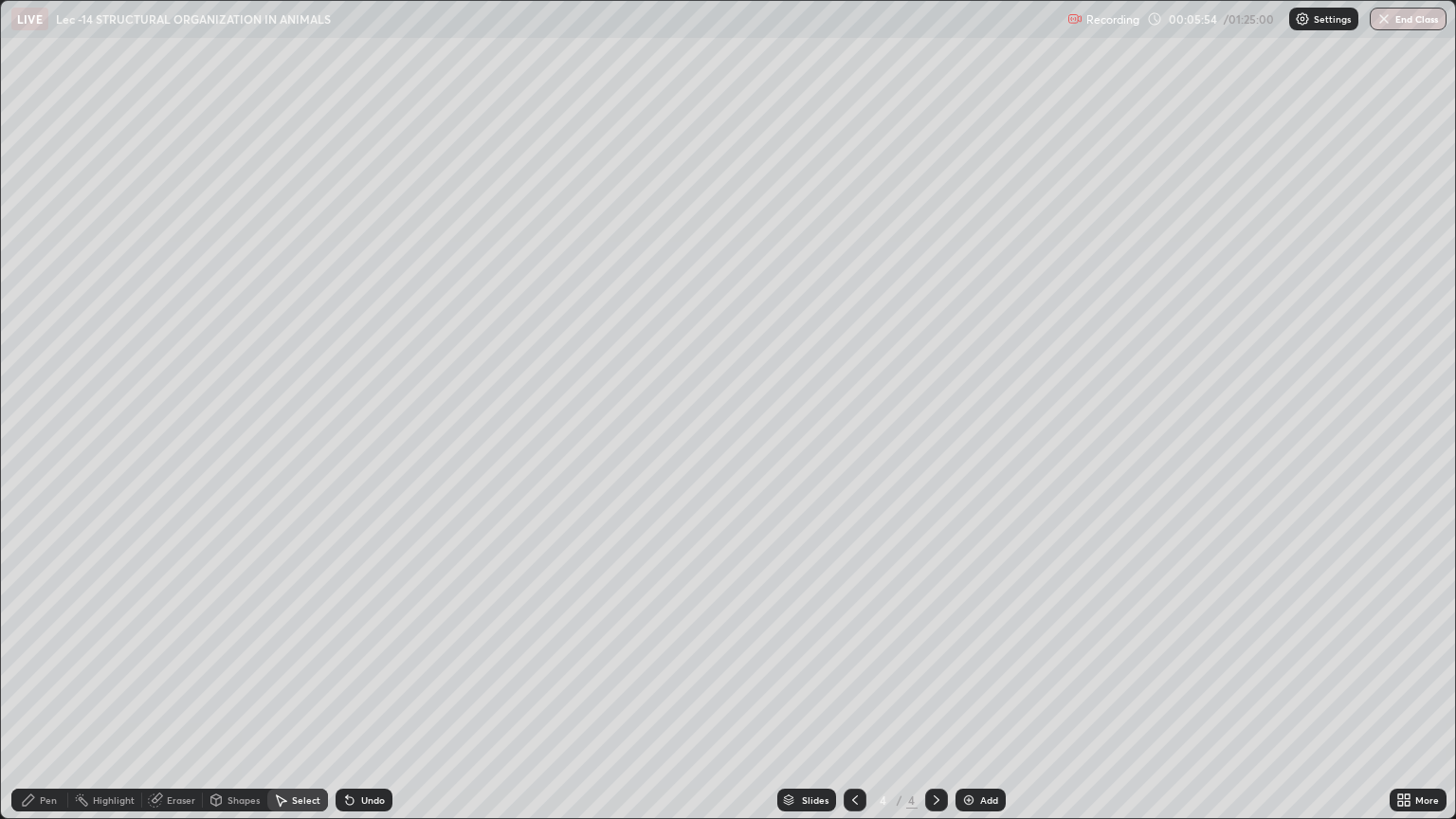click on "Pen" at bounding box center (48, 800) 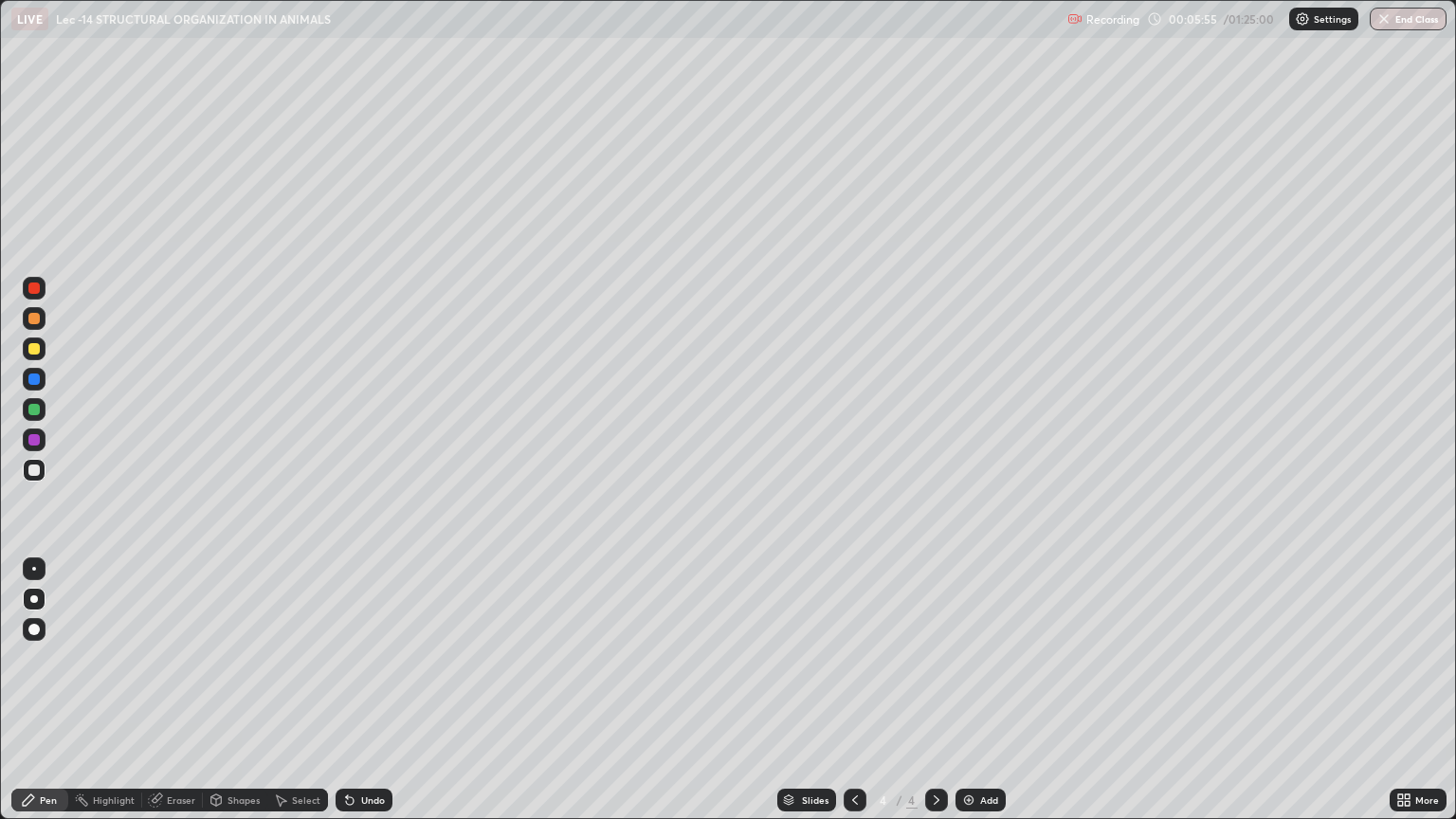 click at bounding box center [34, 569] 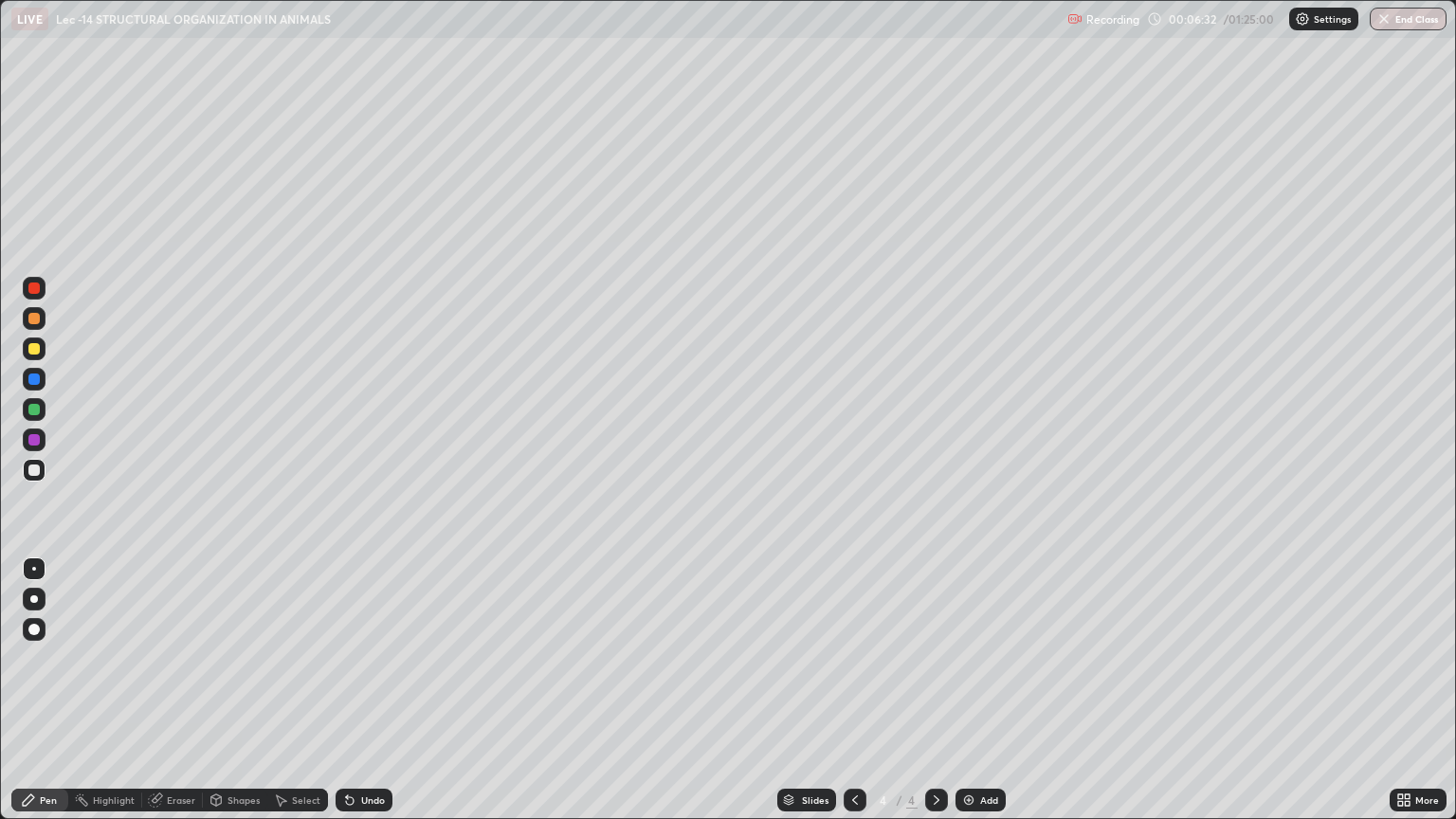 click 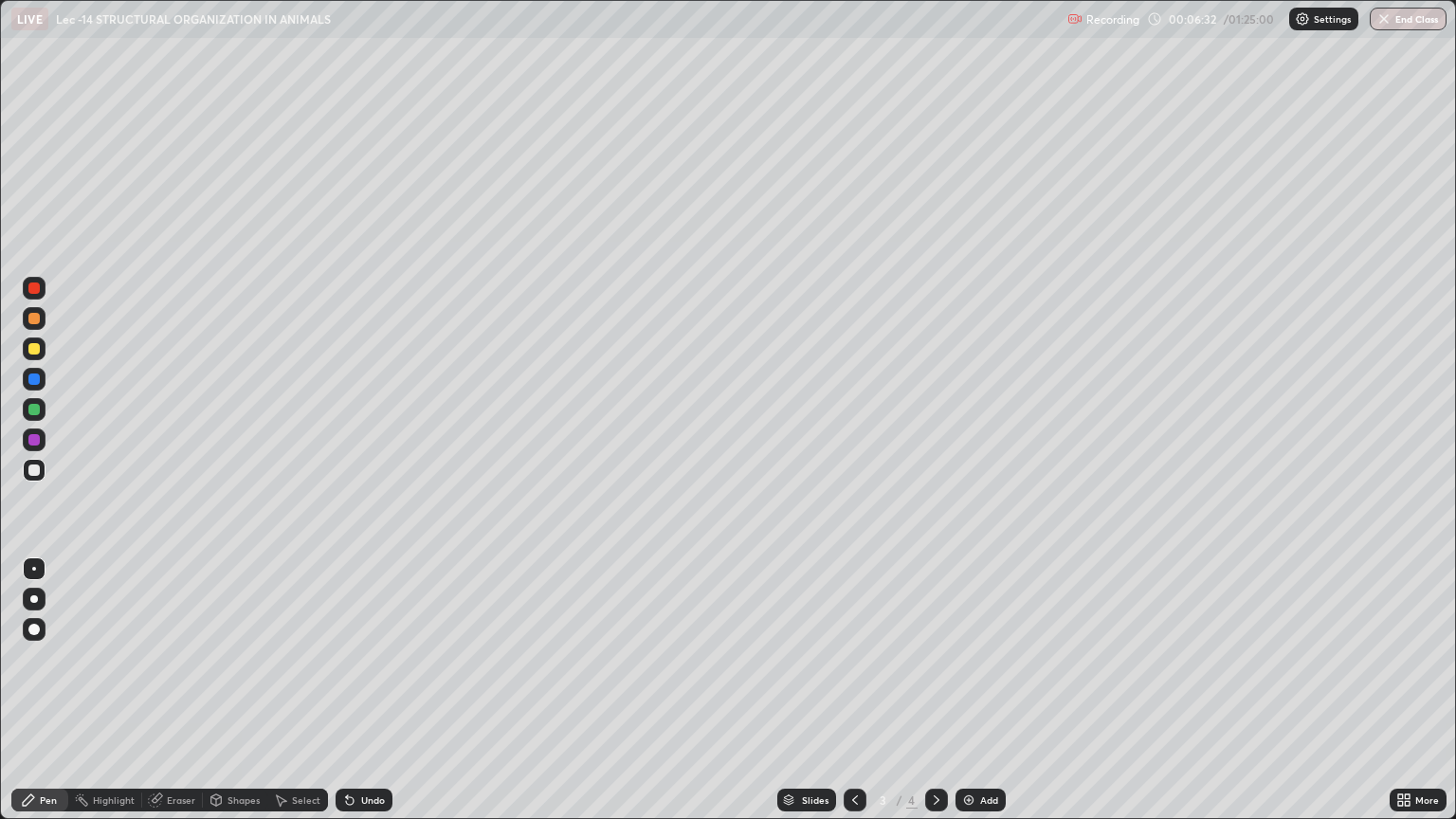 click 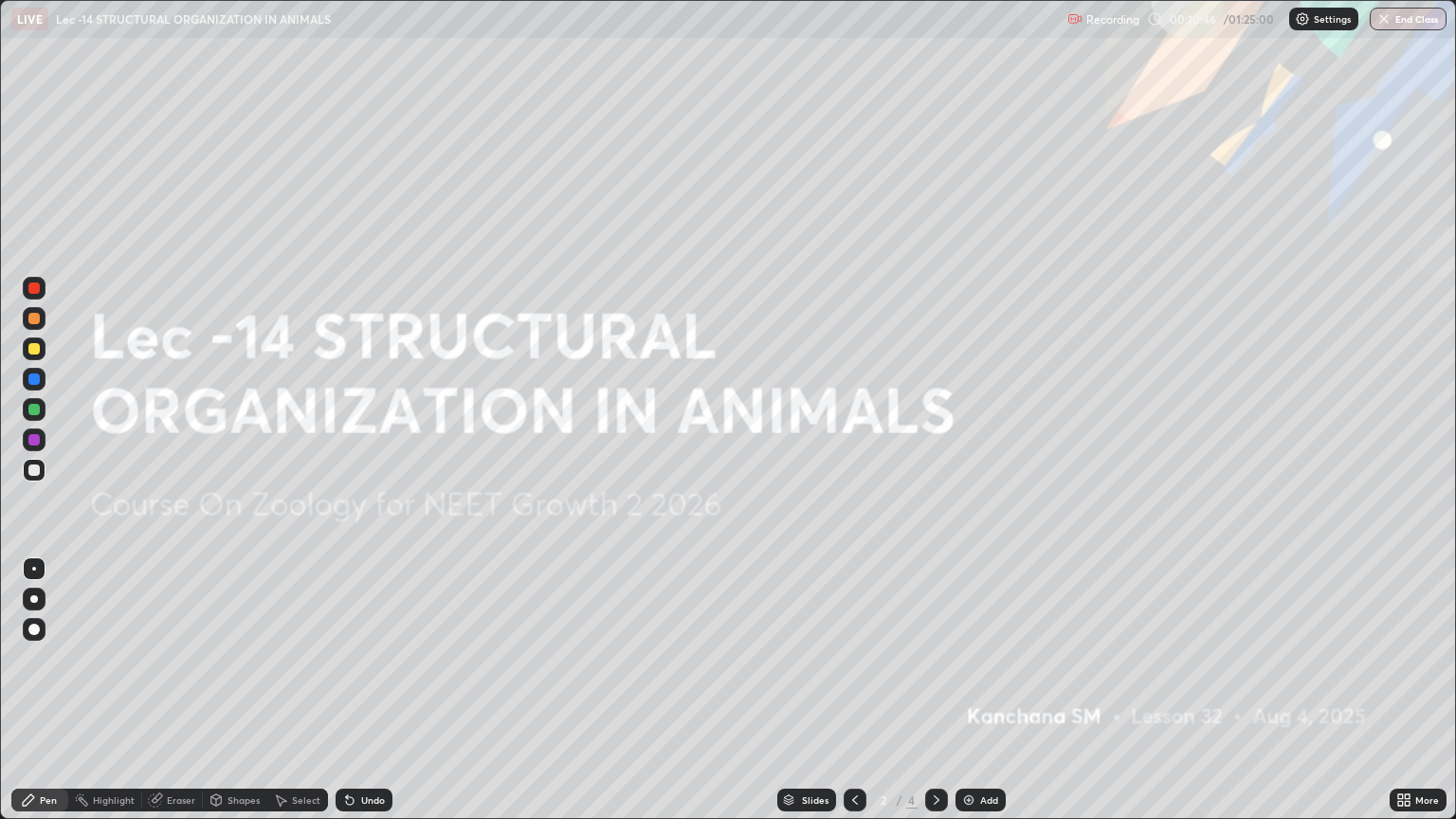 click at bounding box center (937, 800) 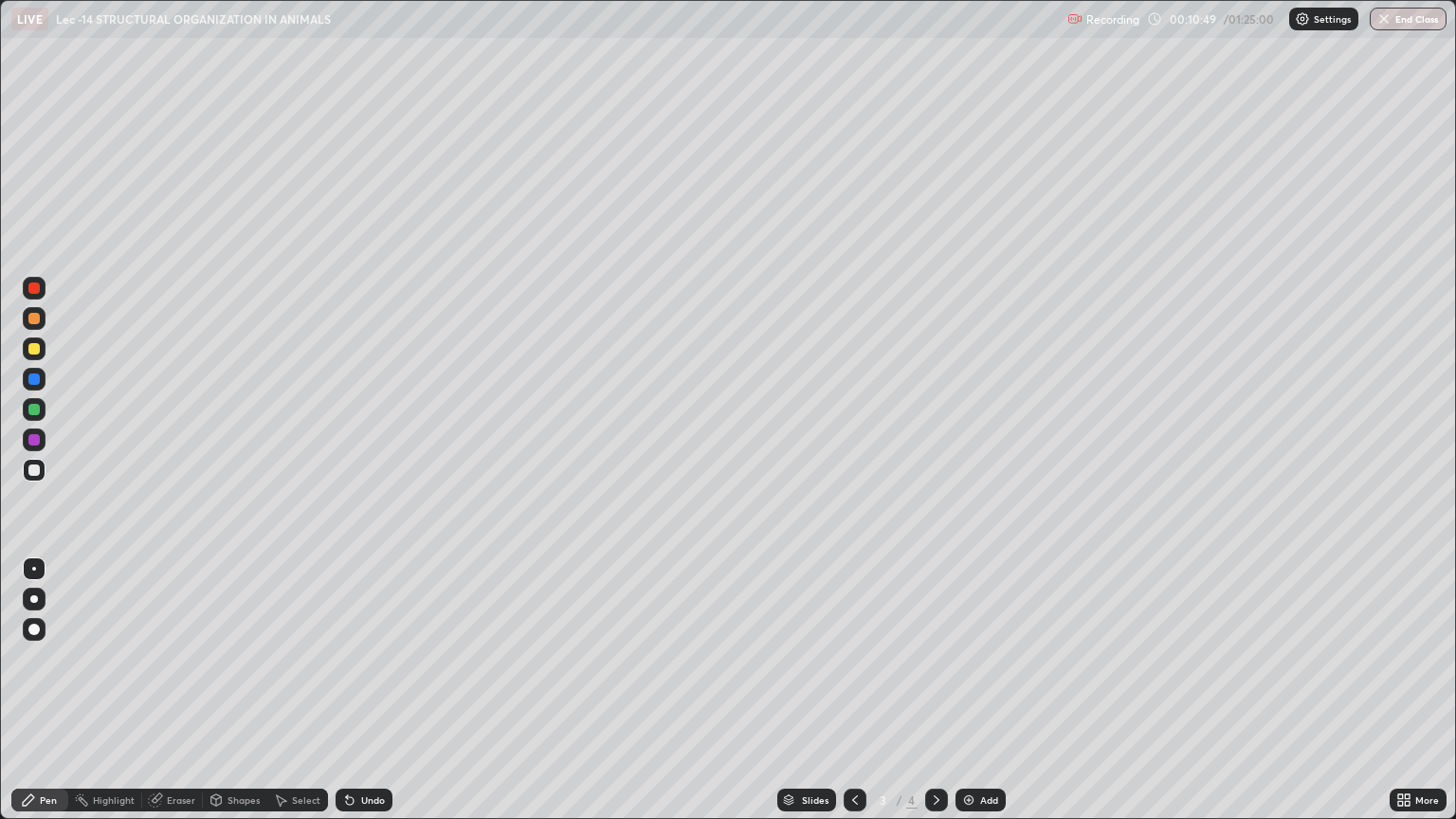 click 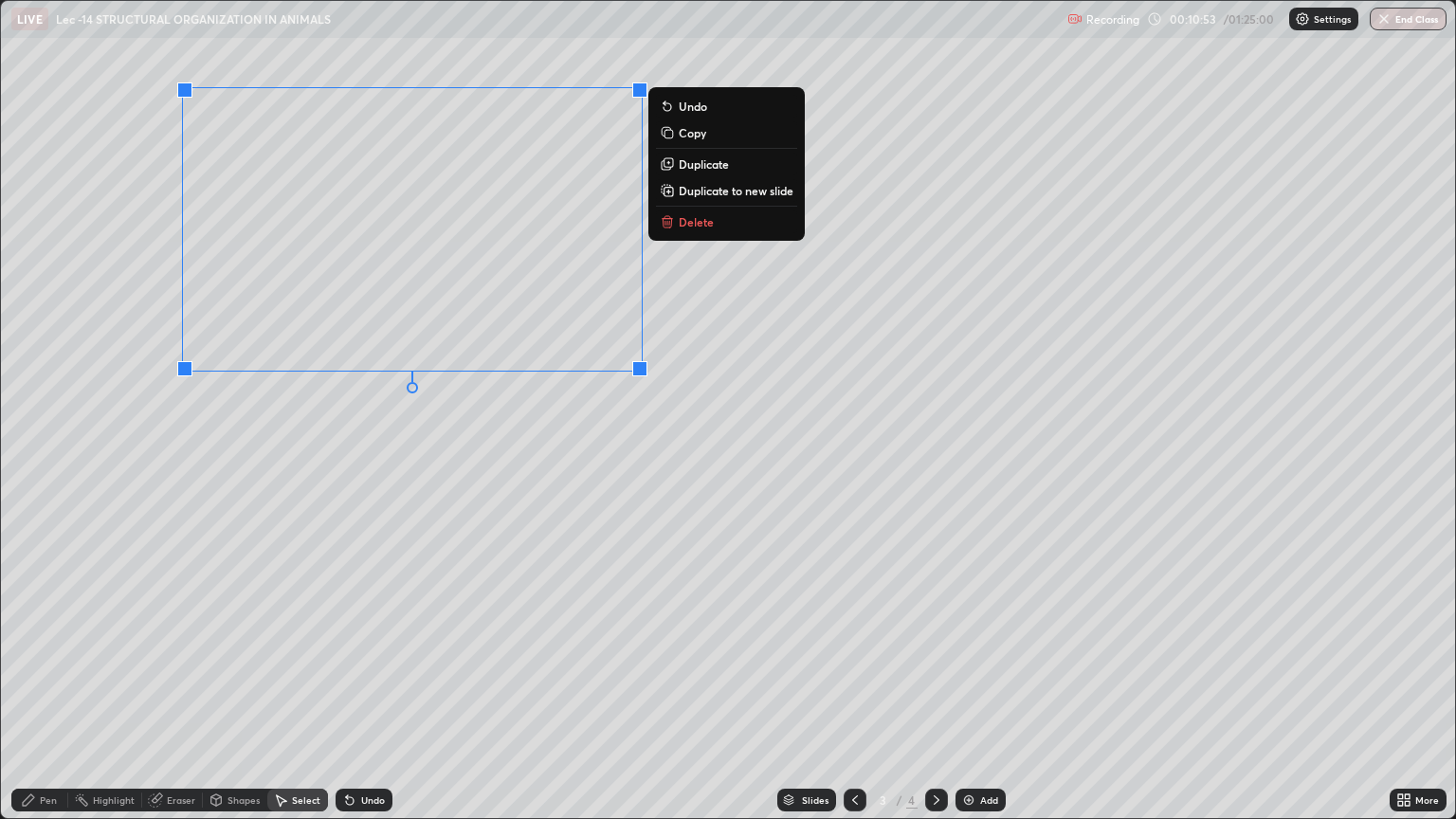 click on "0 ° Undo Copy Duplicate Duplicate to new slide Delete" at bounding box center (728, 410) 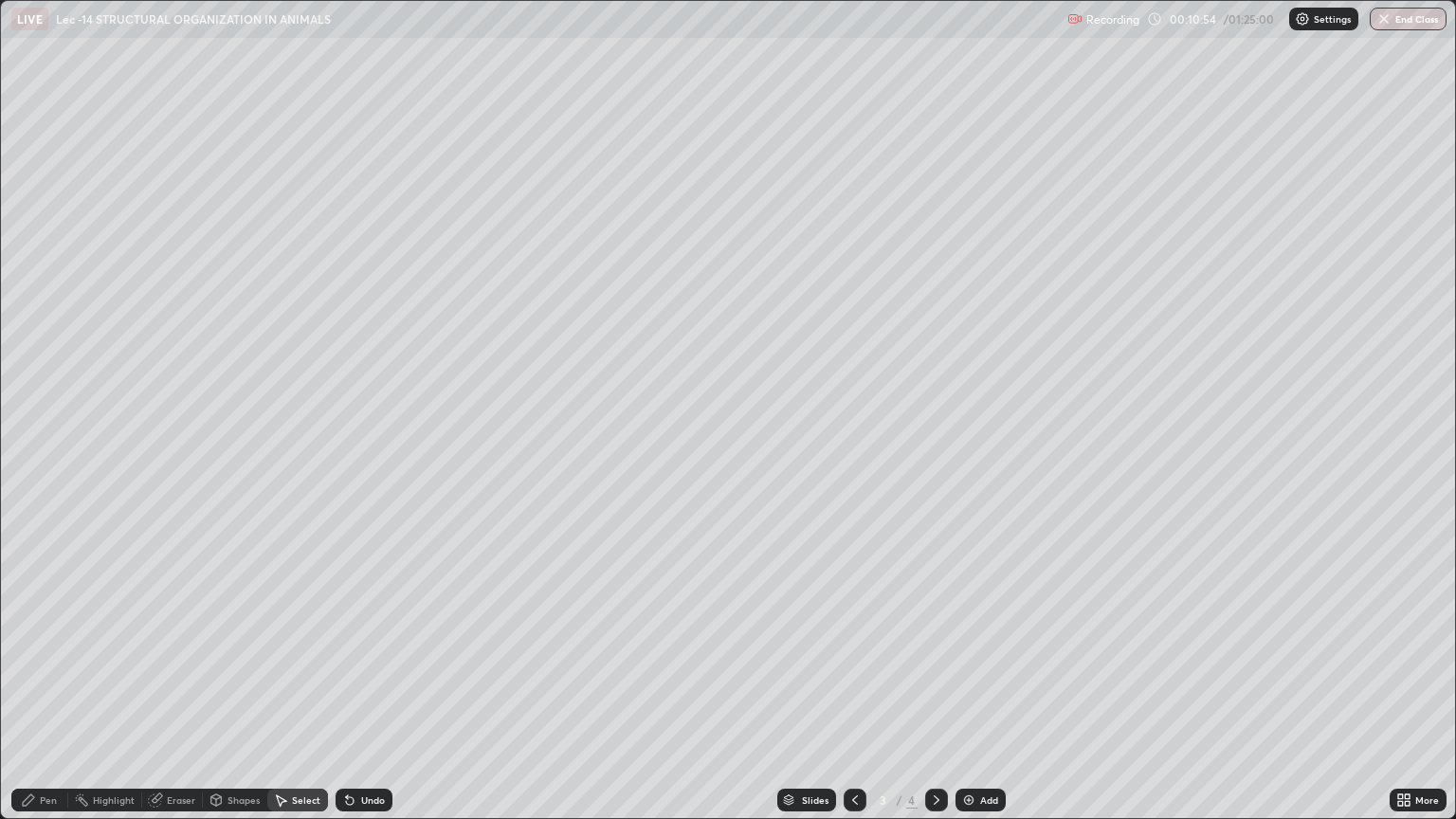 click on "Pen" at bounding box center (48, 800) 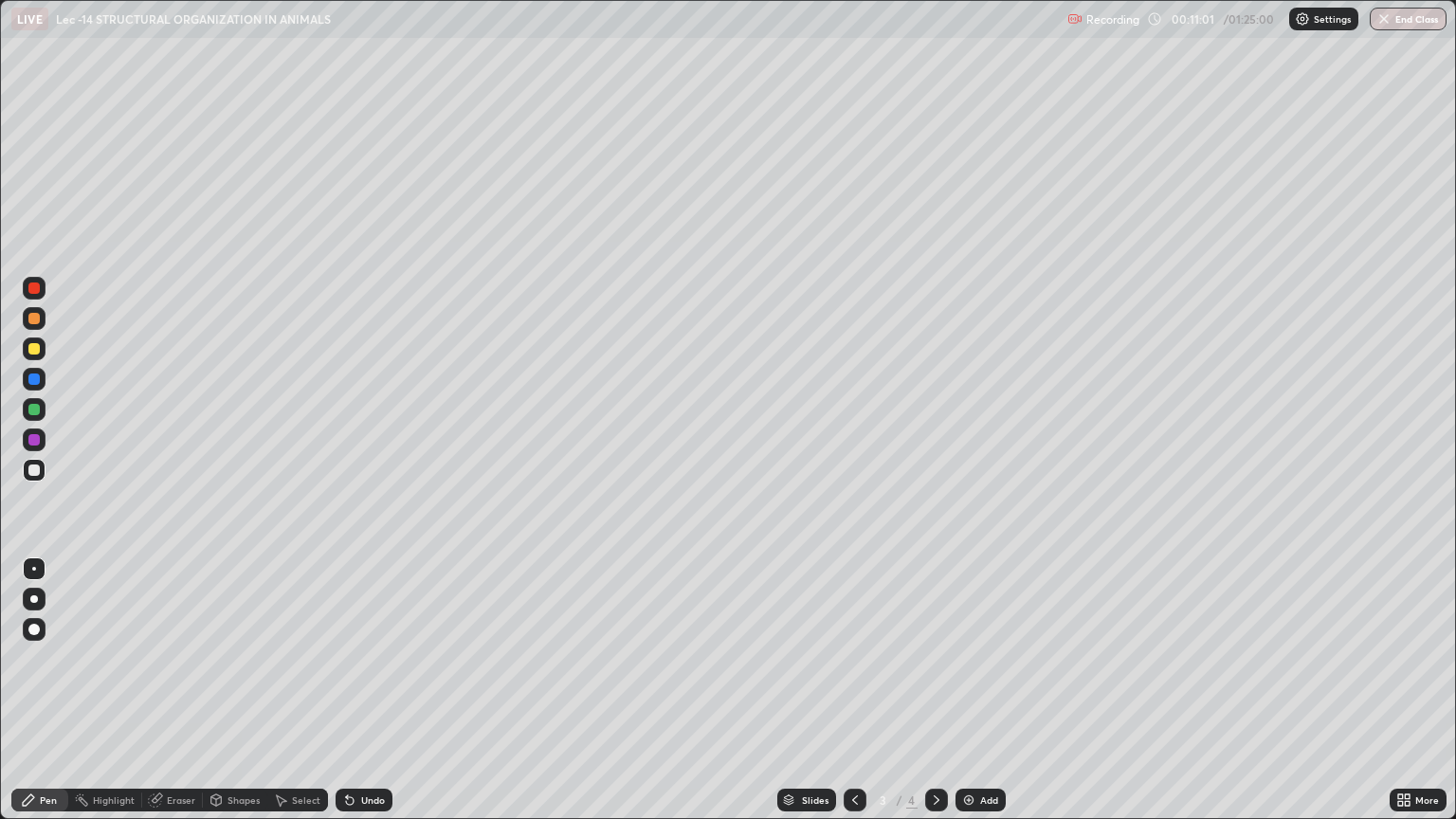 click at bounding box center (34, 349) 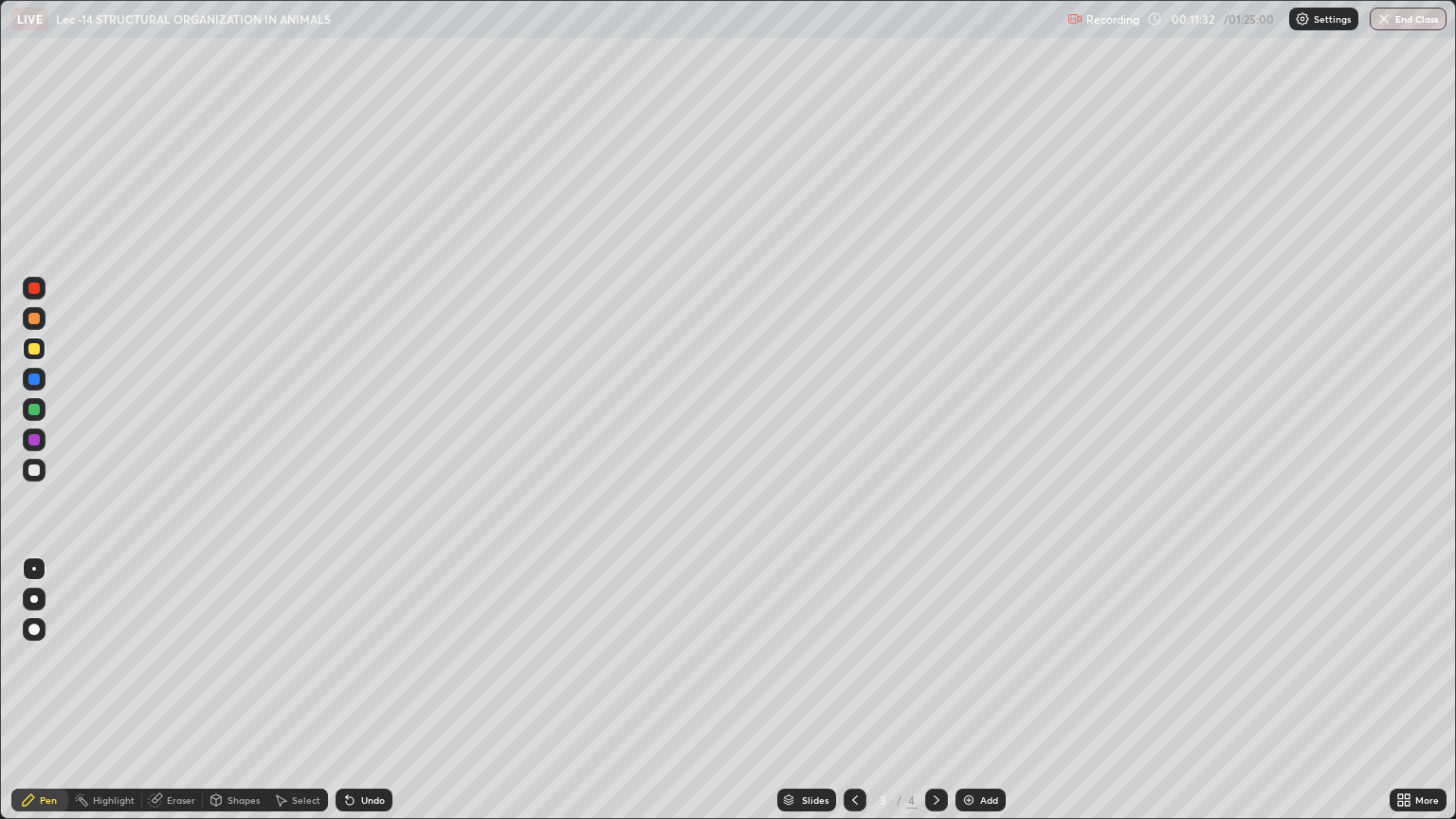 click on "Select" at bounding box center (298, 800) 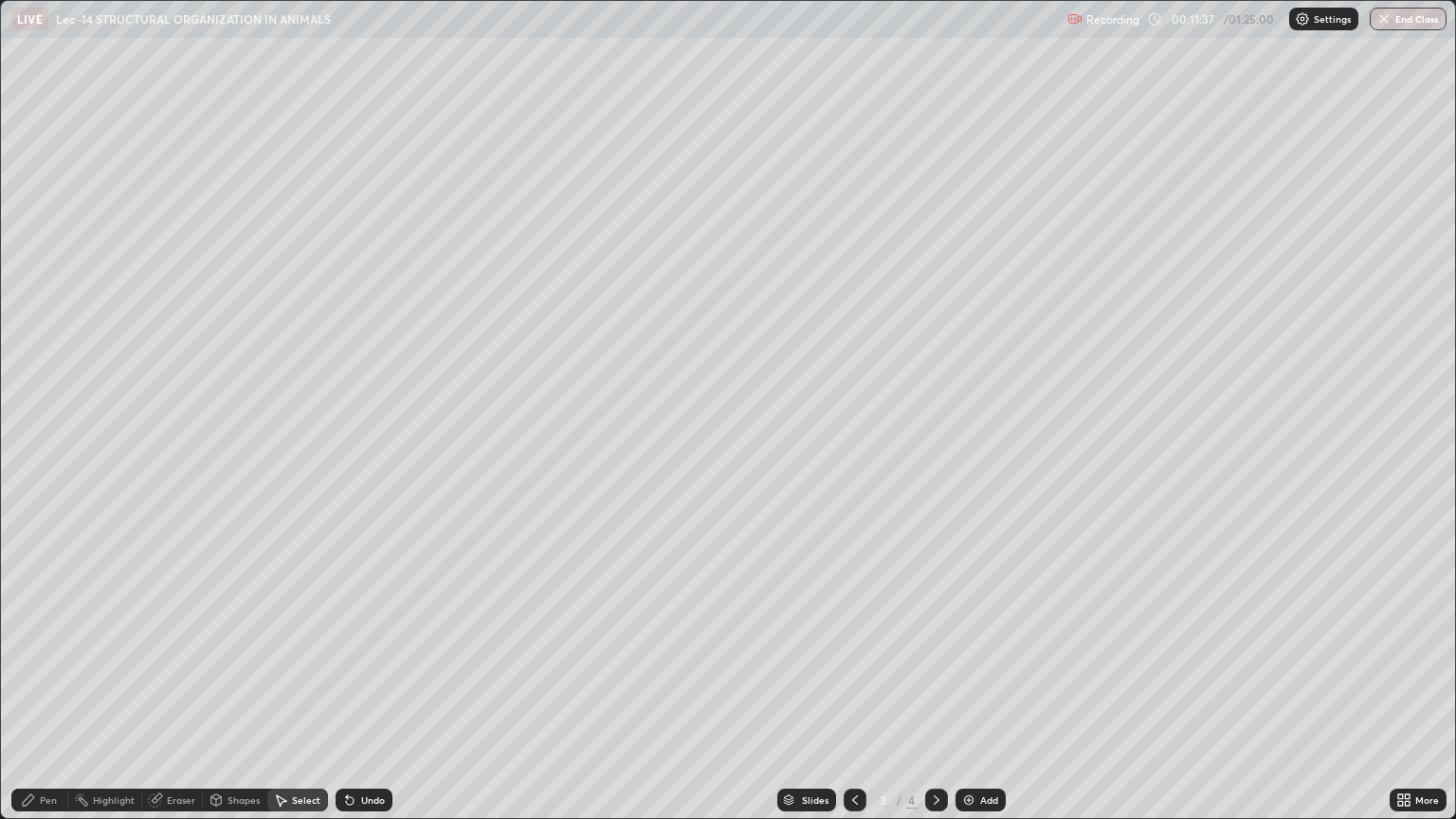click on "0 ° Undo Copy Duplicate Duplicate to new slide Delete" at bounding box center (728, 410) 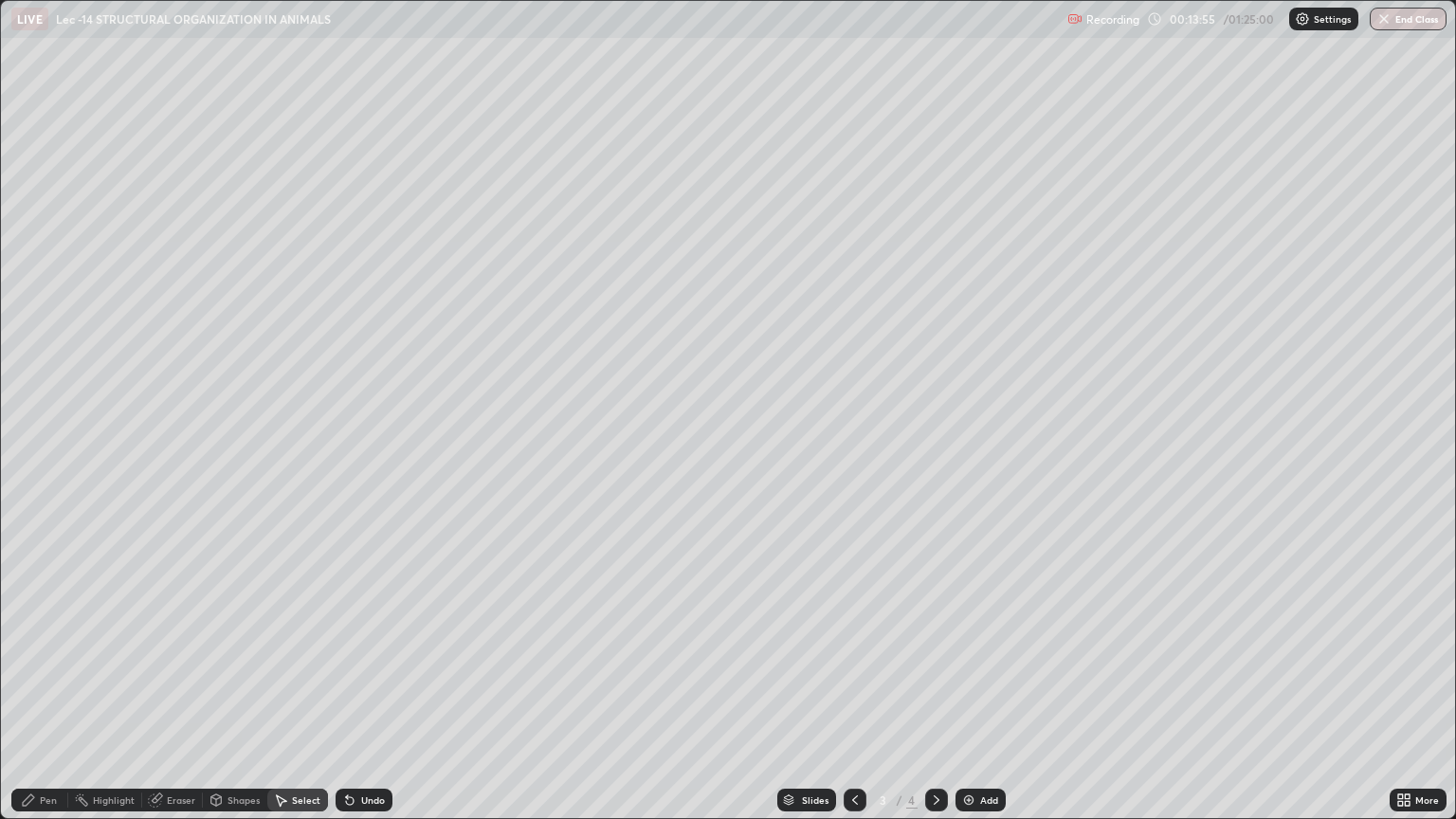 click on "Pen" at bounding box center [48, 800] 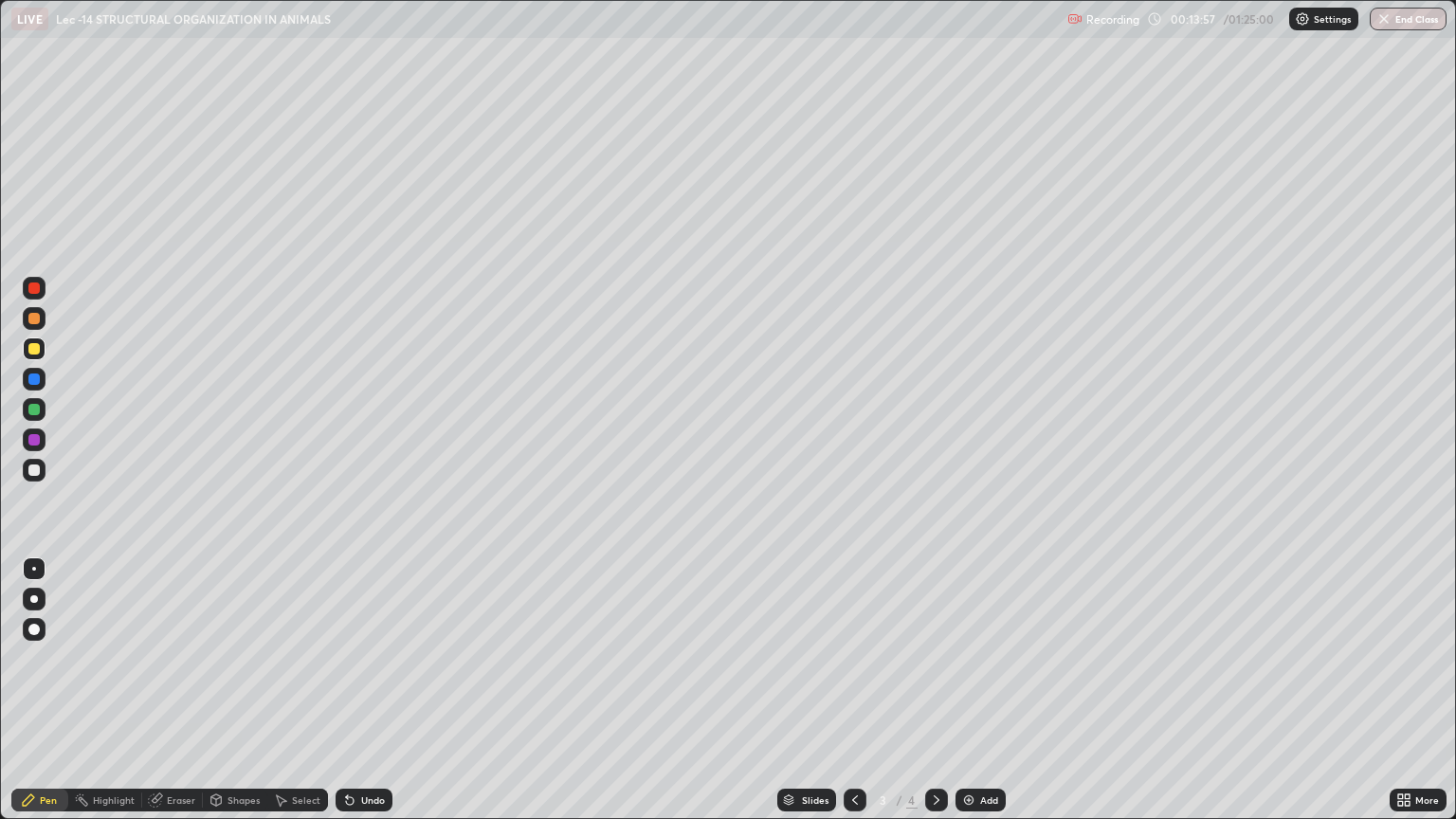 click at bounding box center (34, 470) 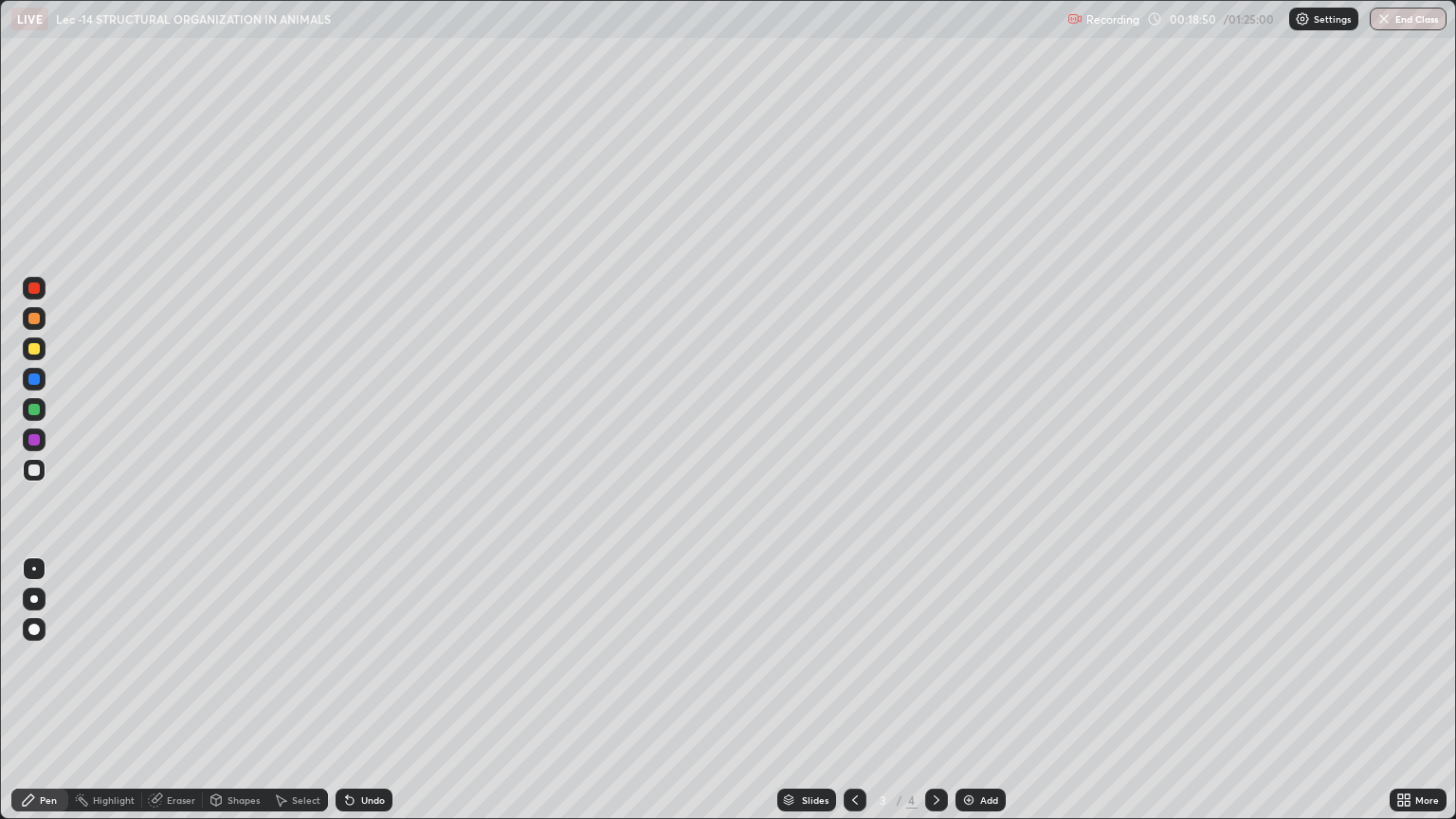 click 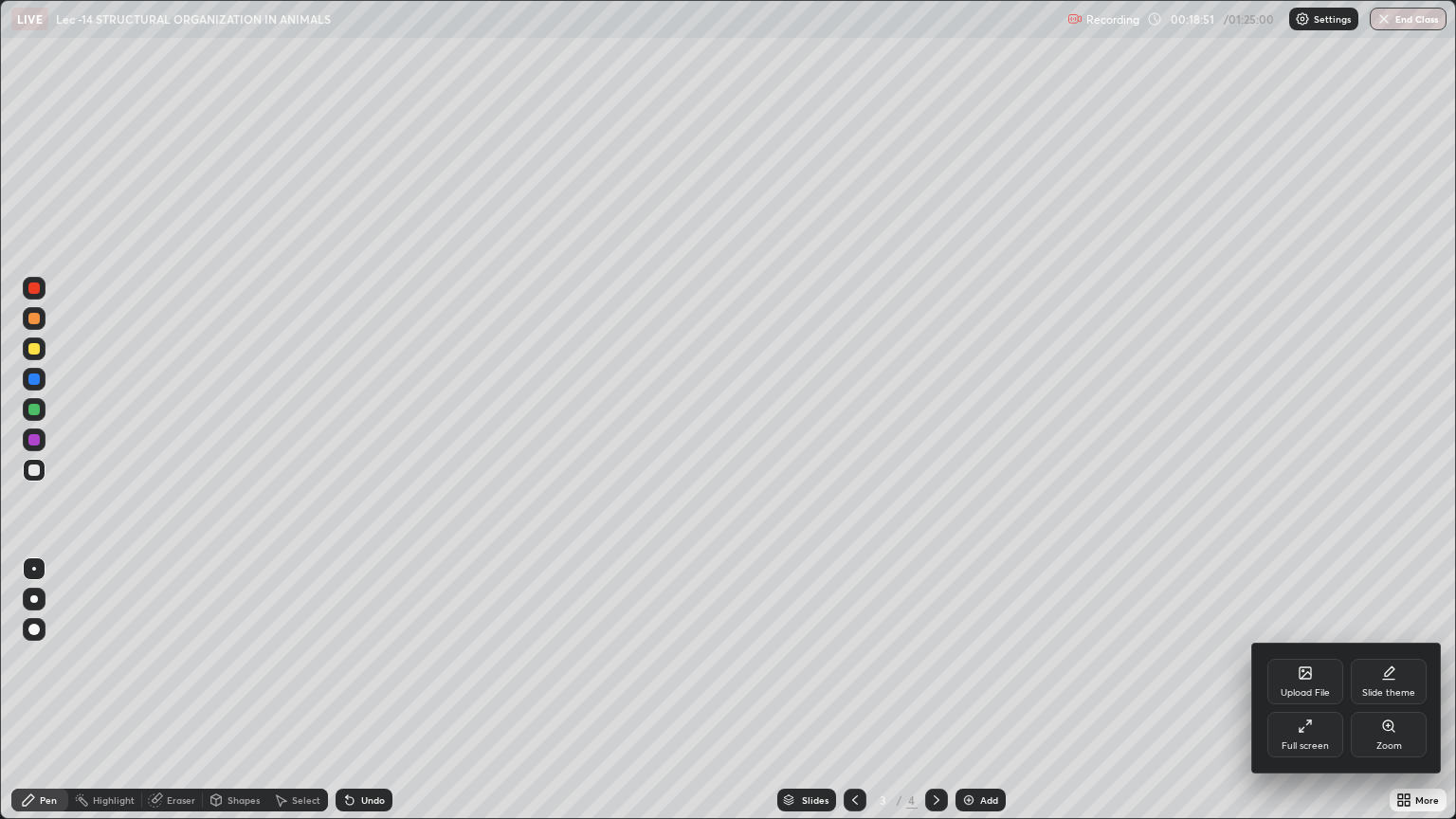 click on "Full screen" at bounding box center (1305, 746) 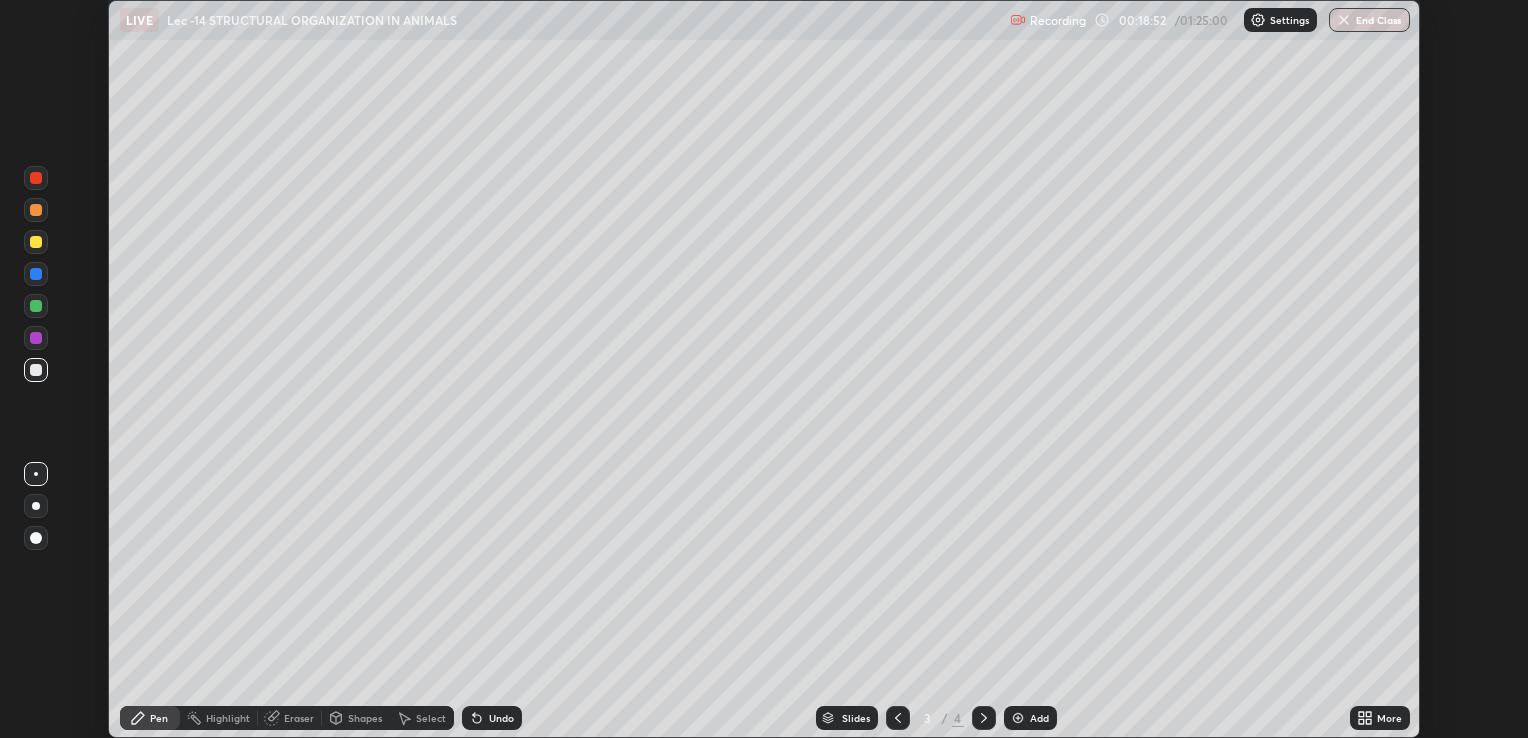 scroll, scrollTop: 738, scrollLeft: 1528, axis: both 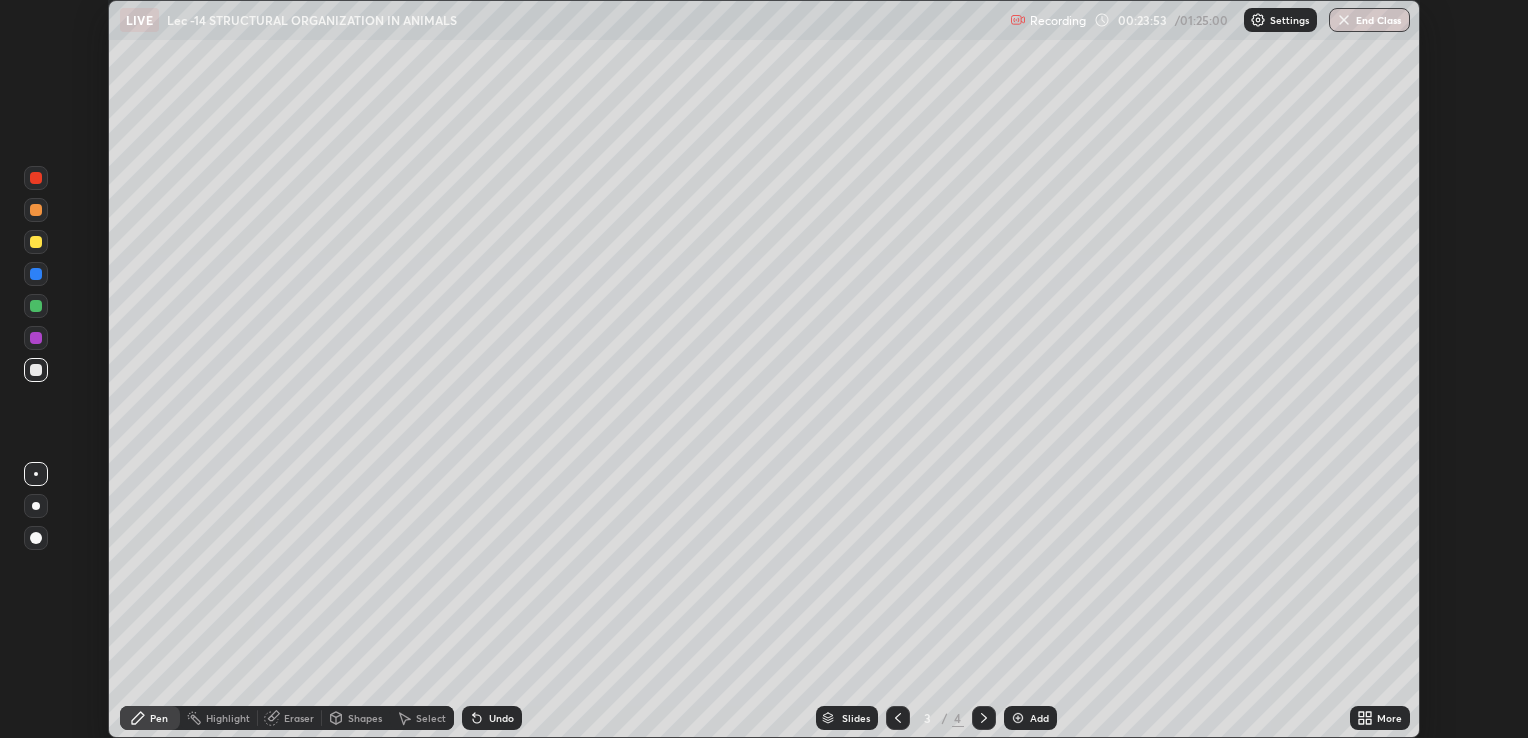 click 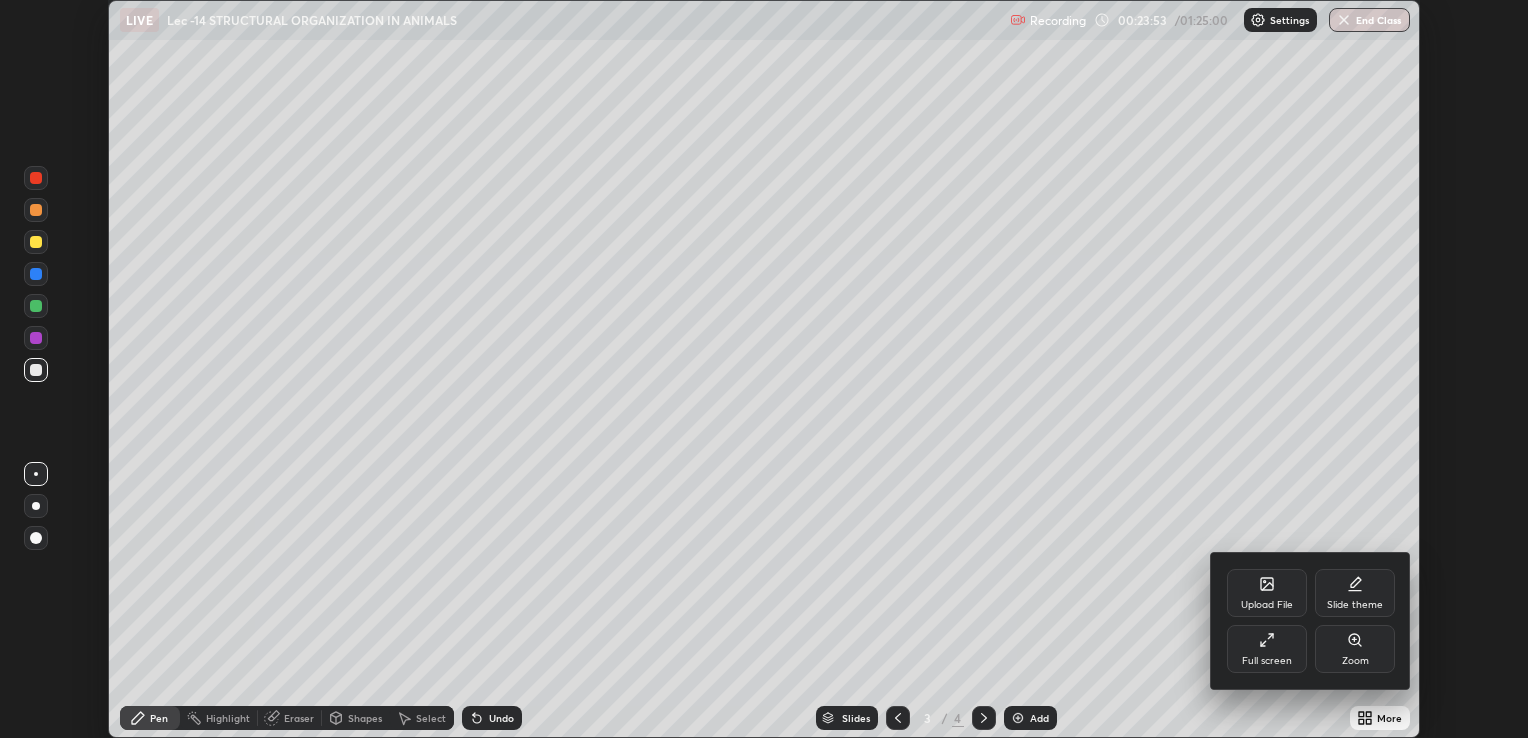 click on "Full screen" at bounding box center [1267, 649] 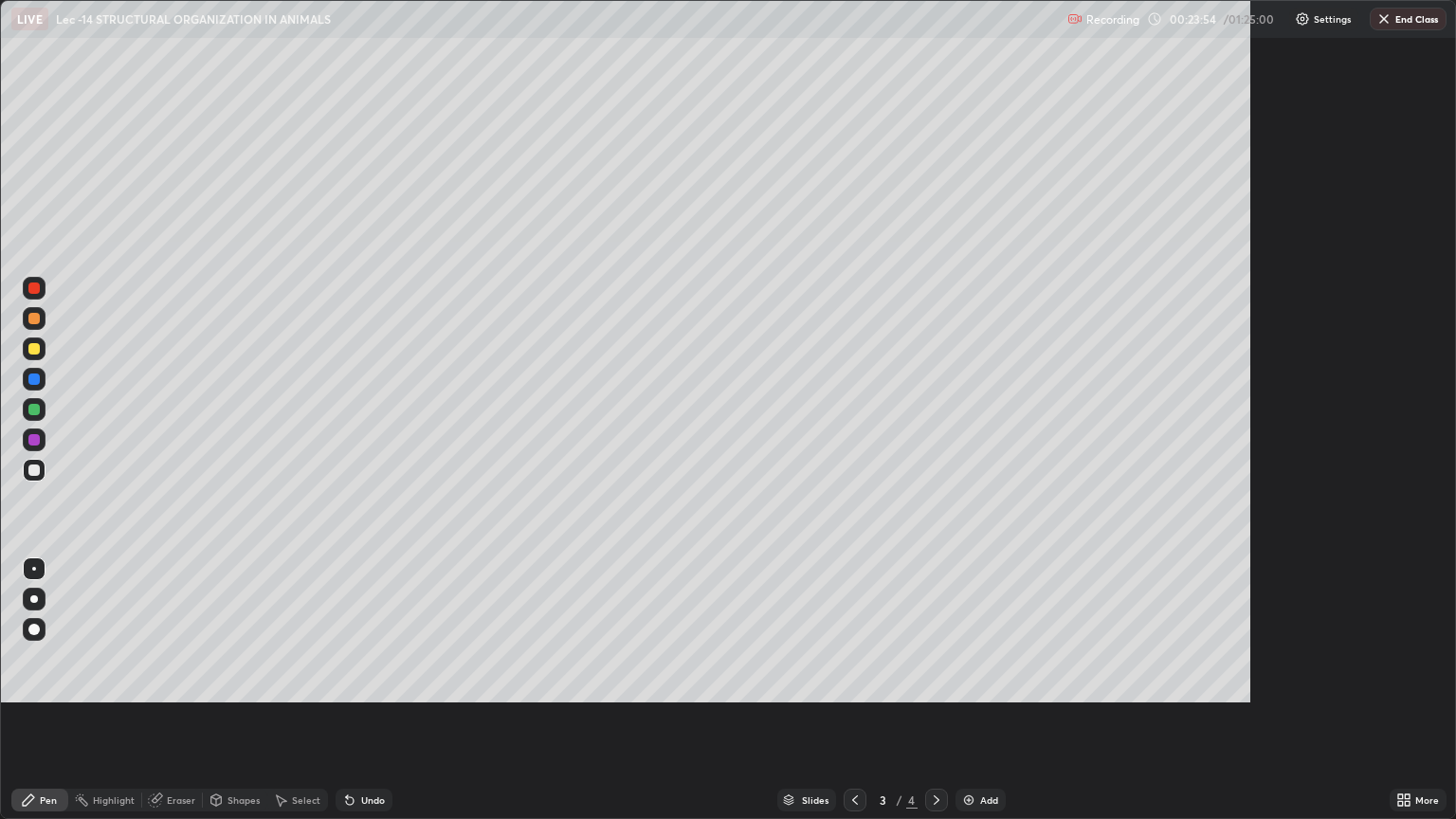 scroll, scrollTop: 93973, scrollLeft: 93336, axis: both 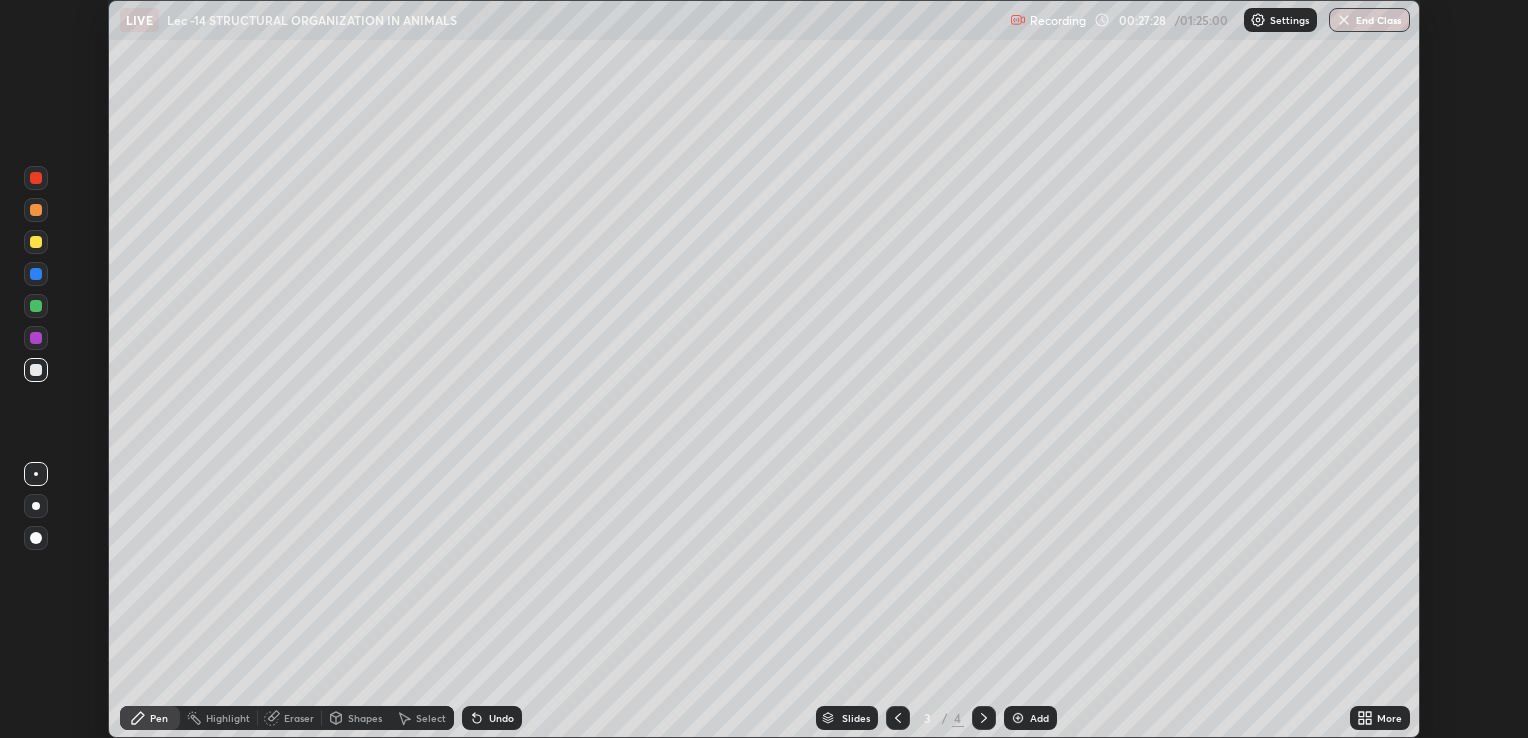 click 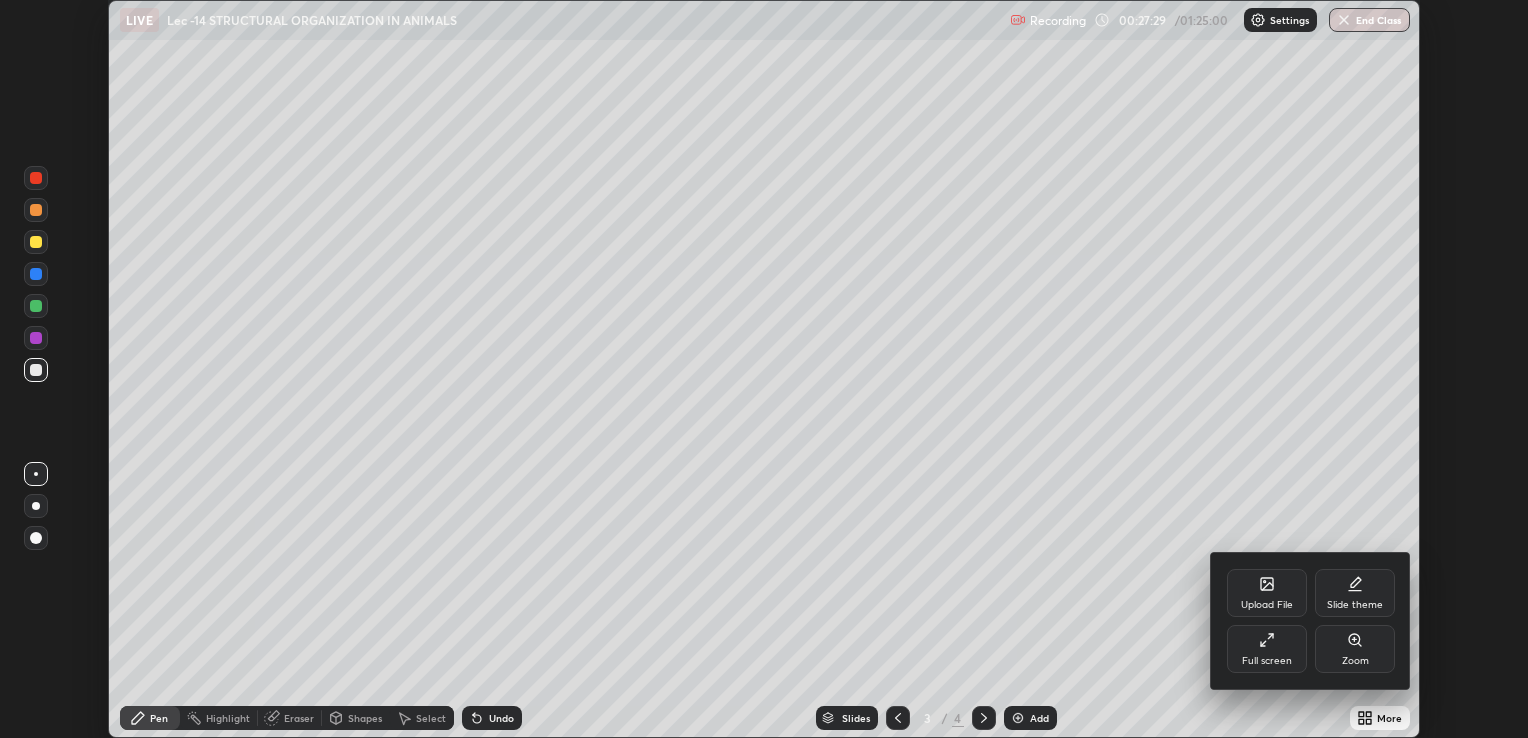 click on "Full screen" at bounding box center [1267, 661] 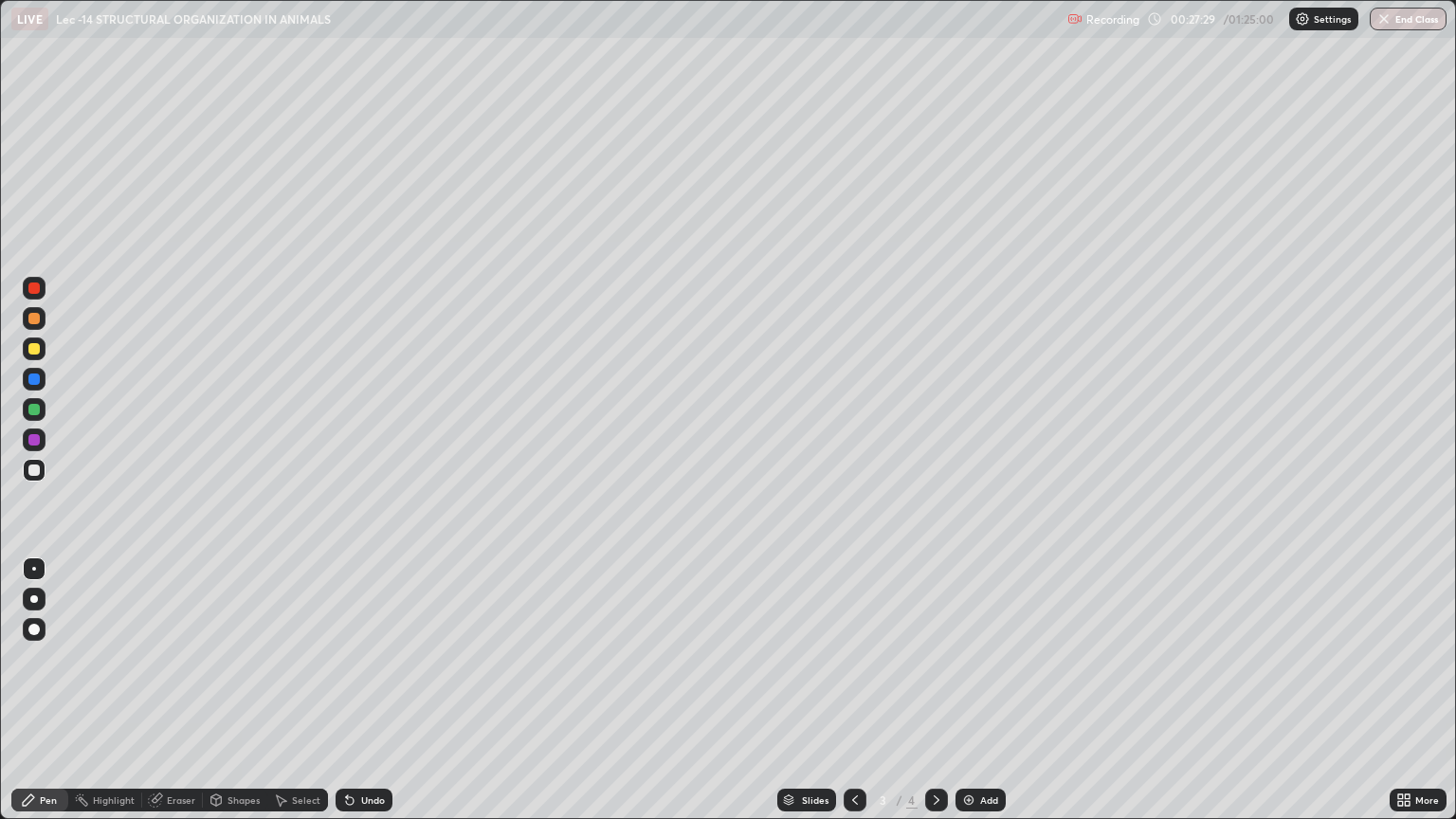 scroll, scrollTop: 93973, scrollLeft: 93336, axis: both 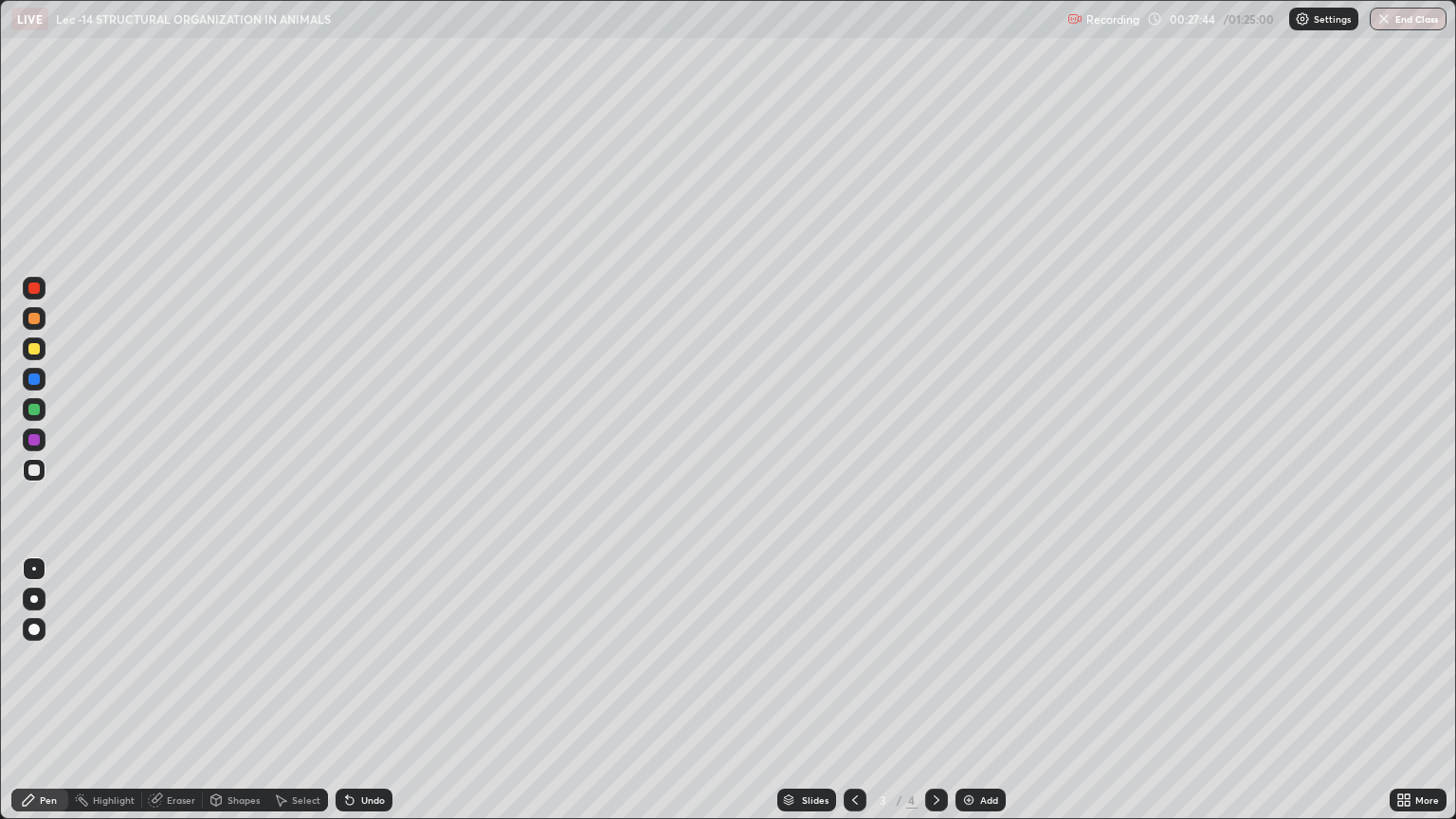 click 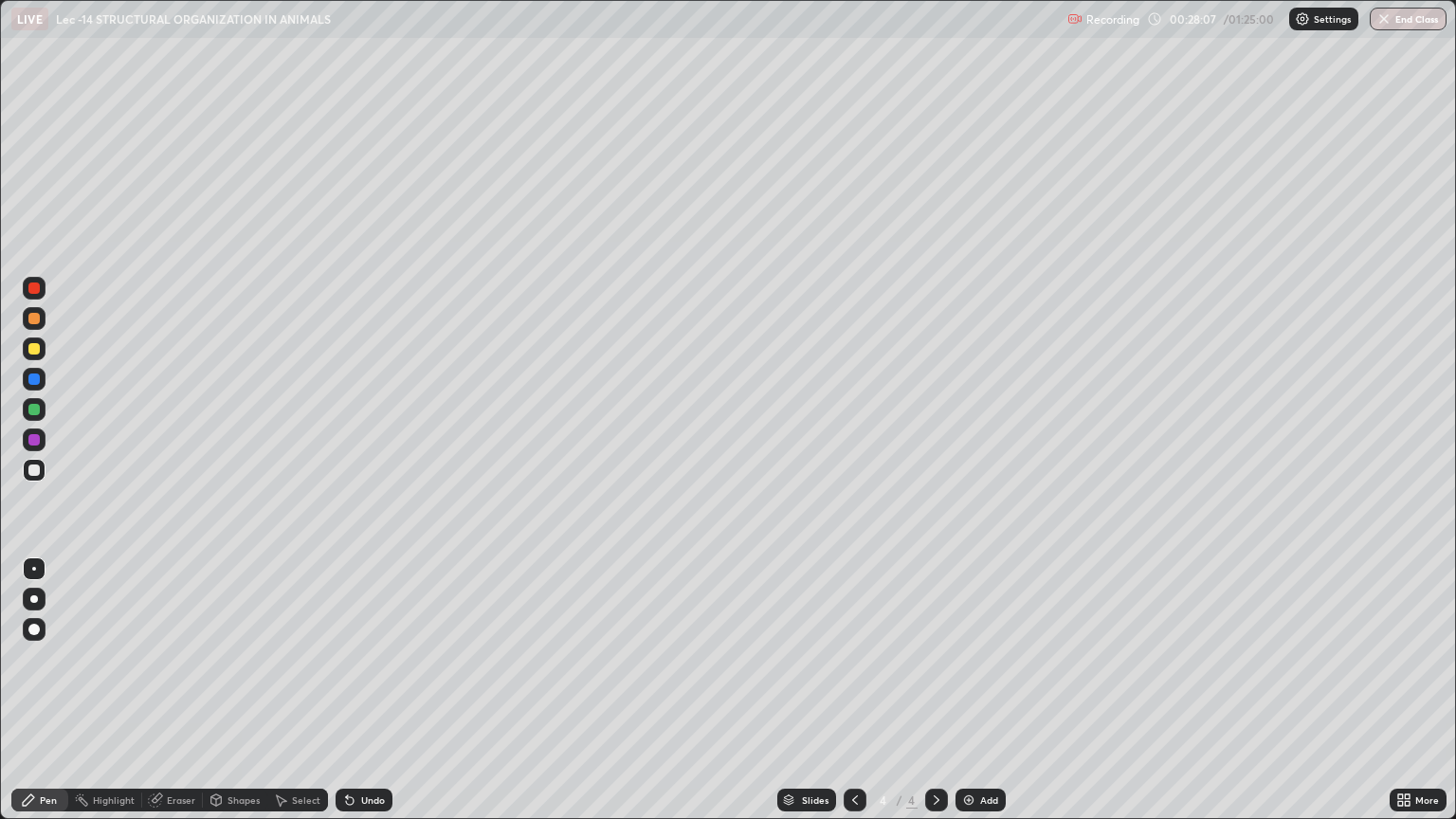 click on "More" at bounding box center [1418, 800] 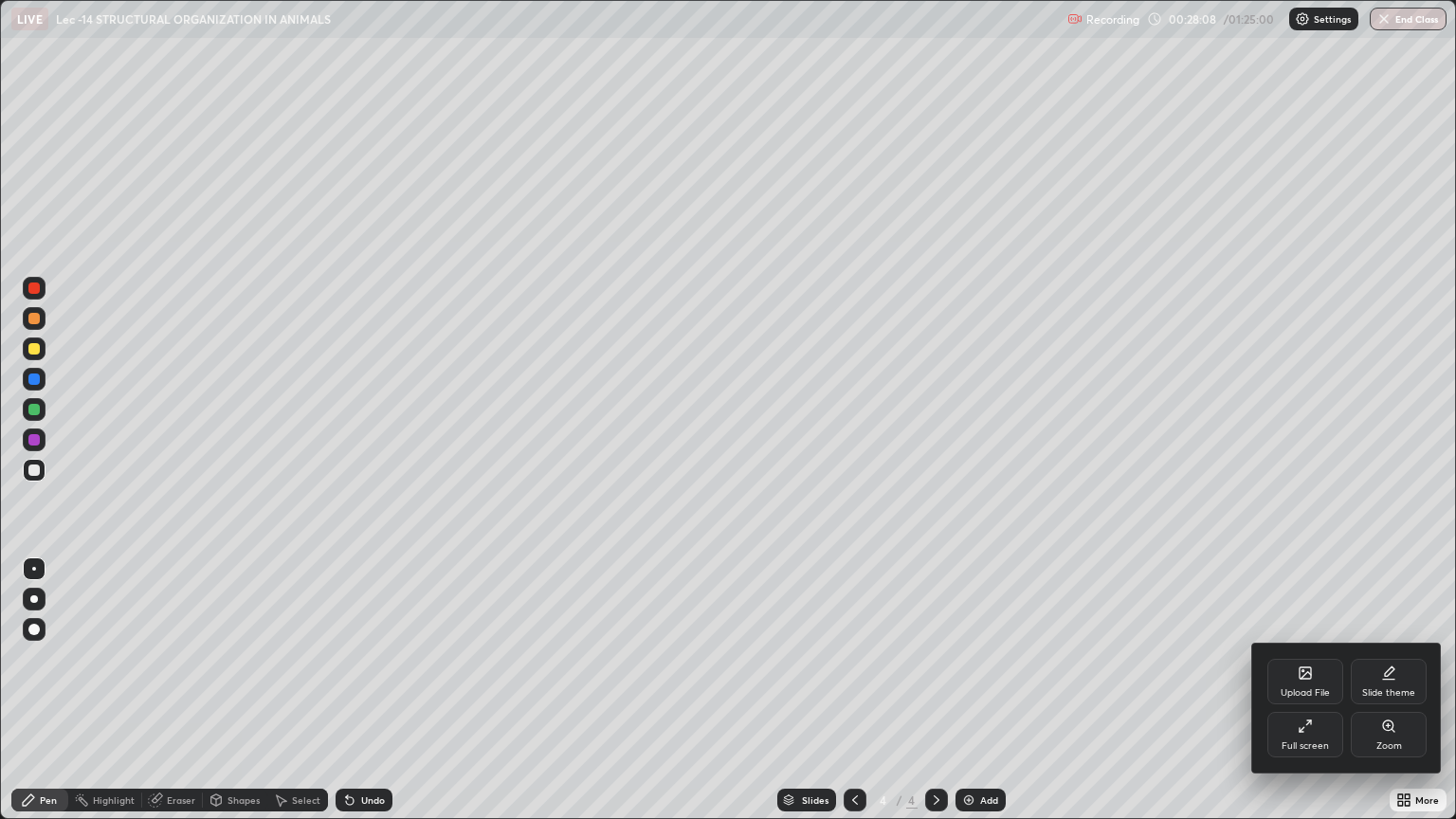 click on "Full screen" at bounding box center [1305, 746] 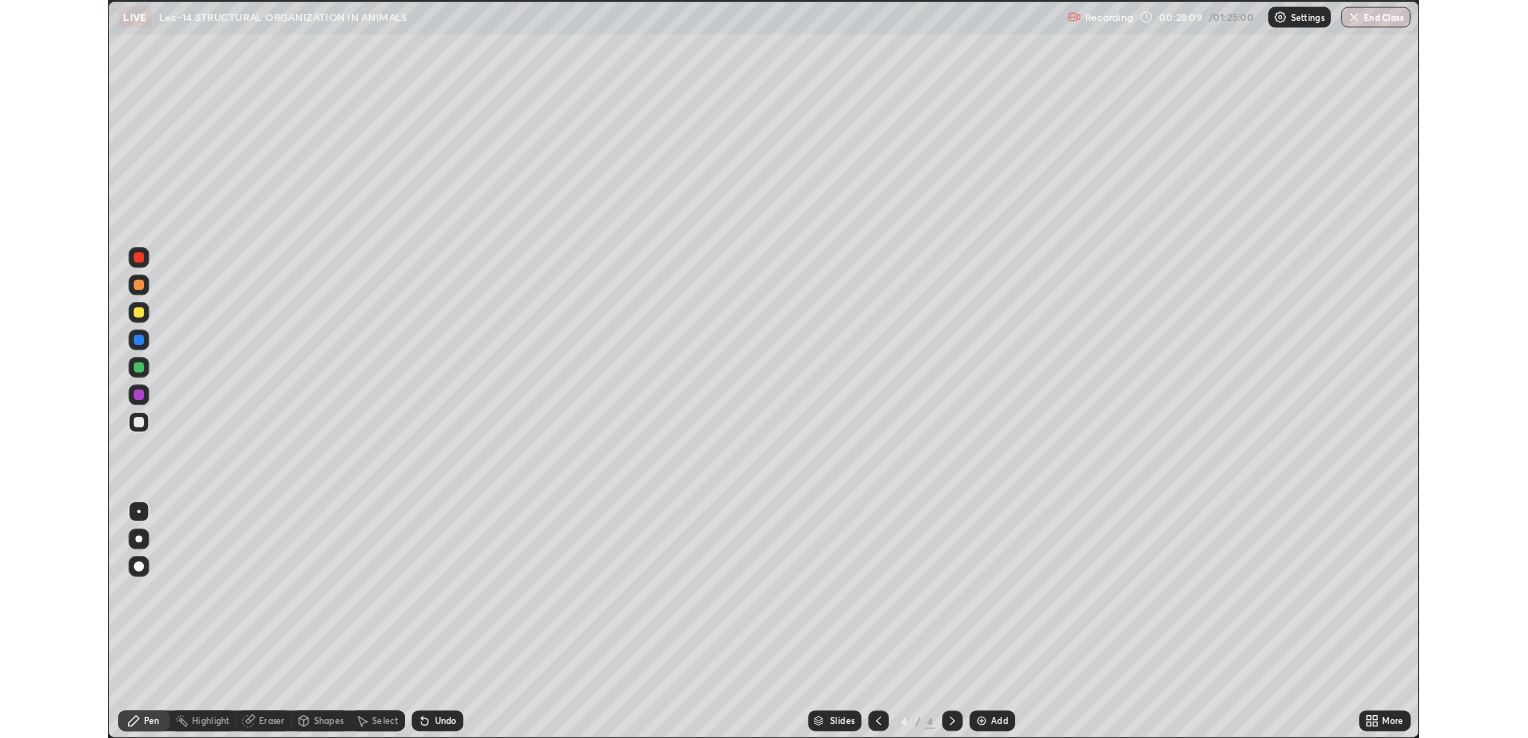 scroll, scrollTop: 738, scrollLeft: 1528, axis: both 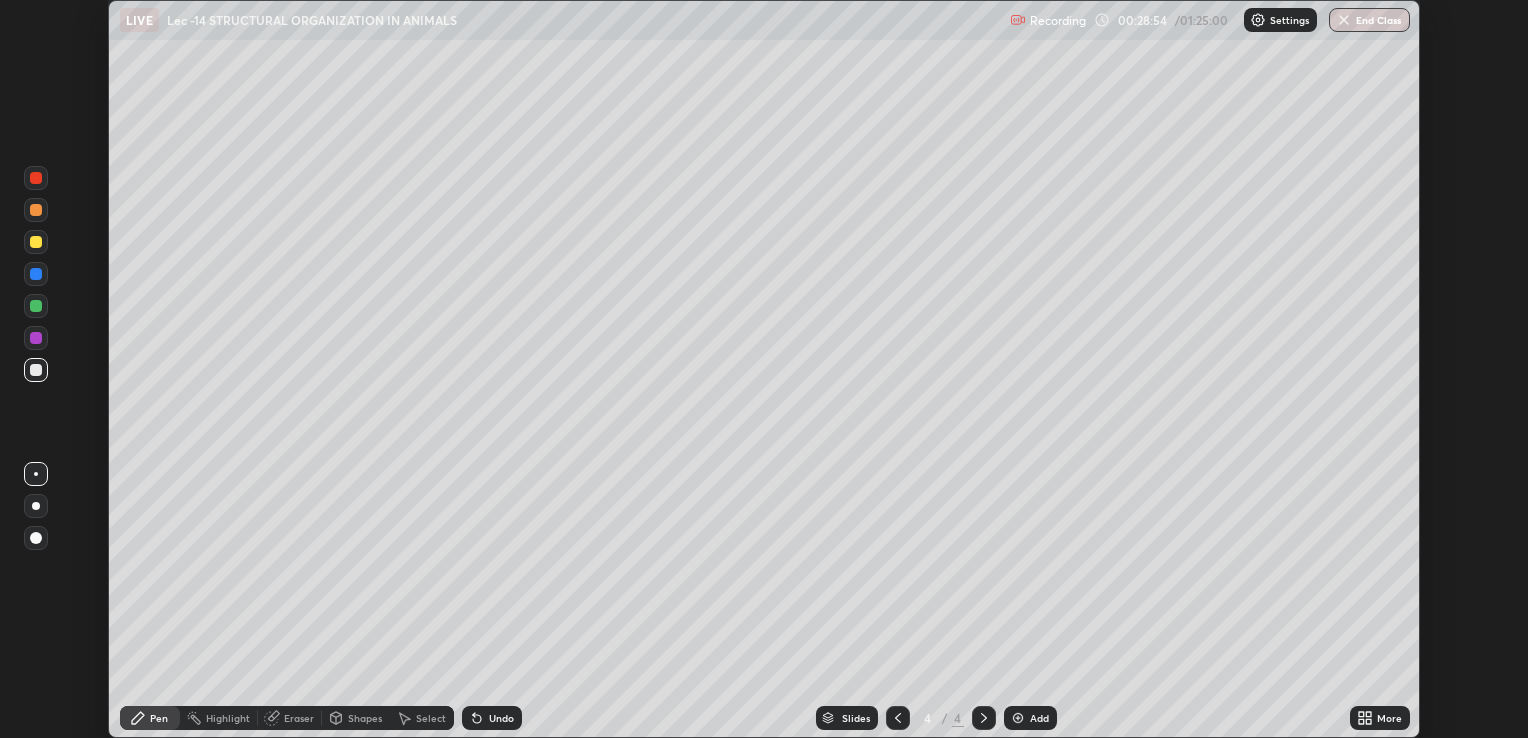 click on "More" at bounding box center [1389, 718] 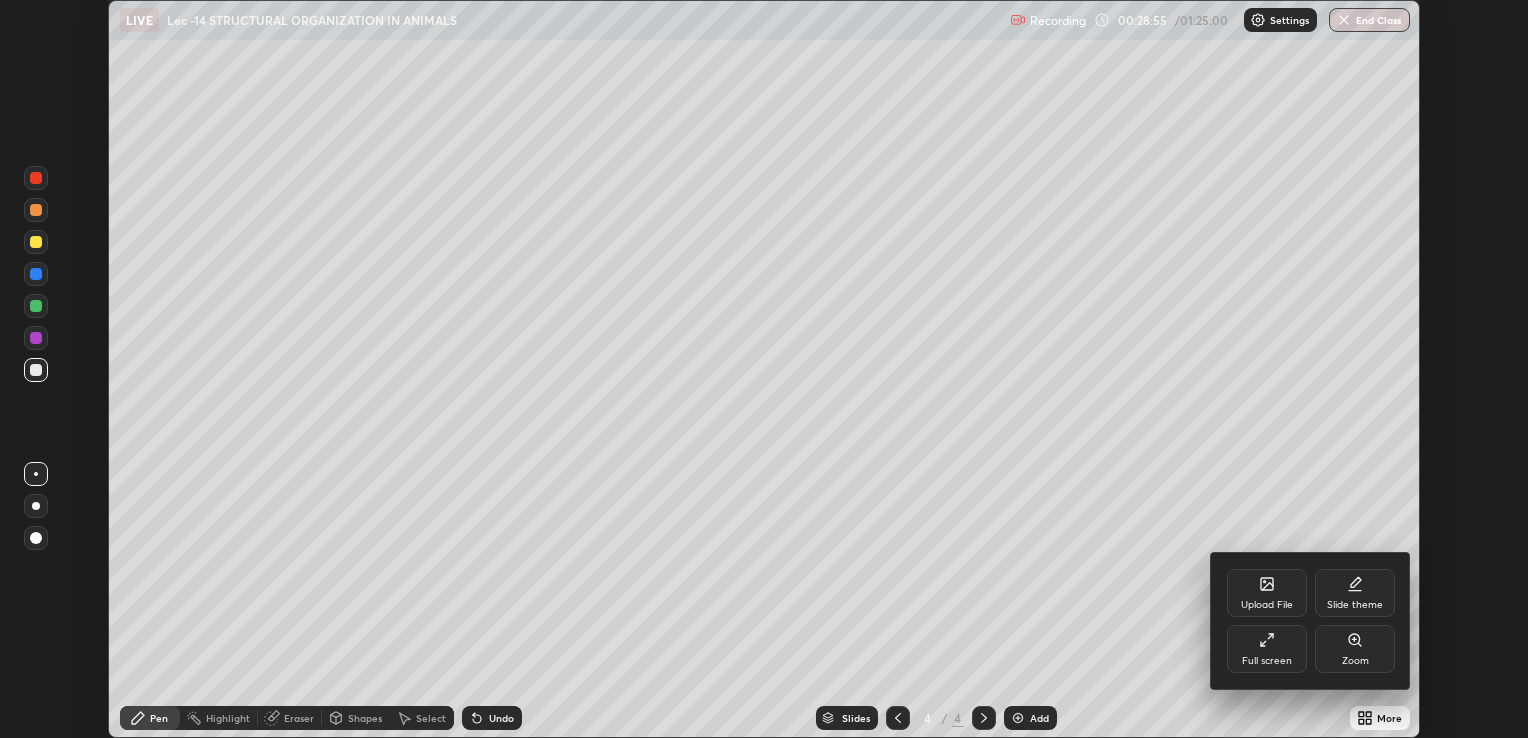 click on "Full screen" at bounding box center [1267, 661] 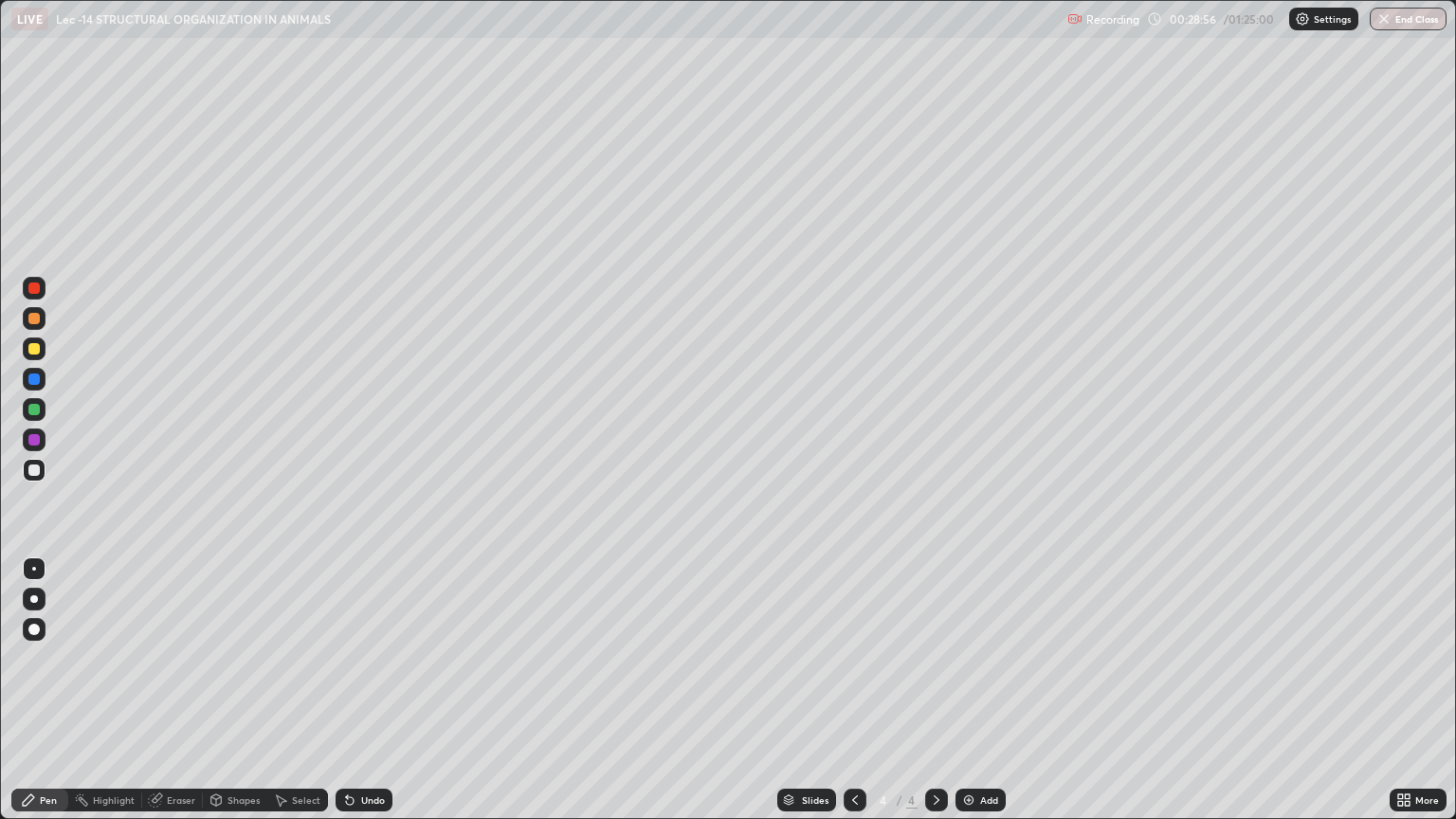 scroll, scrollTop: 93973, scrollLeft: 93336, axis: both 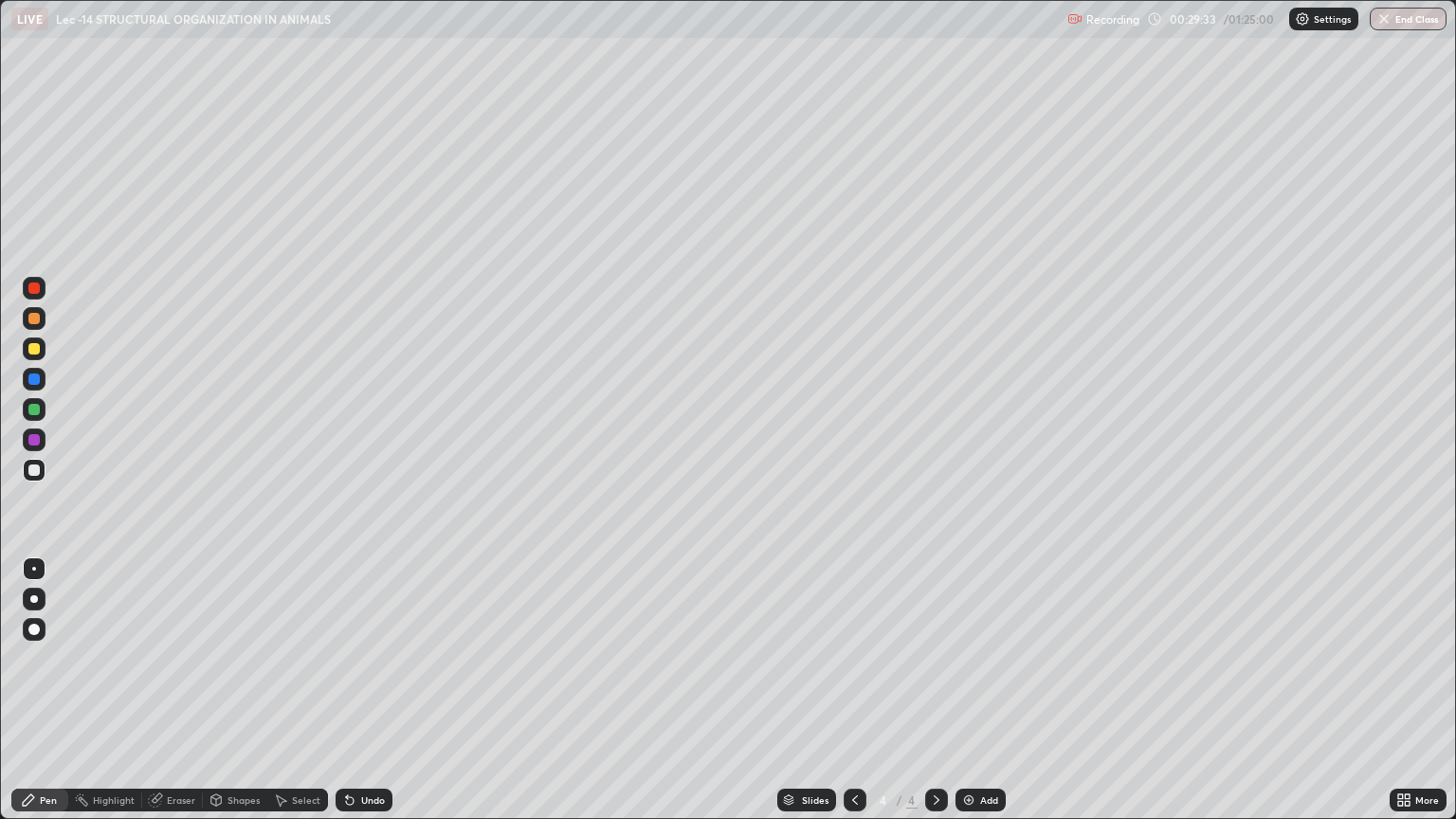 click 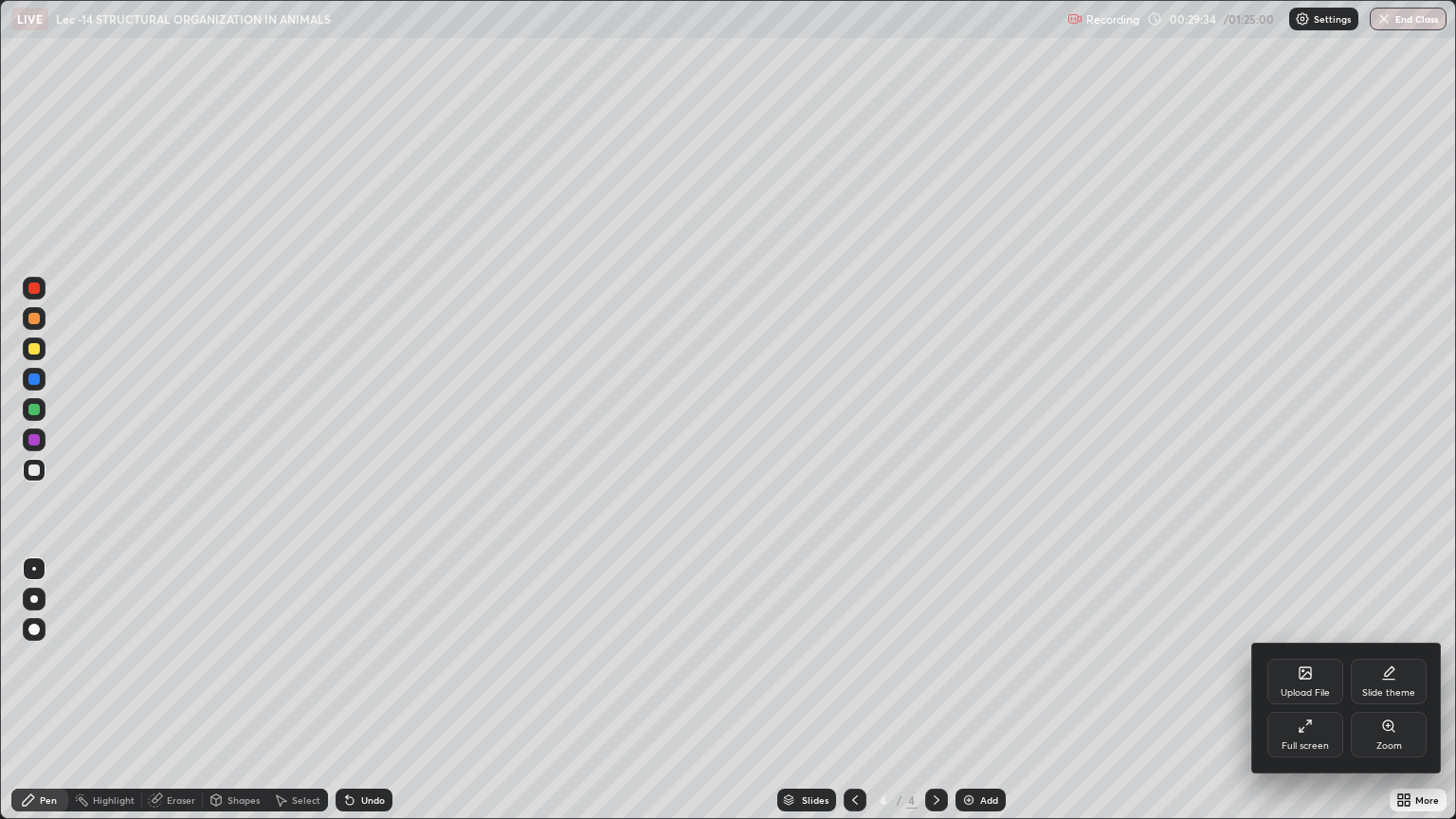 click on "Full screen" at bounding box center [1305, 746] 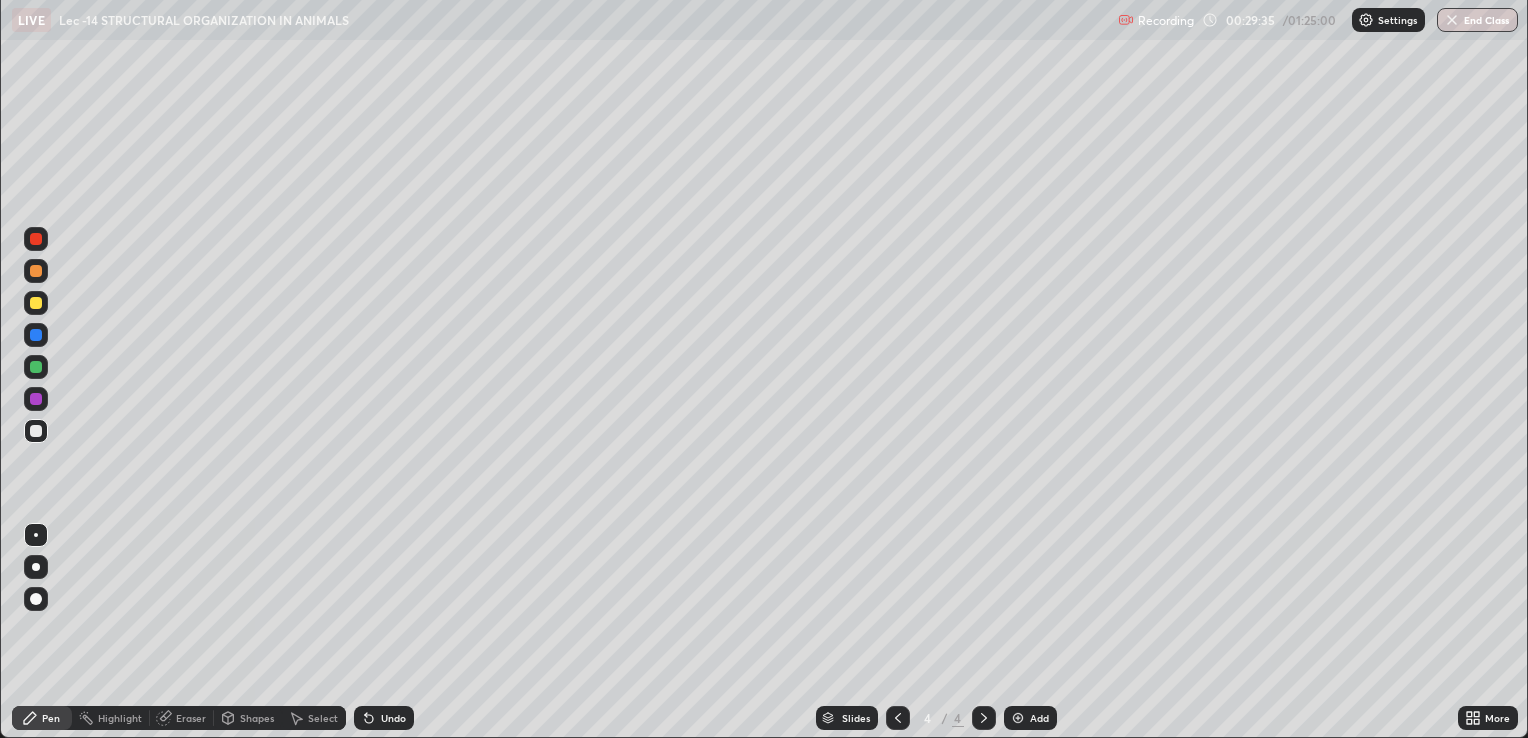 scroll, scrollTop: 738, scrollLeft: 1528, axis: both 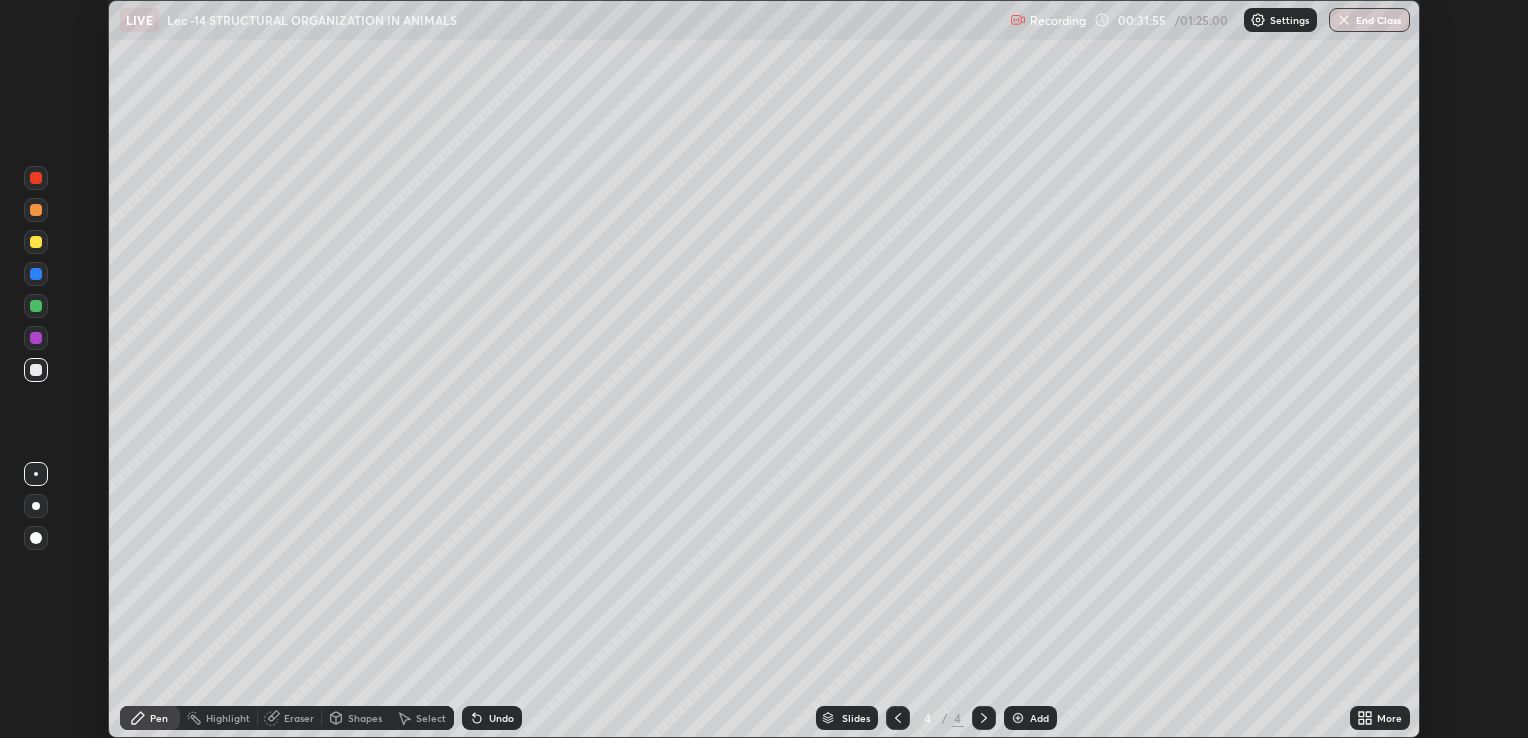 click on "Setting up your live class" at bounding box center (764, 369) 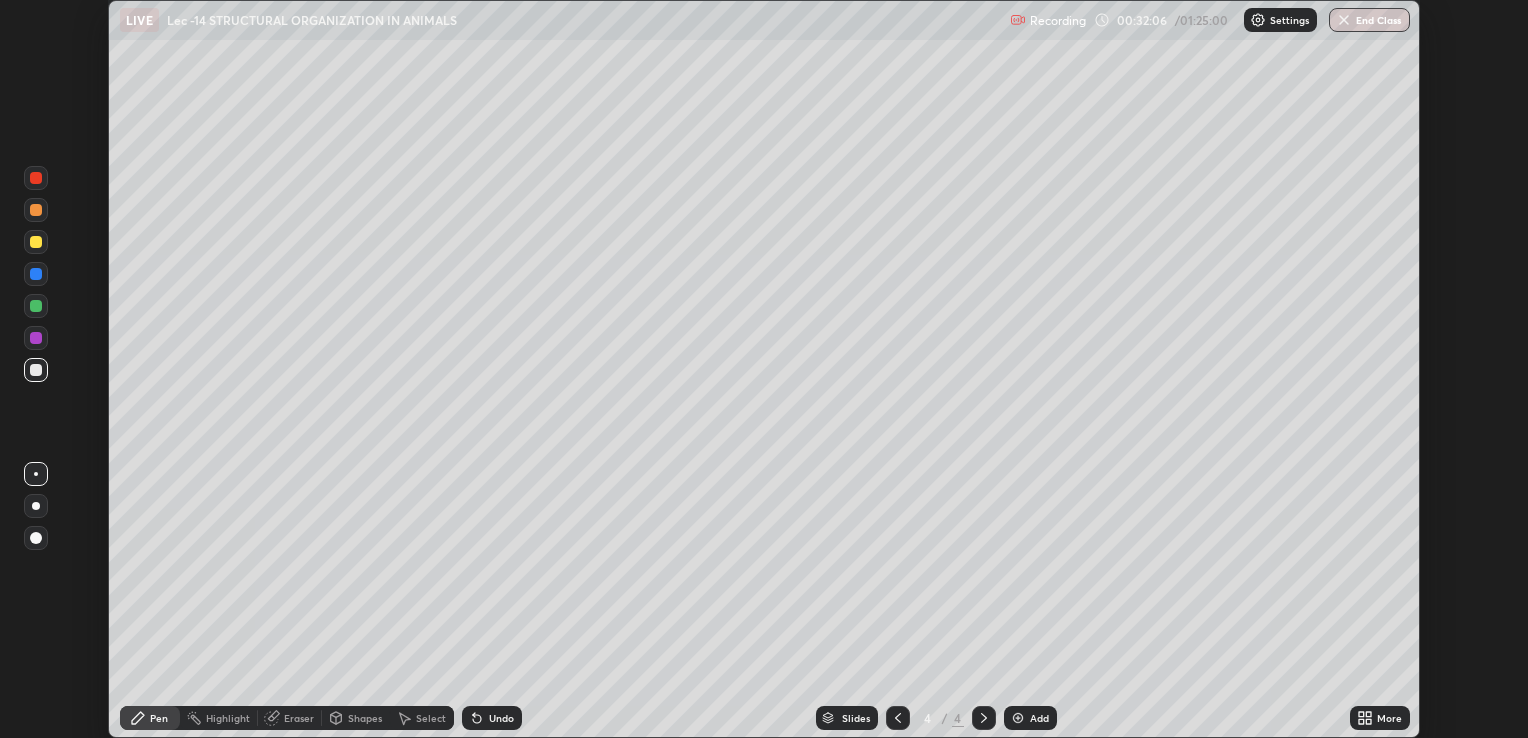 click on "Setting up your live class" at bounding box center [764, 369] 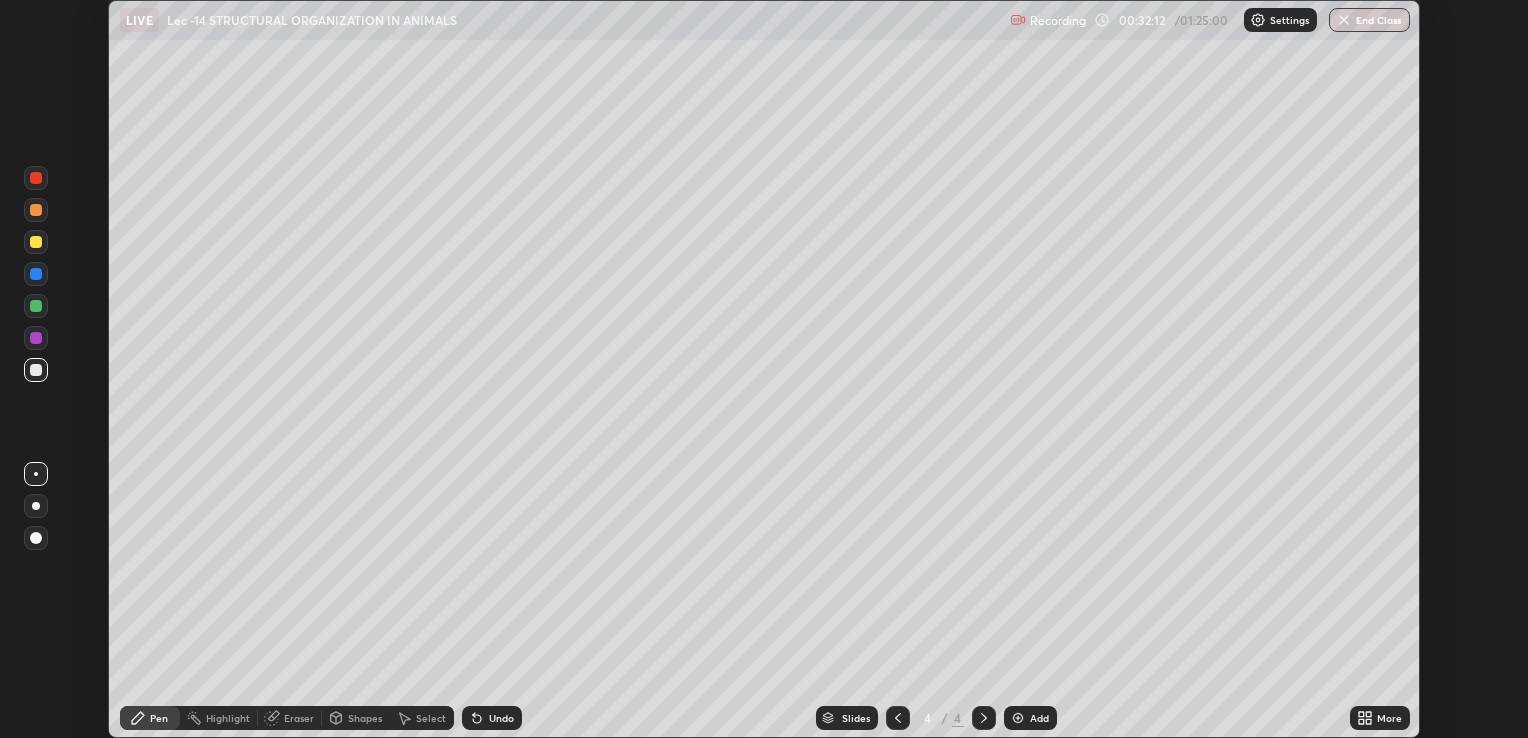 click 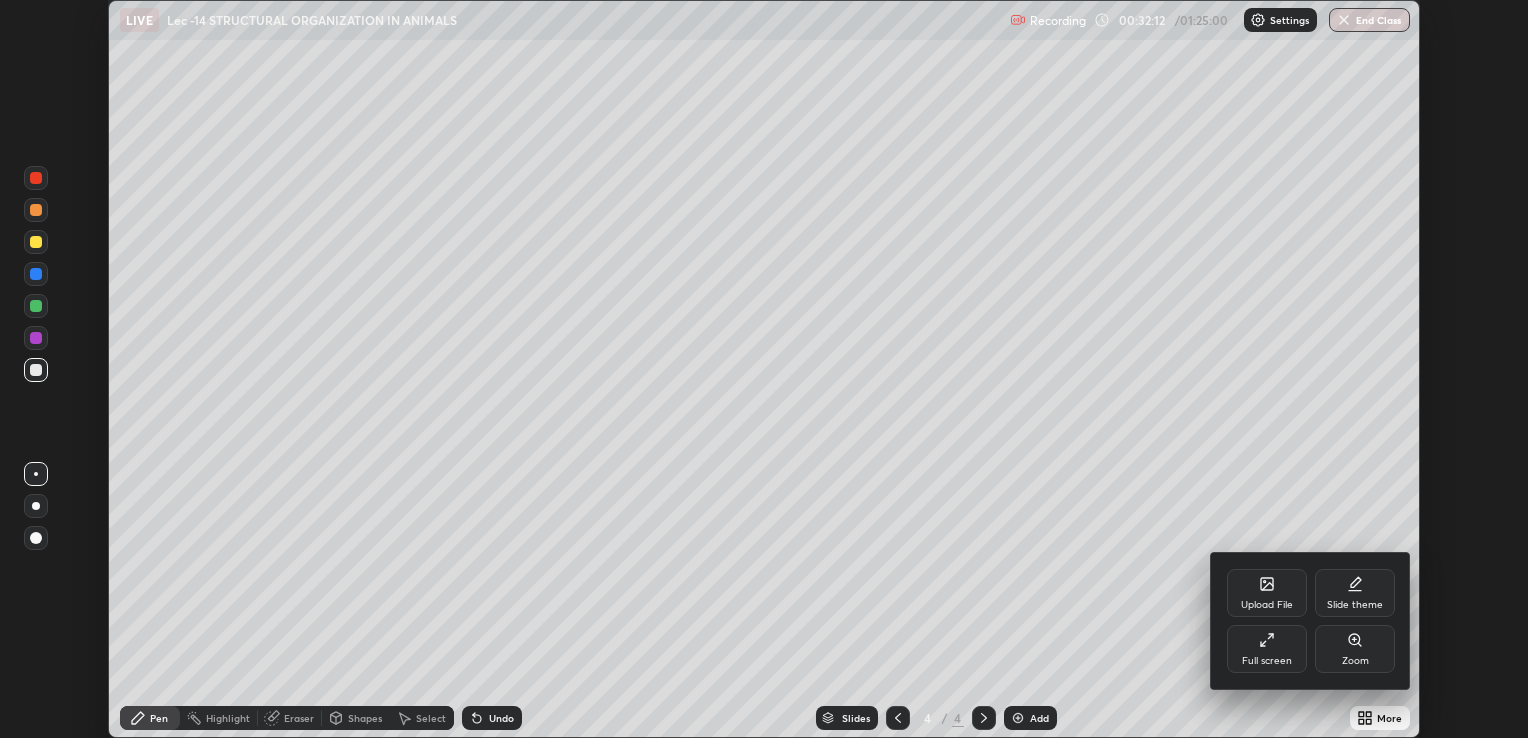 click on "Full screen" at bounding box center (1267, 661) 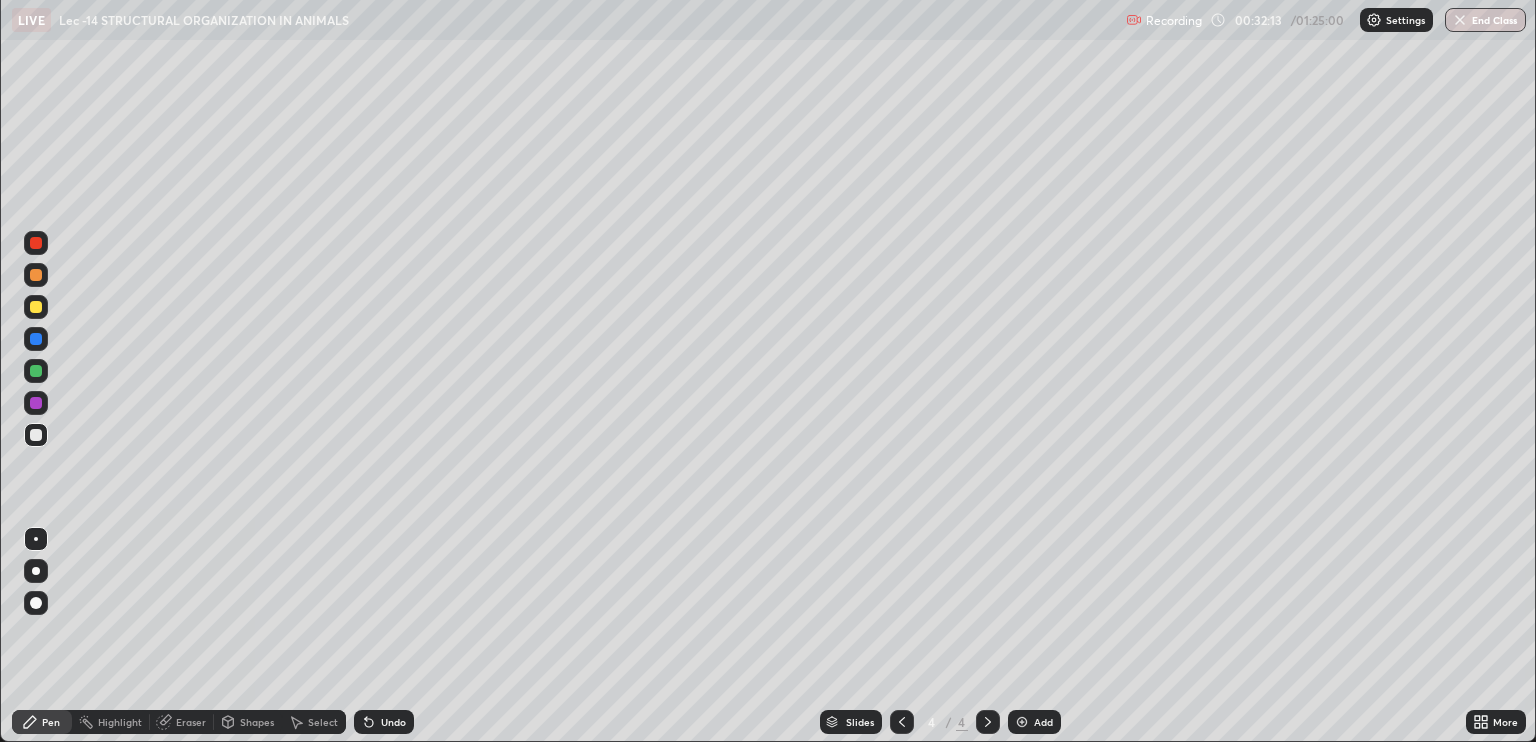 scroll, scrollTop: 99136, scrollLeft: 98464, axis: both 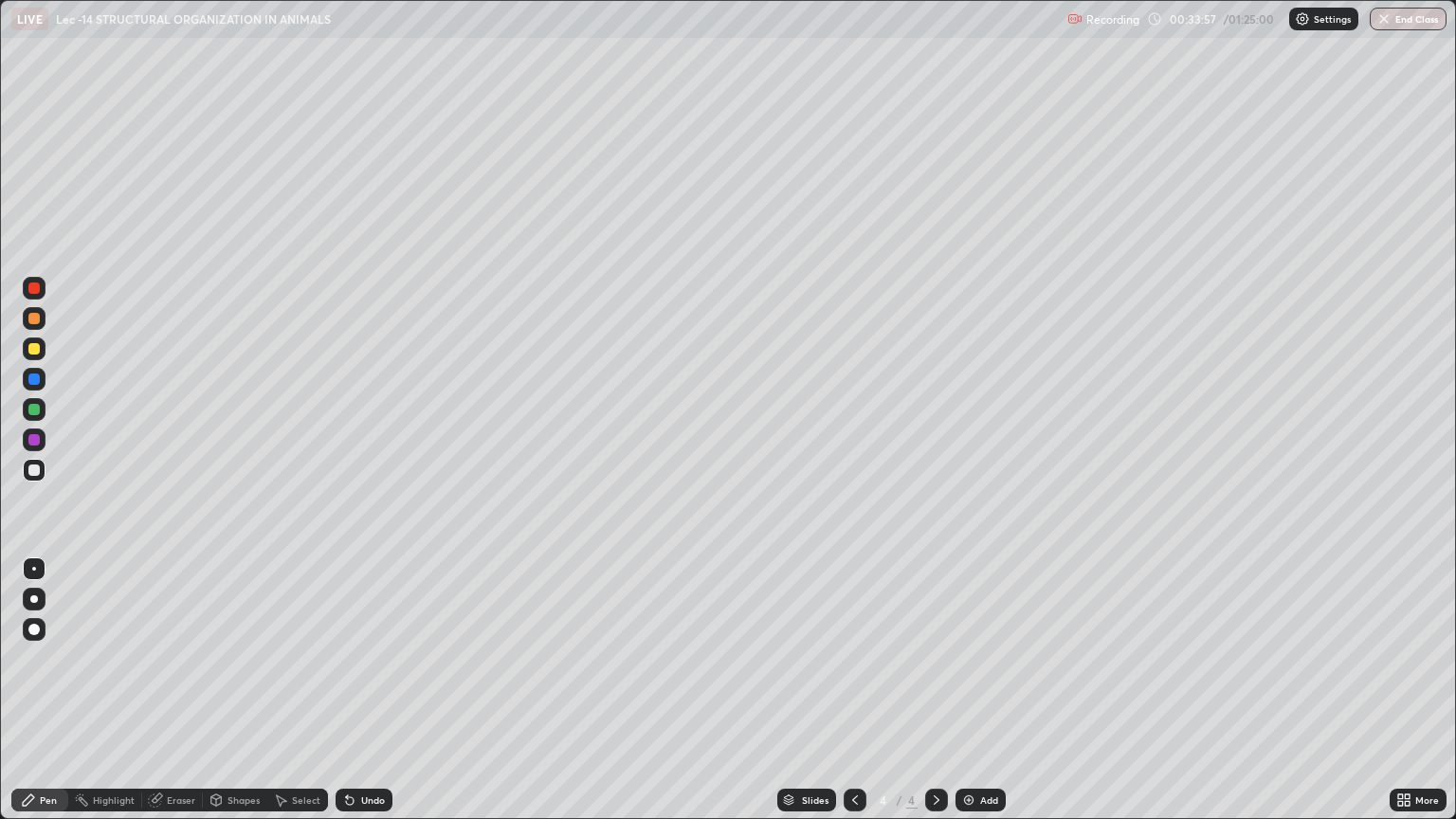 click 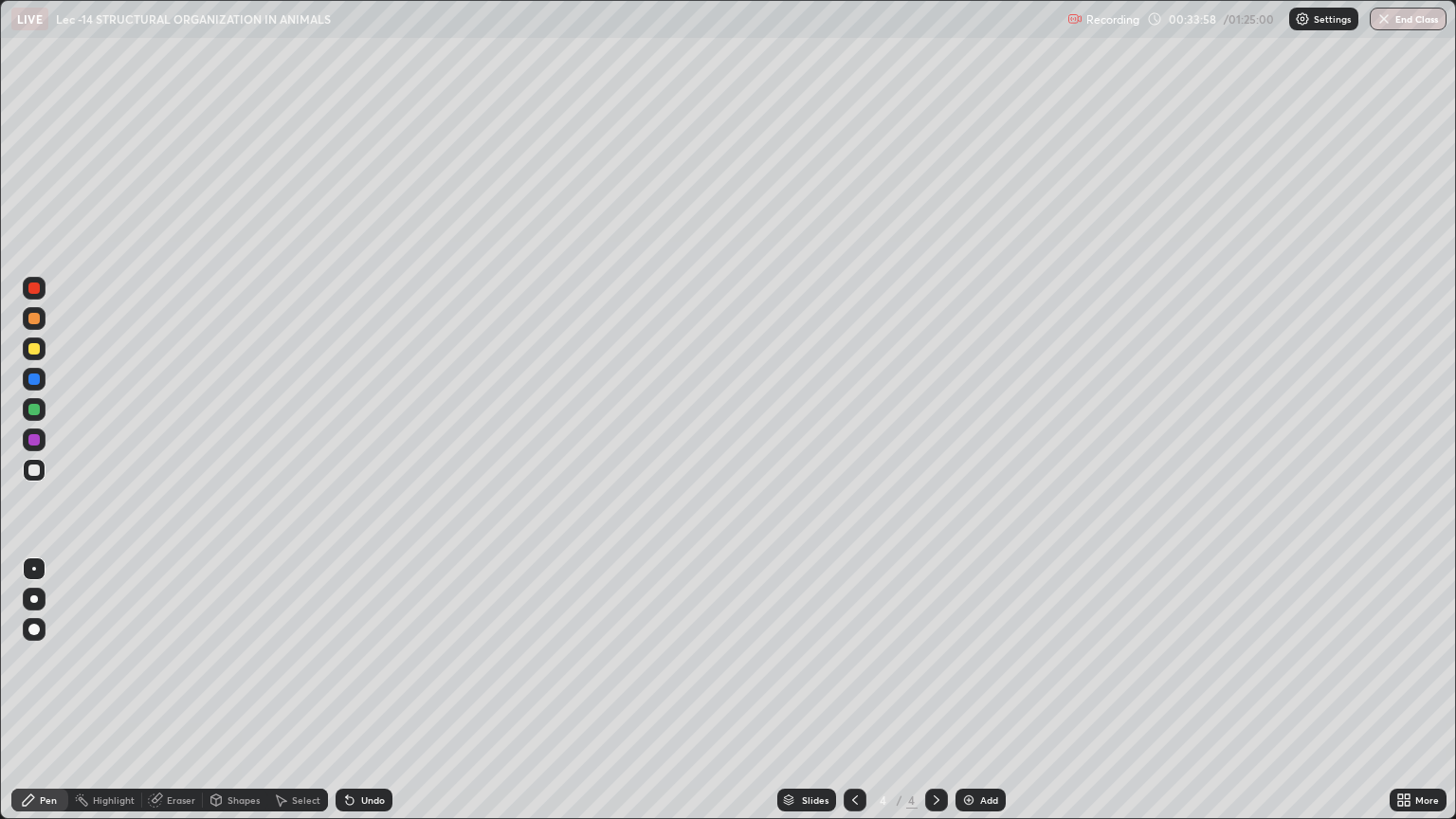 click 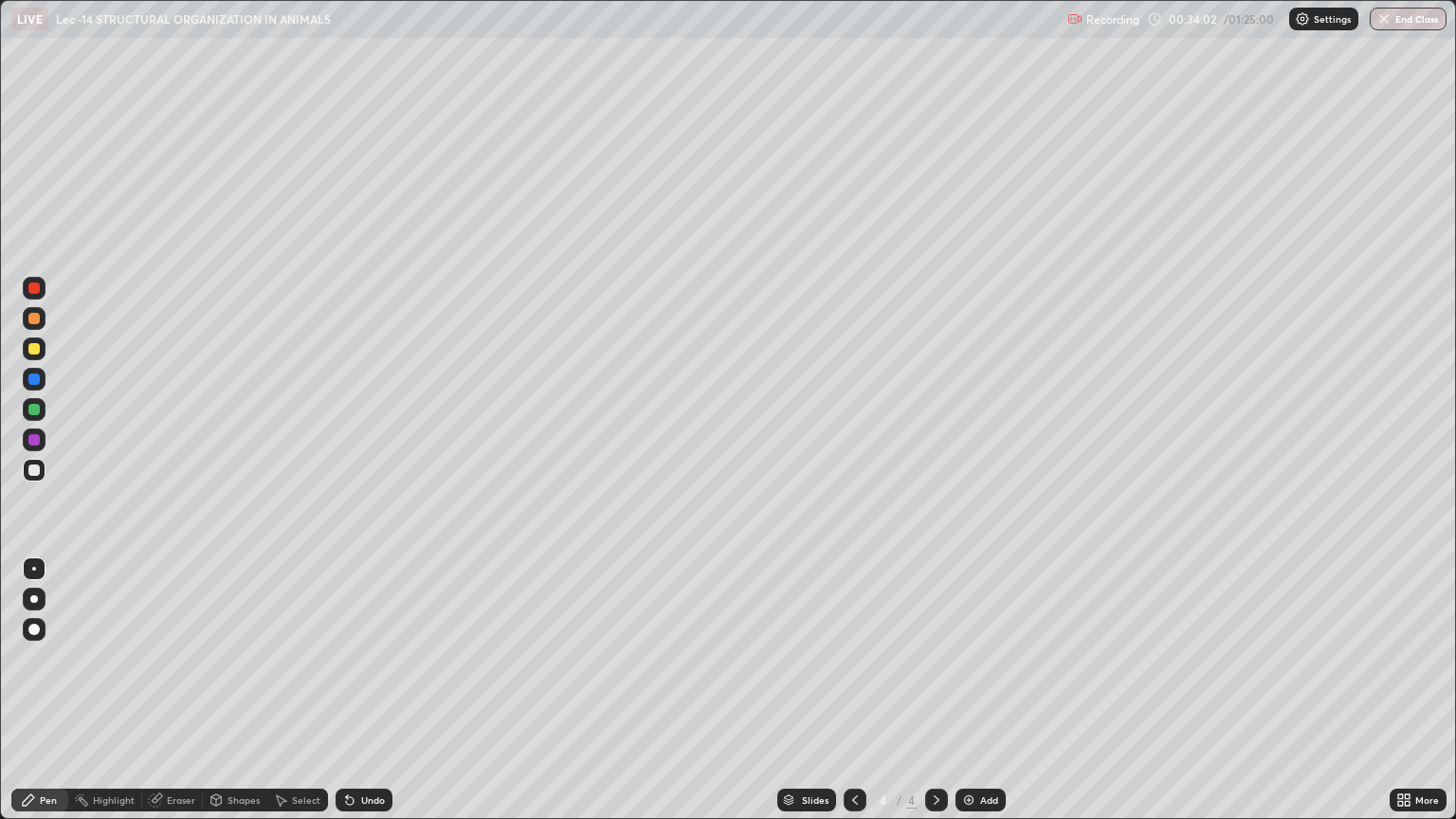 click on "Undo" at bounding box center [364, 800] 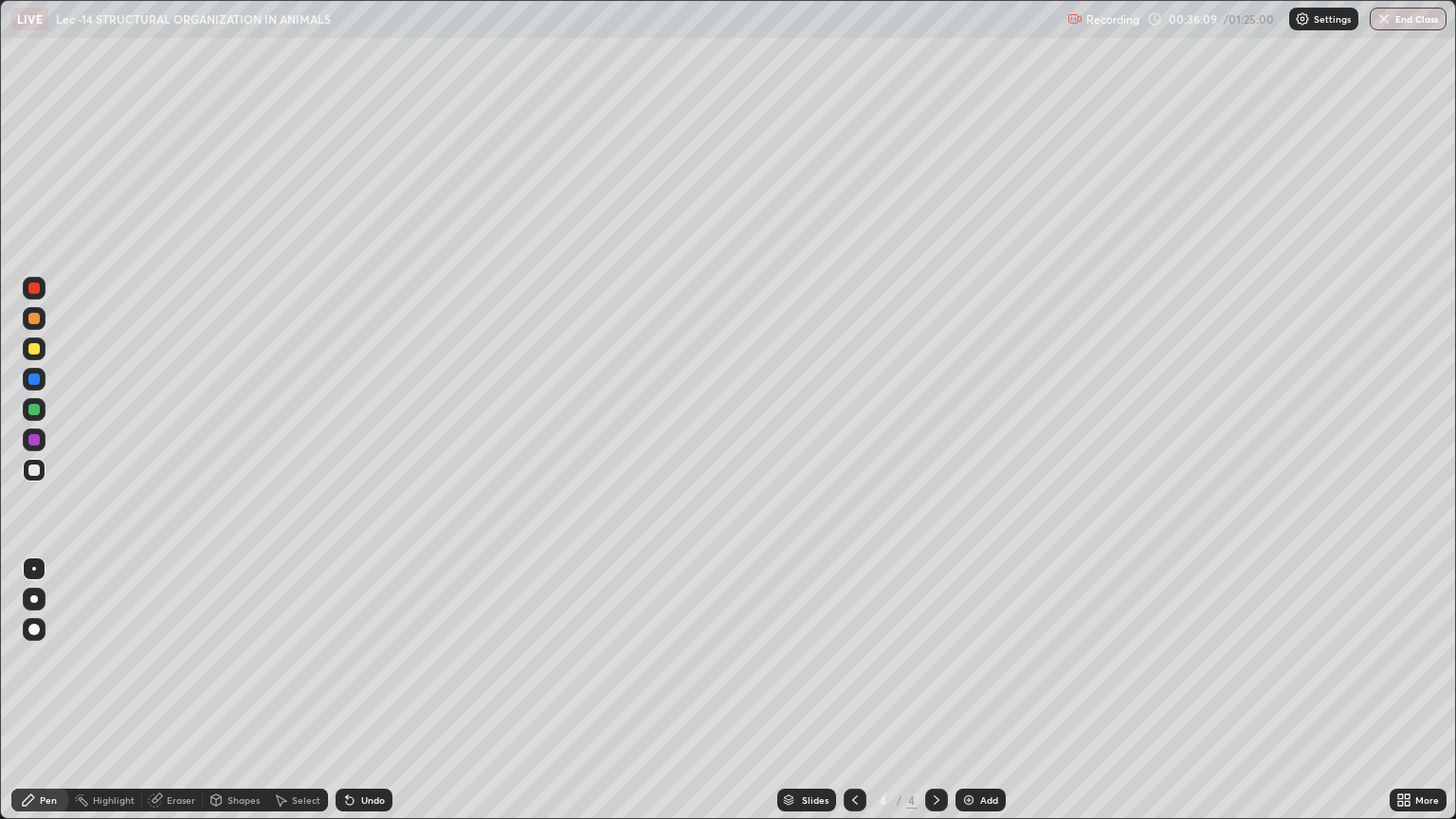 click on "Select" at bounding box center [298, 800] 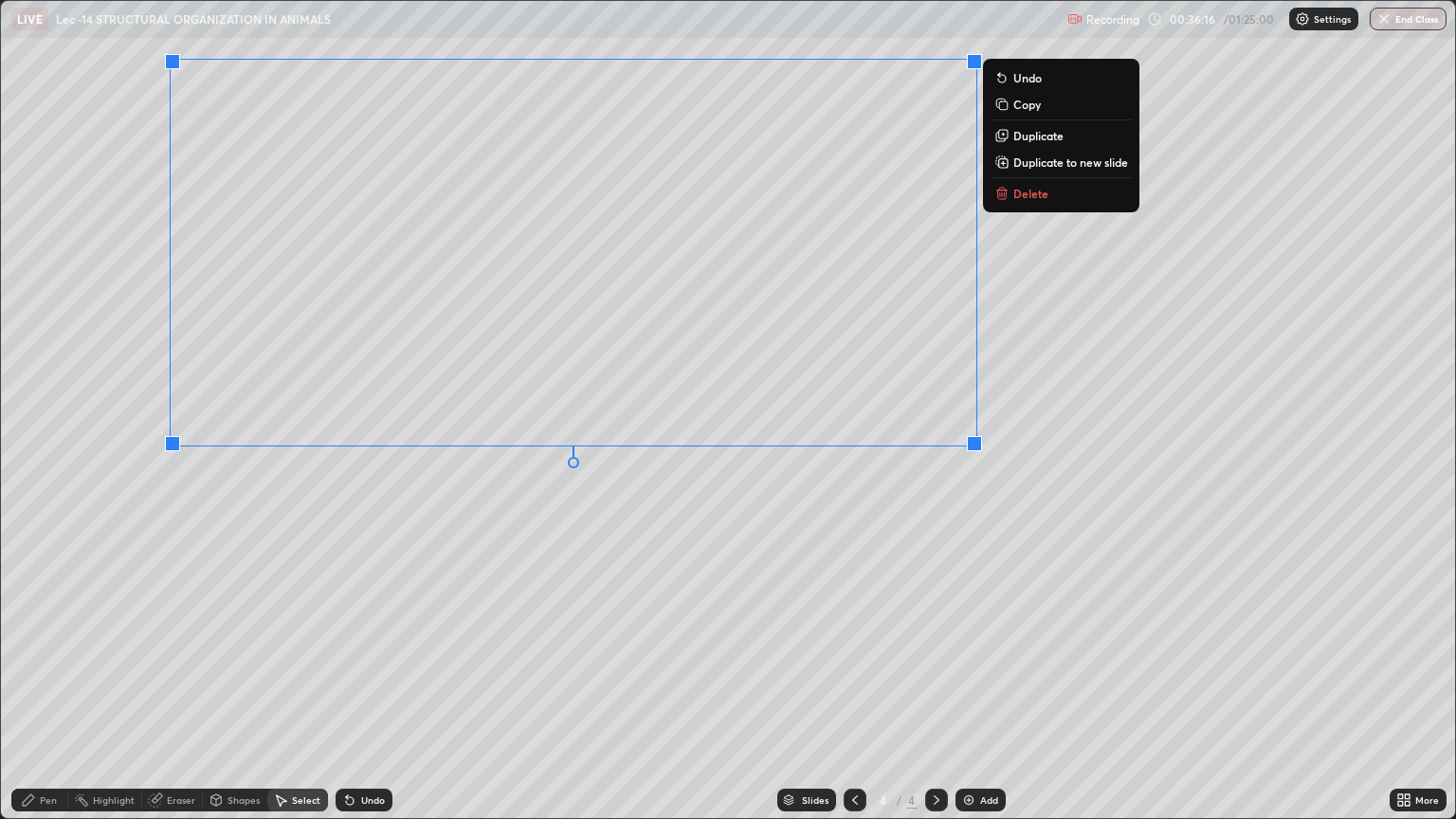 click on "0 ° Undo Copy Duplicate Duplicate to new slide Delete" at bounding box center (728, 410) 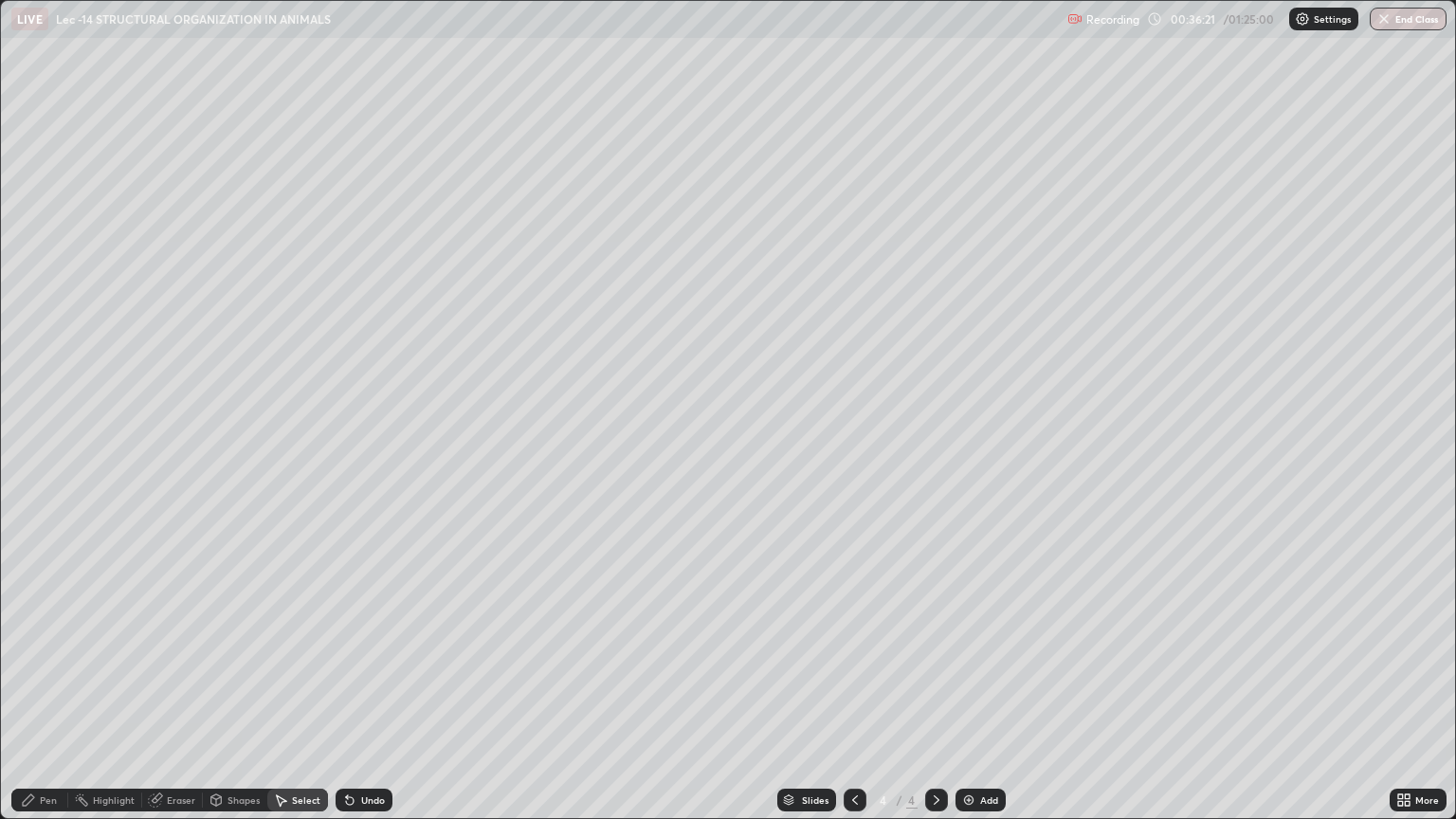 click on "Pen" at bounding box center [40, 800] 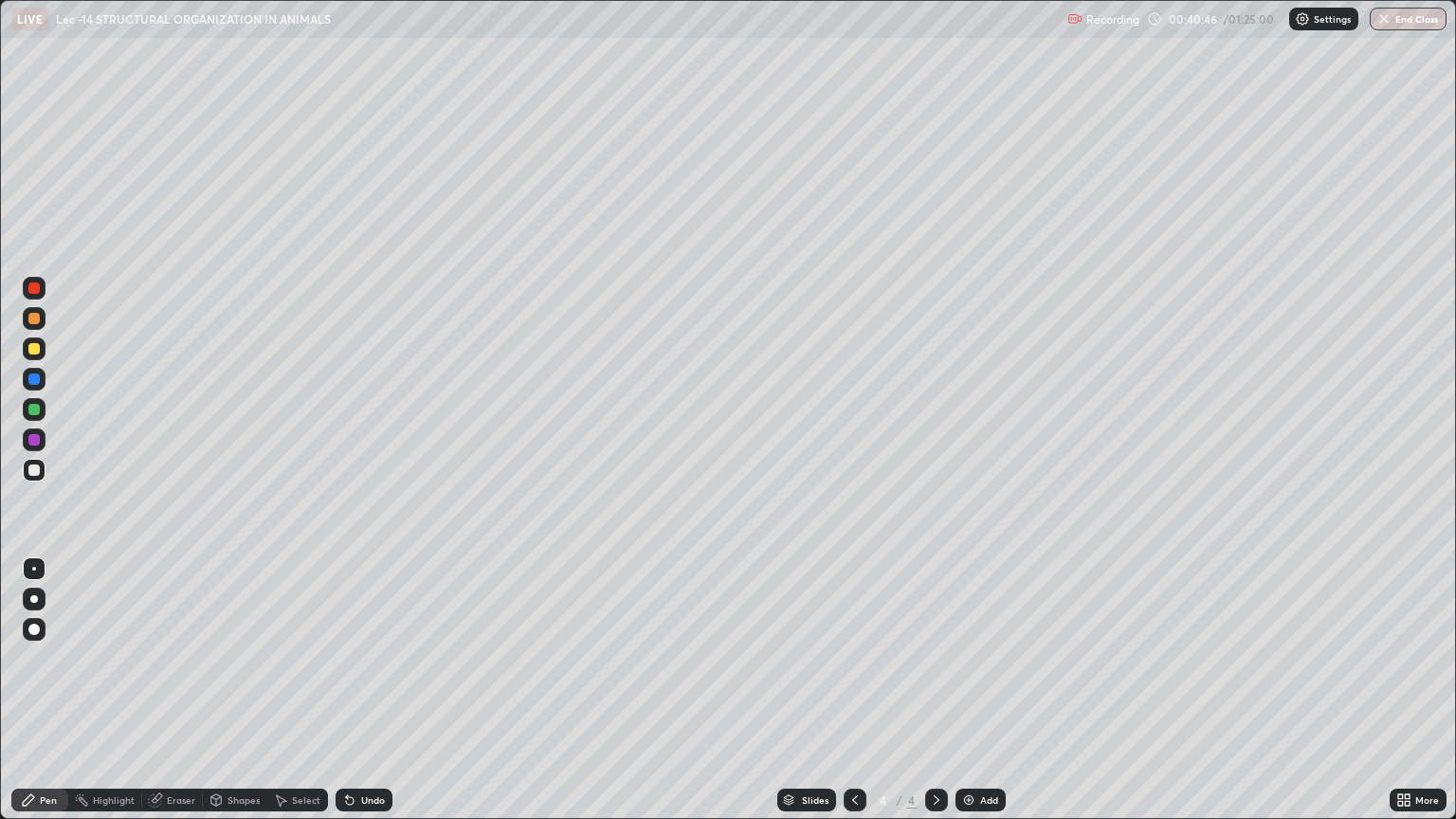 click at bounding box center (34, 318) 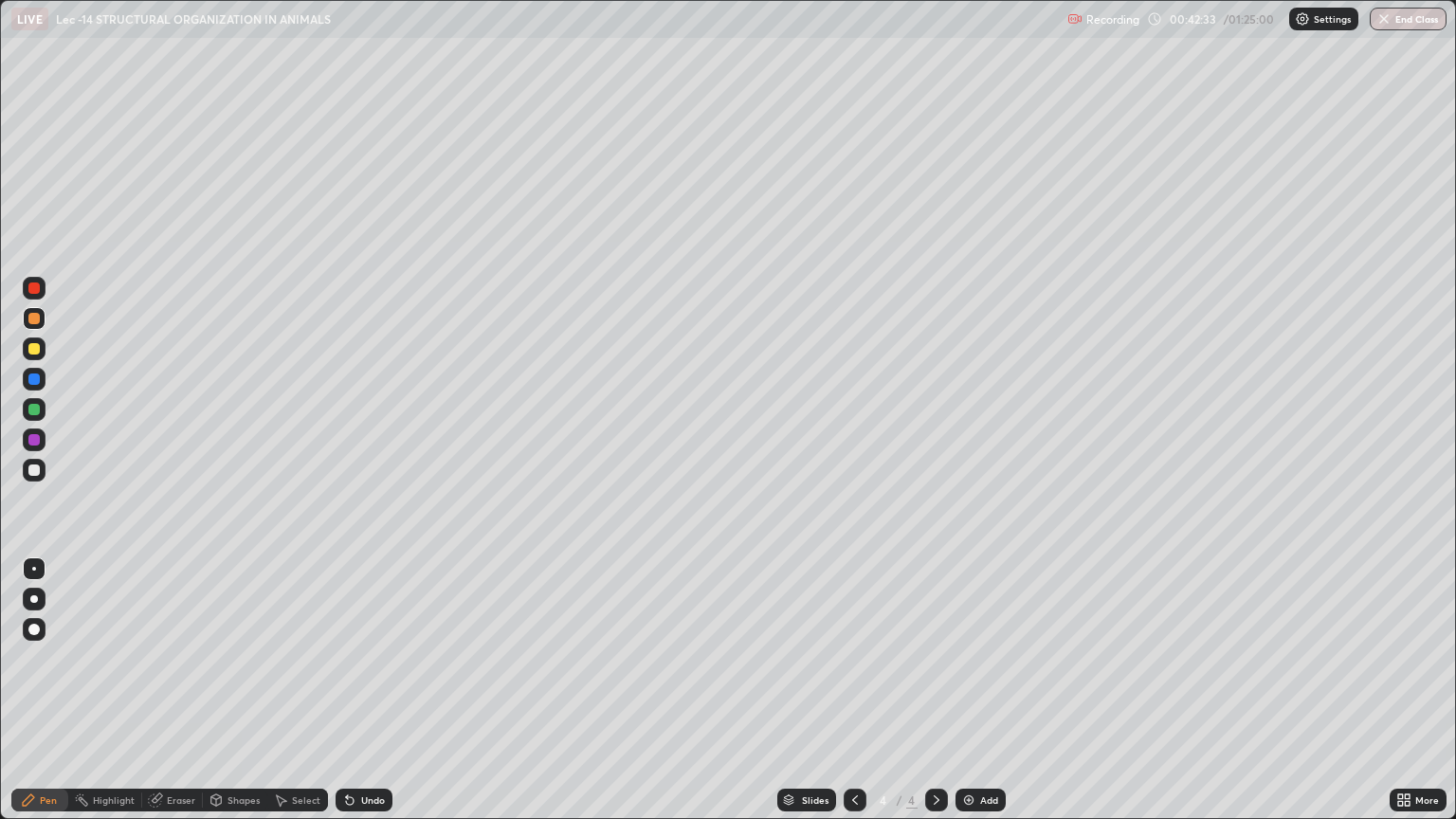 click at bounding box center [34, 470] 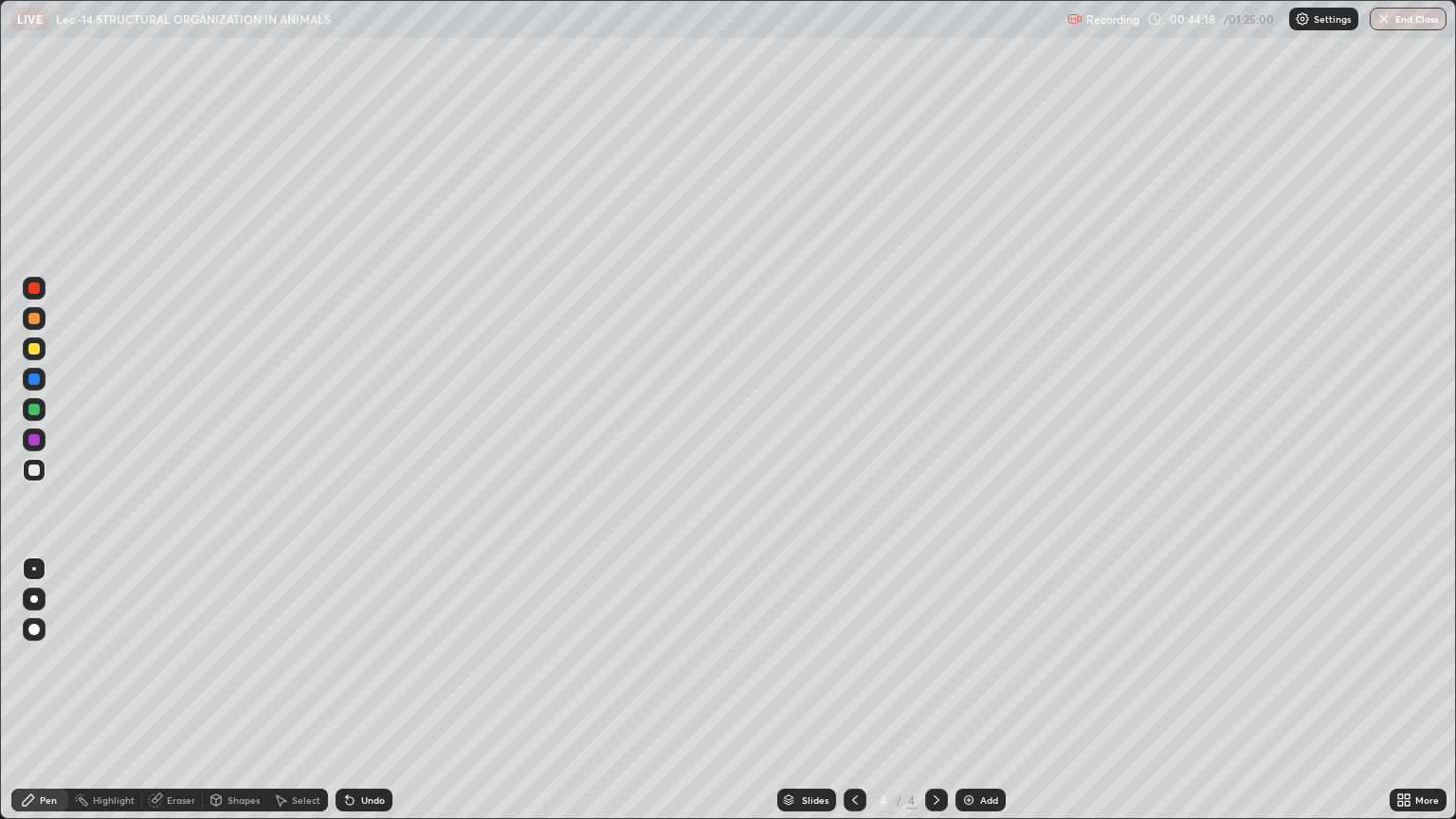 click at bounding box center [34, 349] 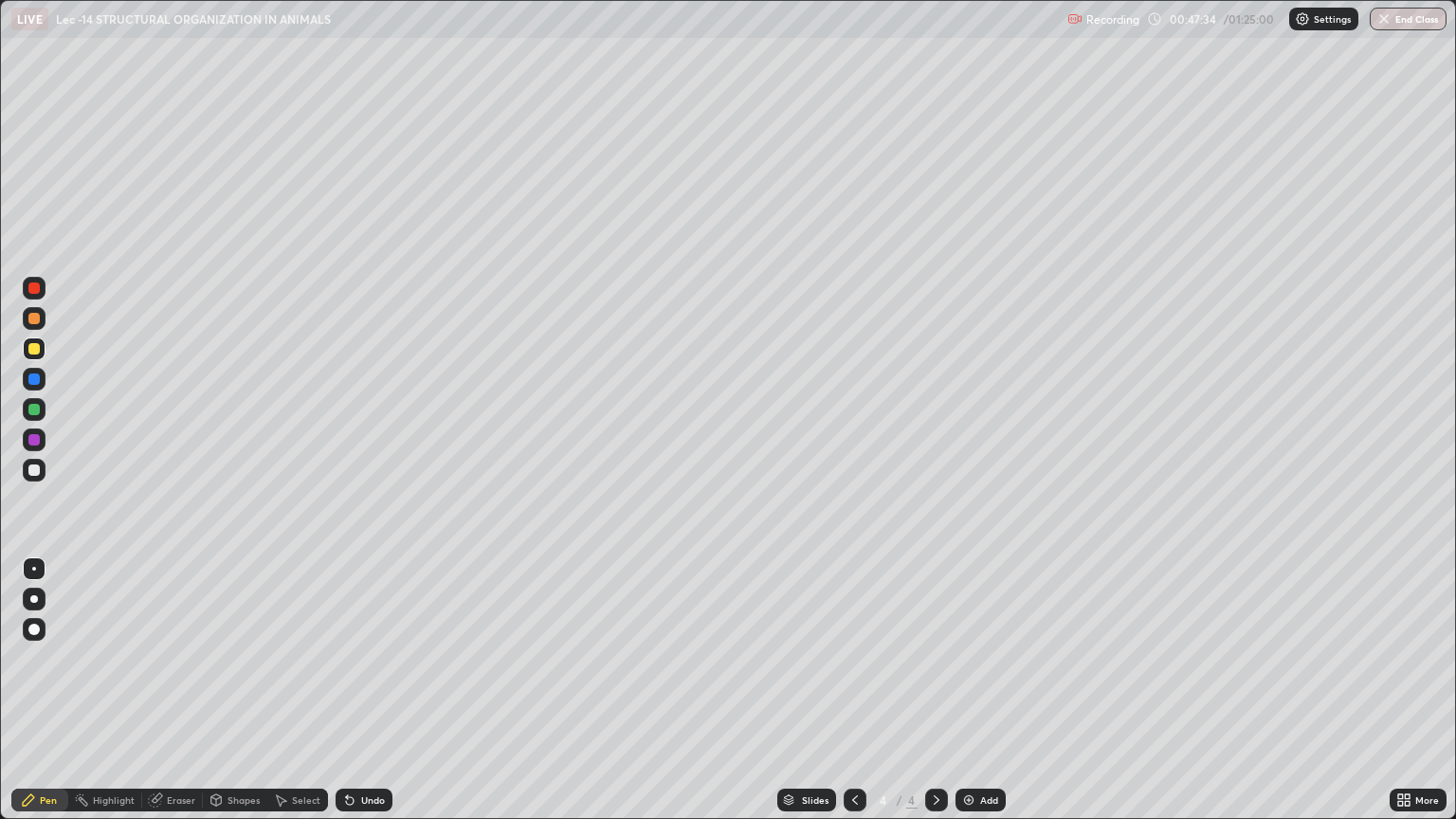 click on "Slides 4 / 4 Add" at bounding box center (891, 800) 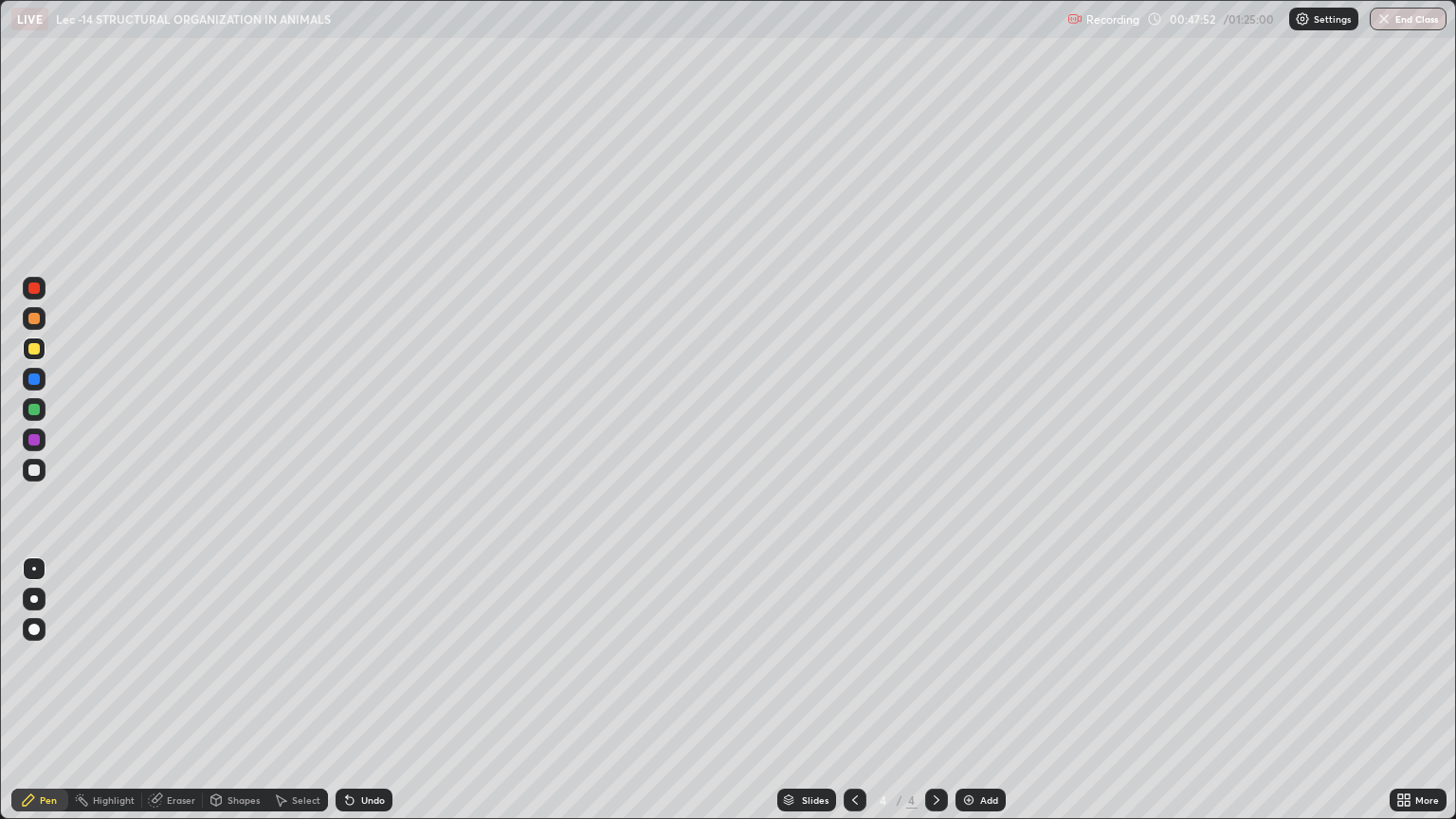 click at bounding box center [969, 800] 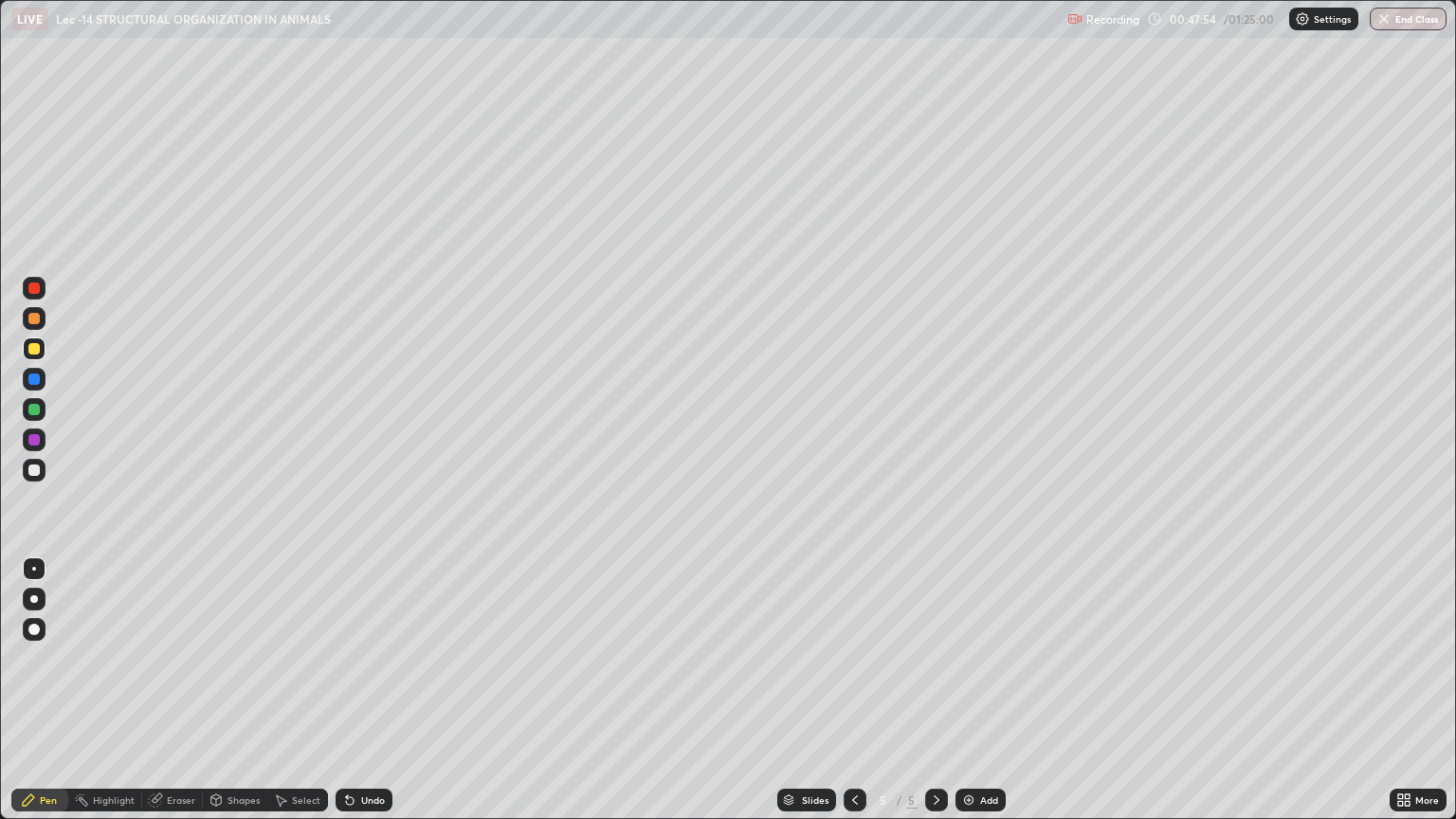 click at bounding box center (34, 629) 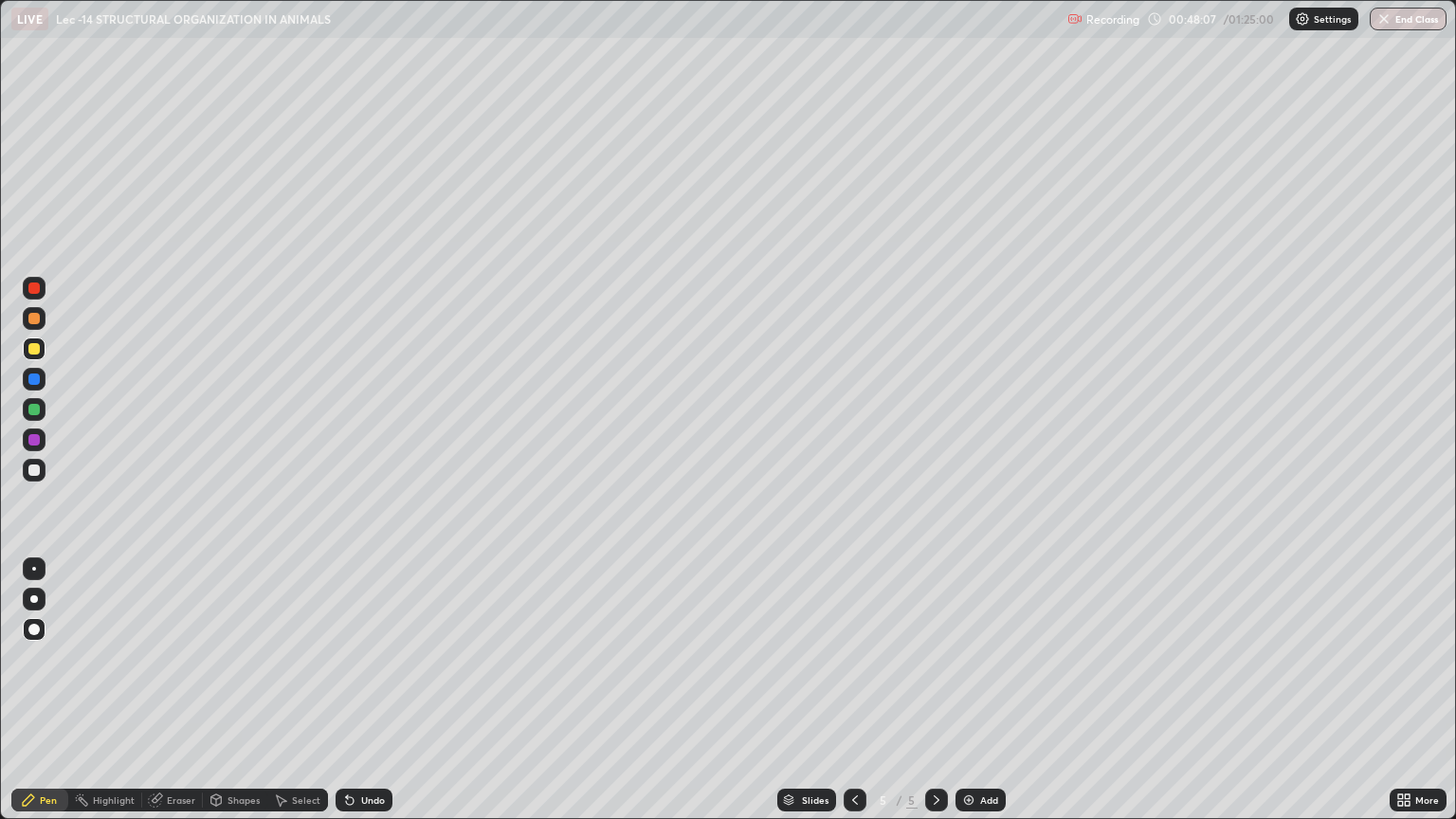 click at bounding box center (34, 470) 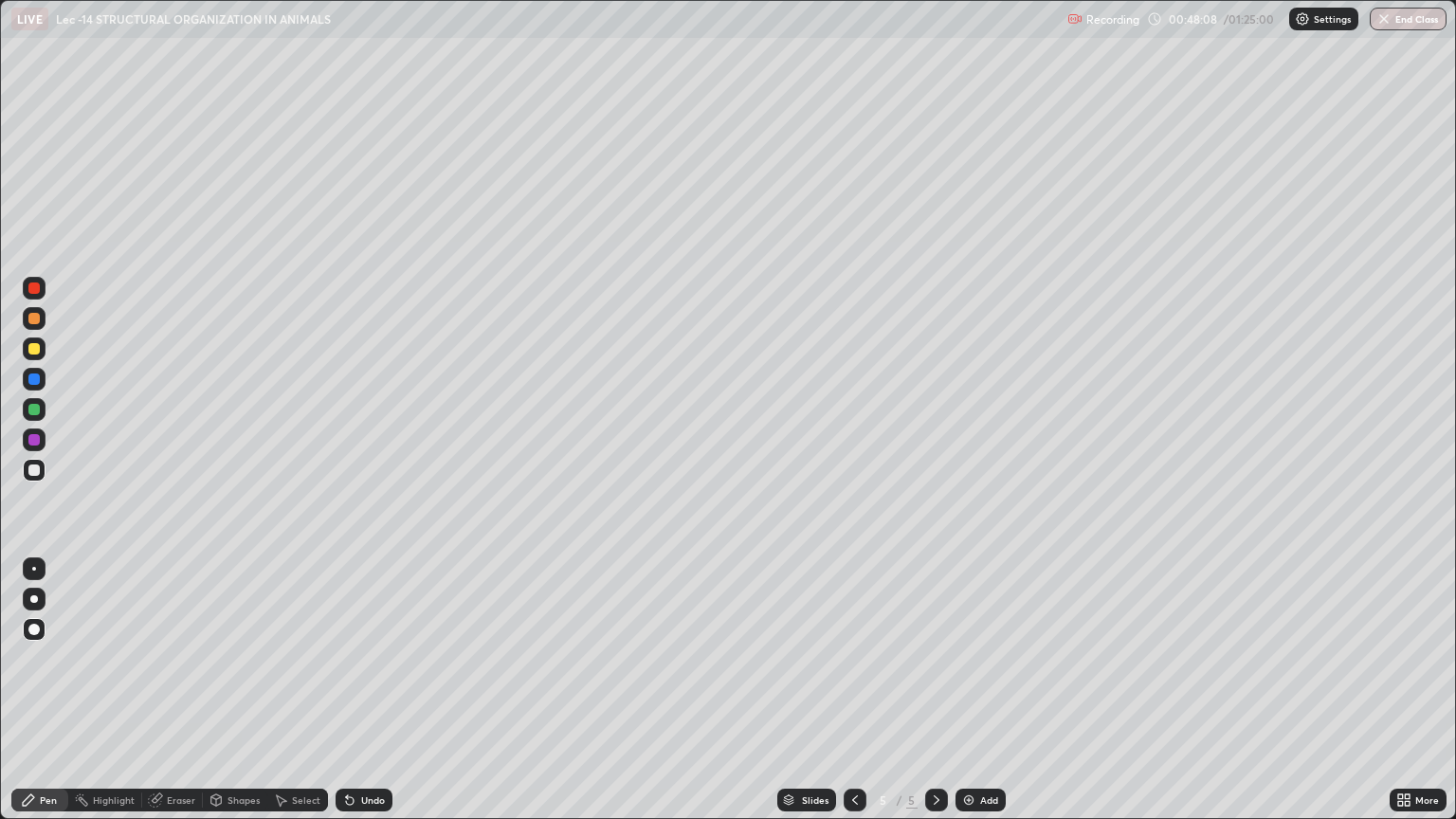 click at bounding box center (34, 569) 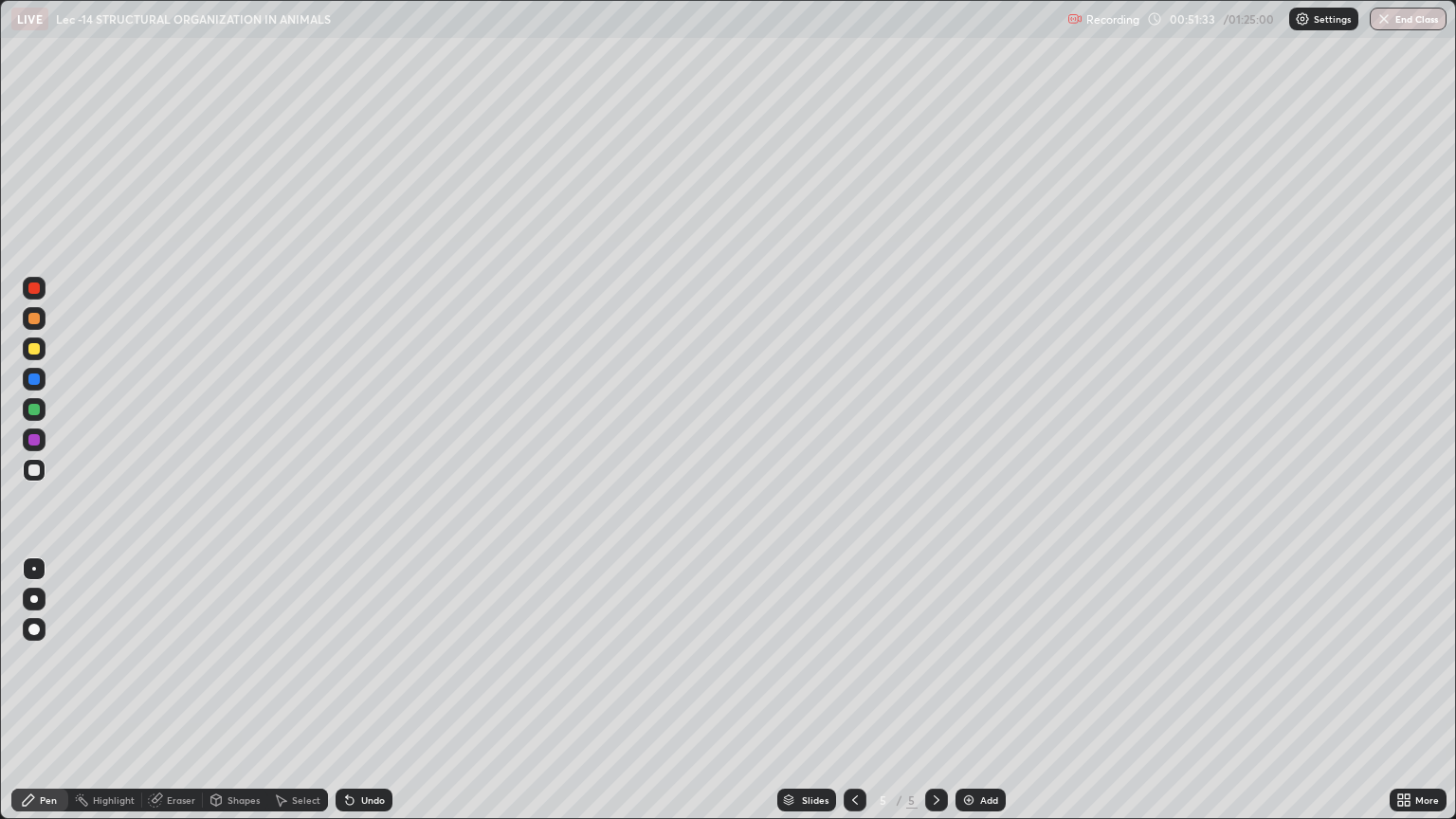 click on "Pen Highlight Eraser Shapes Select Undo Slides 5 / 5 Add More" at bounding box center [728, 800] 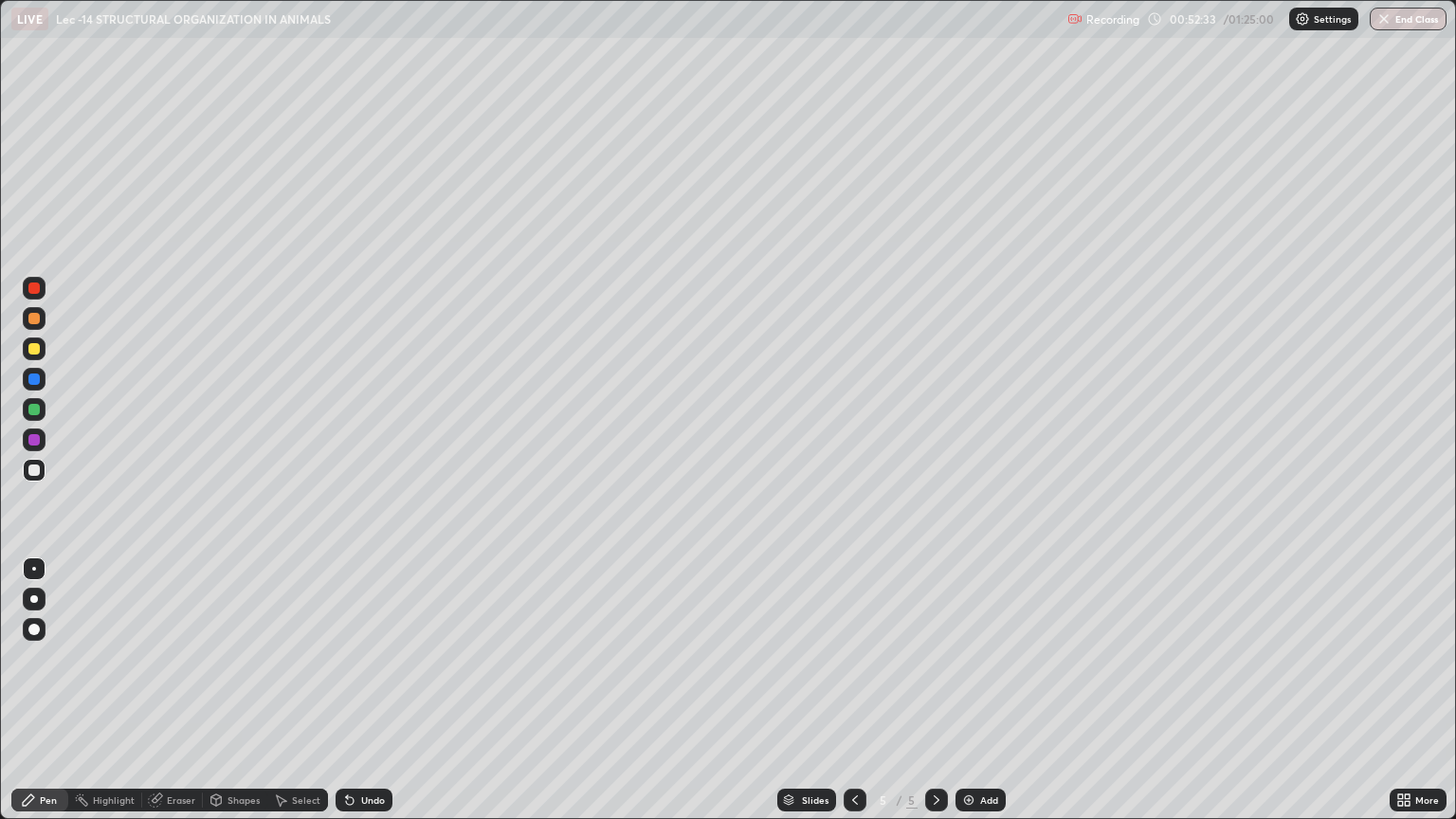click on "Select" at bounding box center [298, 800] 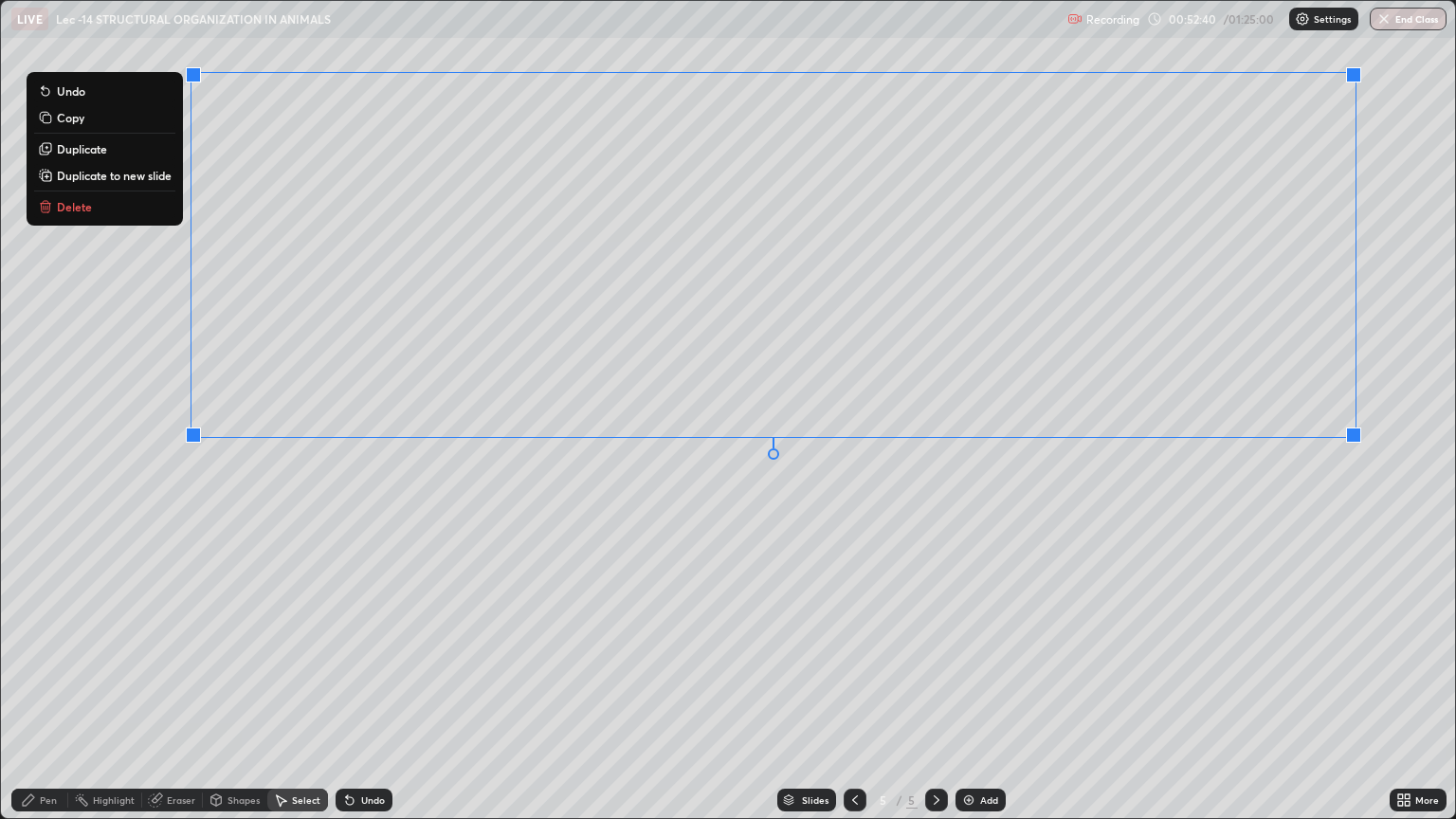click on "0 ° Undo Copy Duplicate Duplicate to new slide Delete" at bounding box center (728, 410) 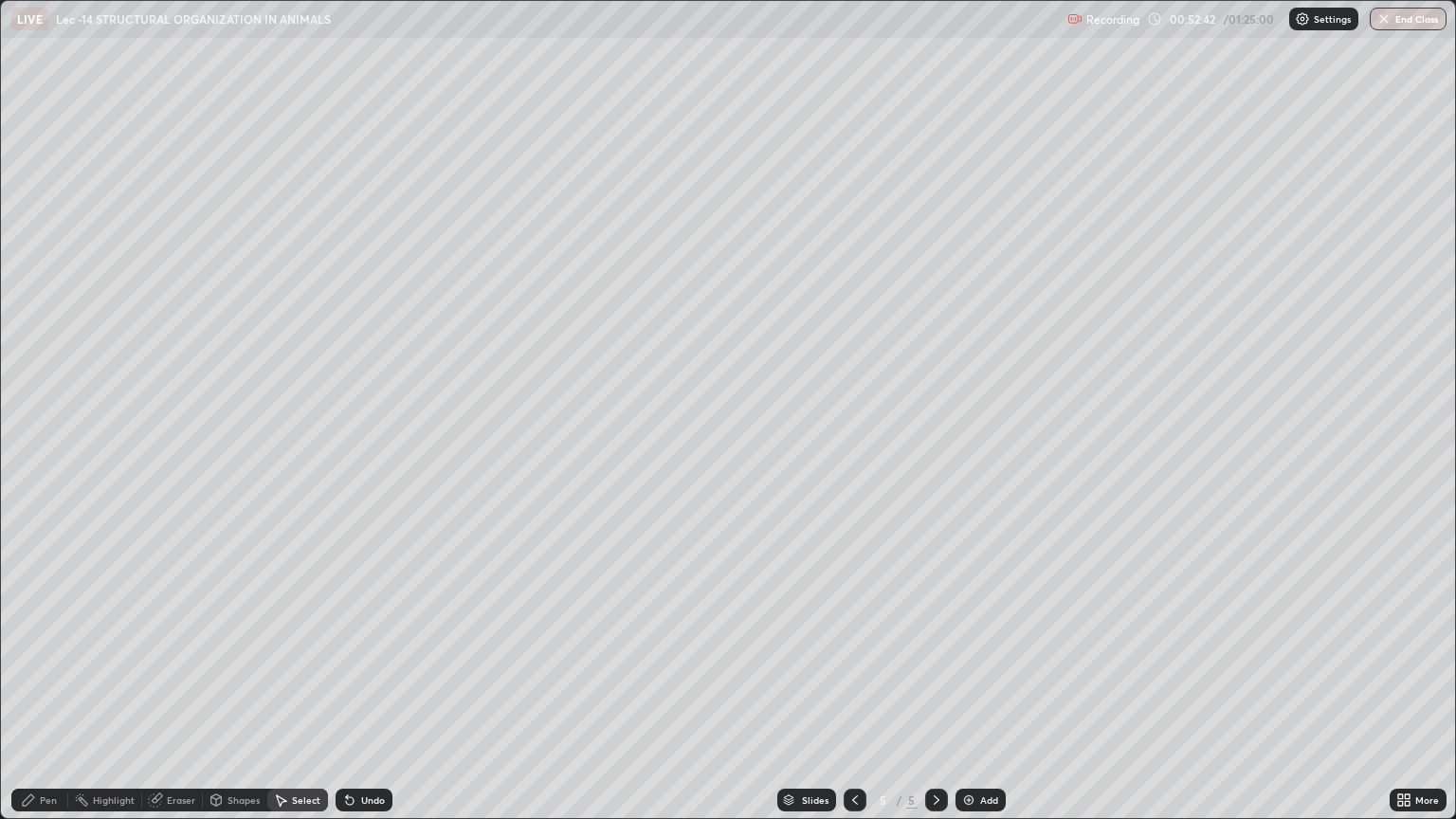 click on "Pen" at bounding box center [48, 800] 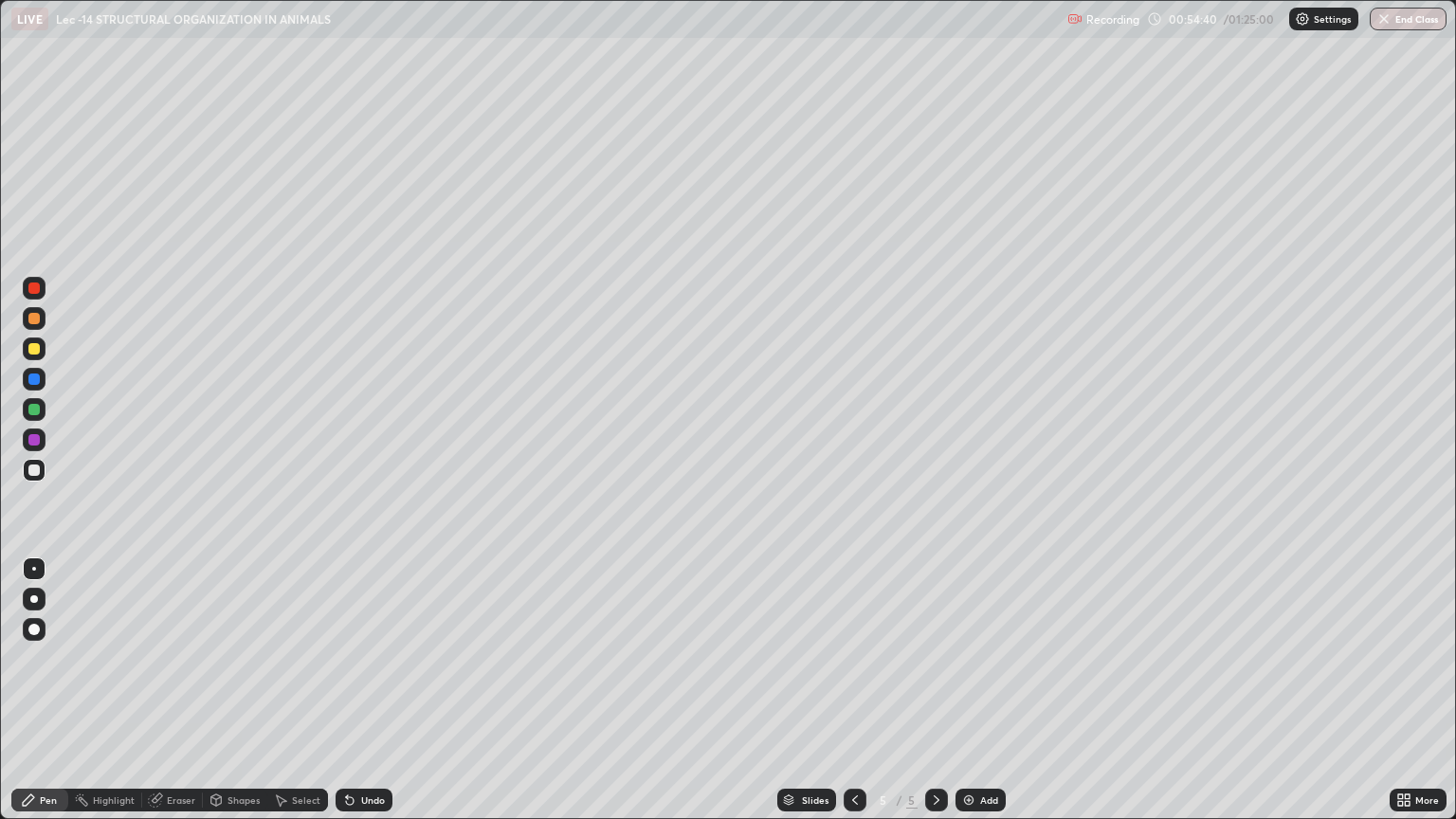 click on "Eraser" at bounding box center (181, 800) 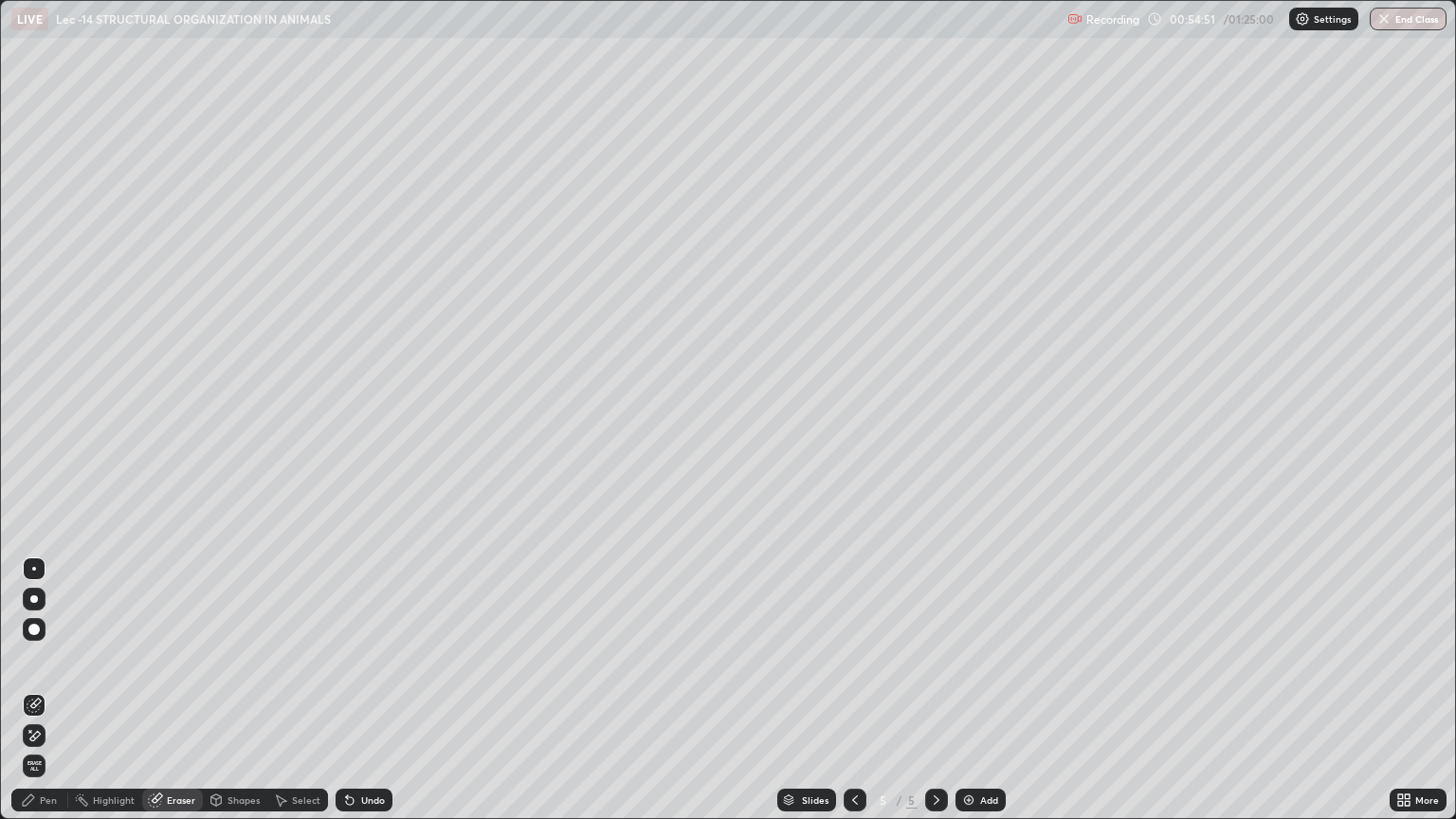 click 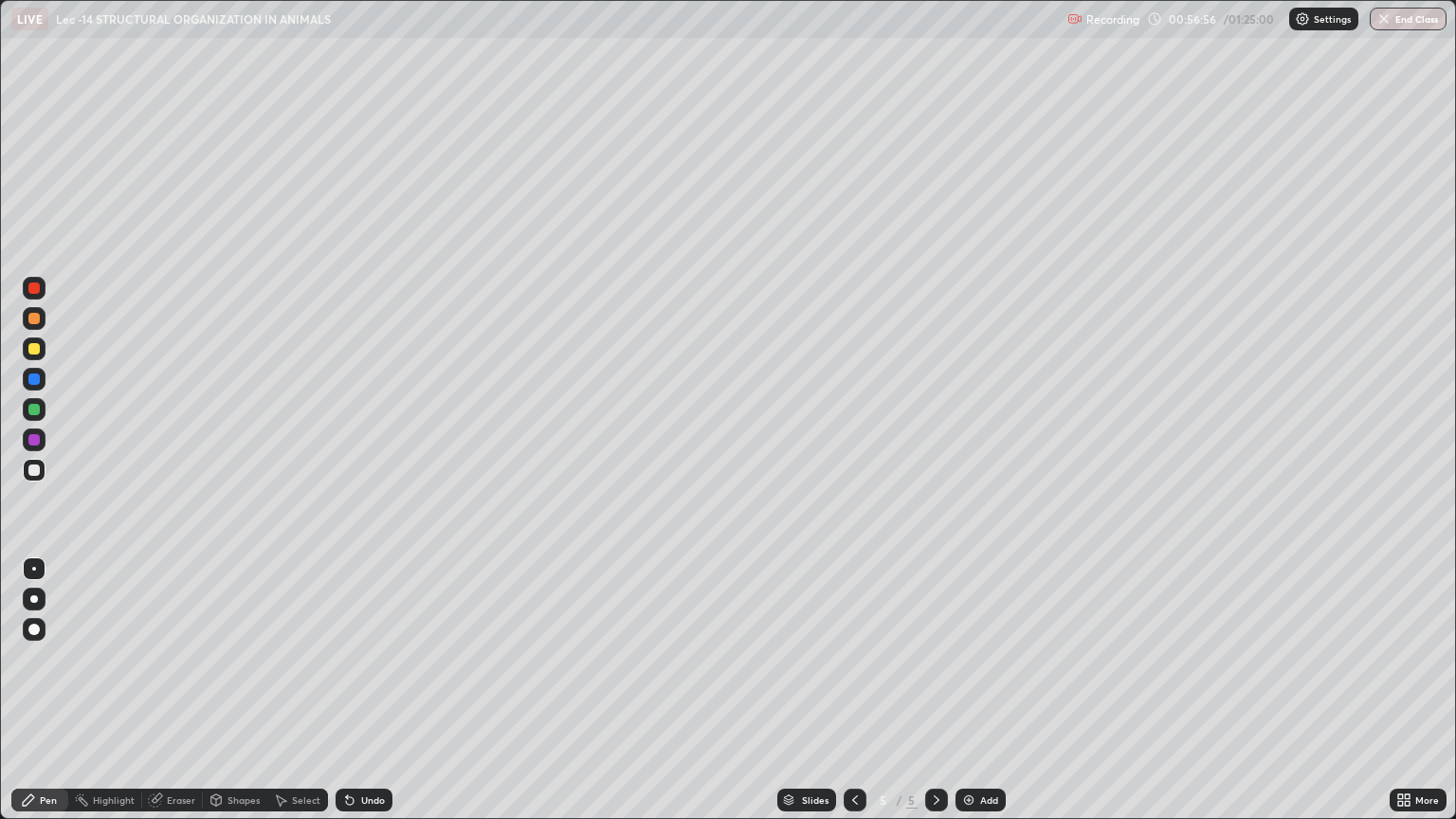 click 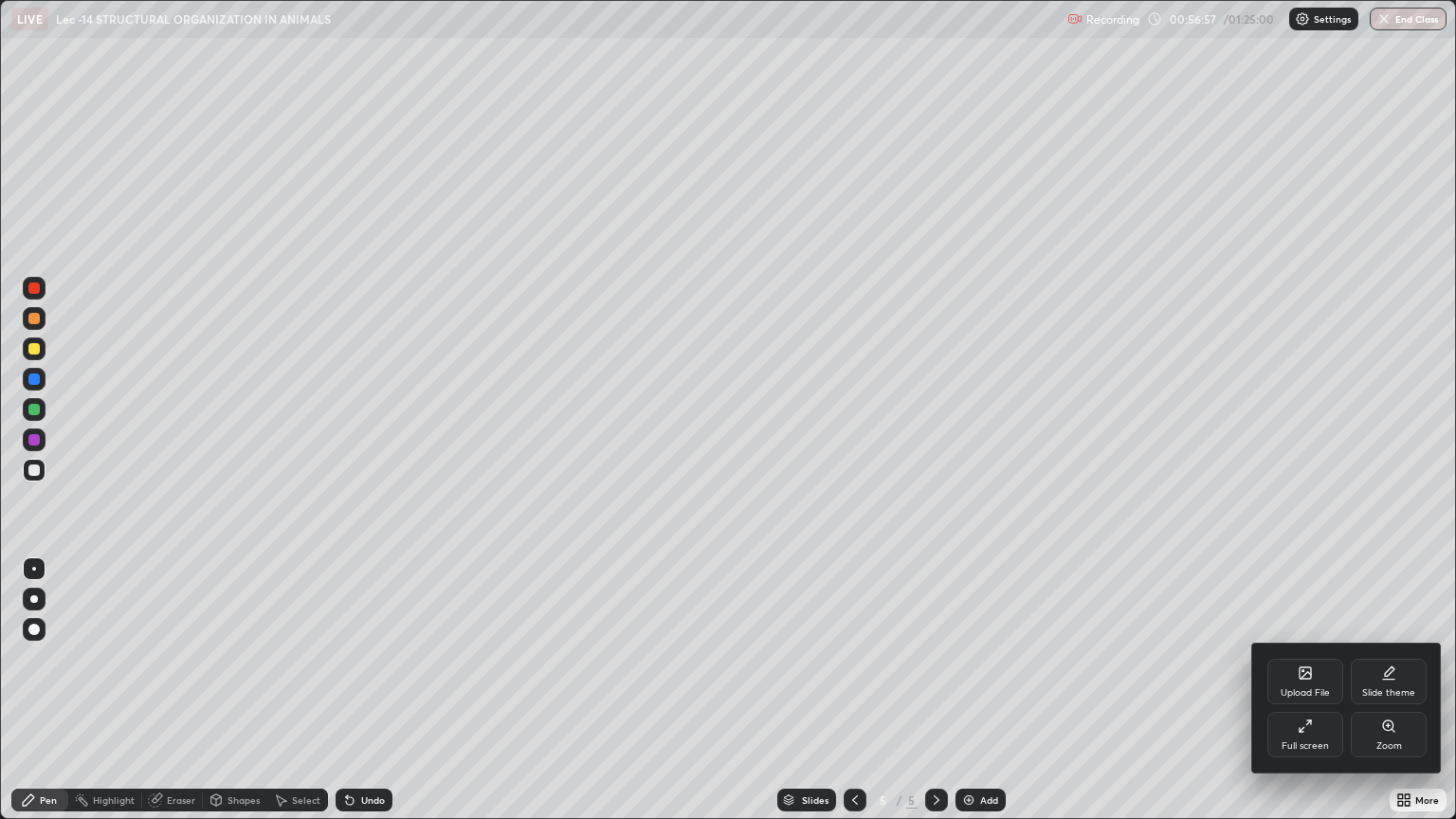 click on "Full screen" at bounding box center [1305, 735] 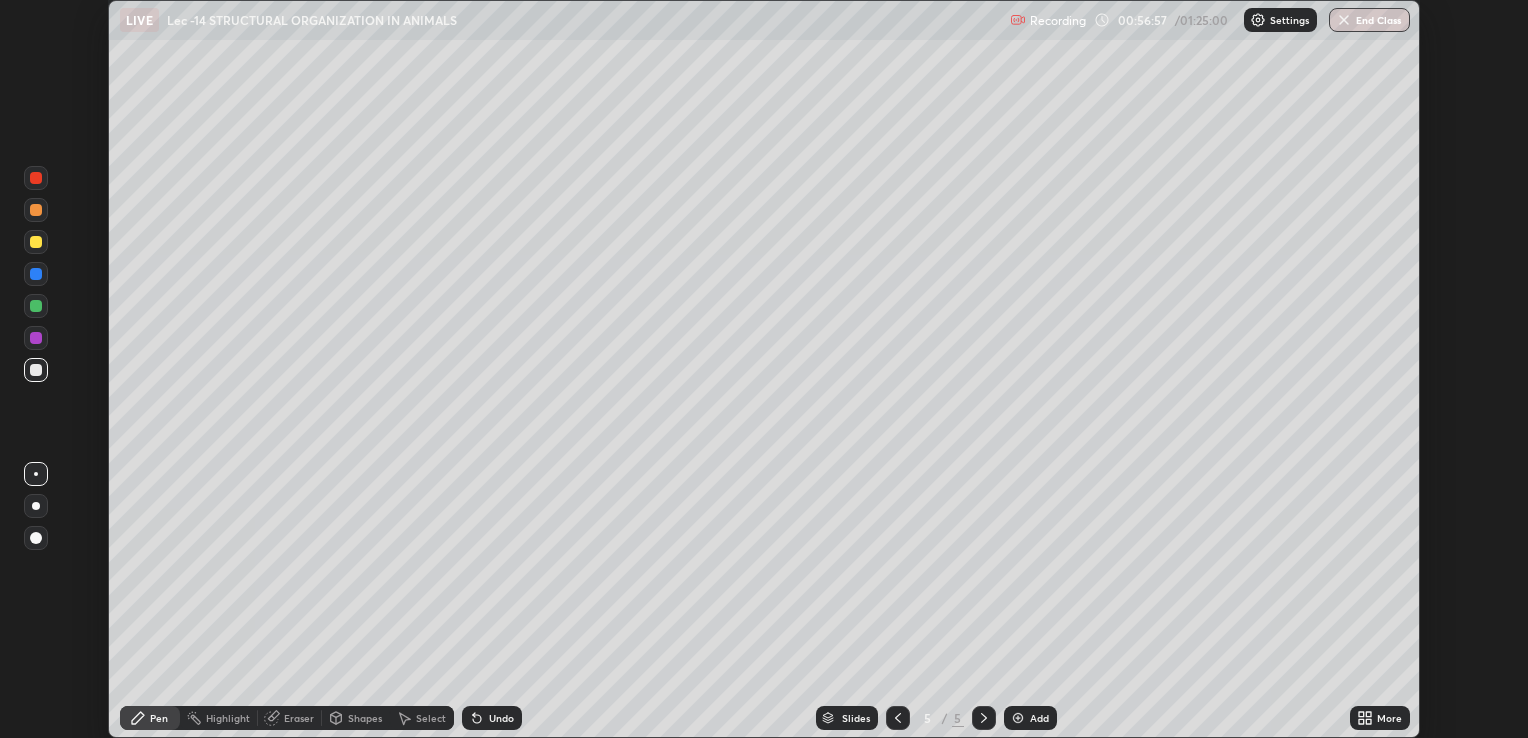 scroll, scrollTop: 738, scrollLeft: 1528, axis: both 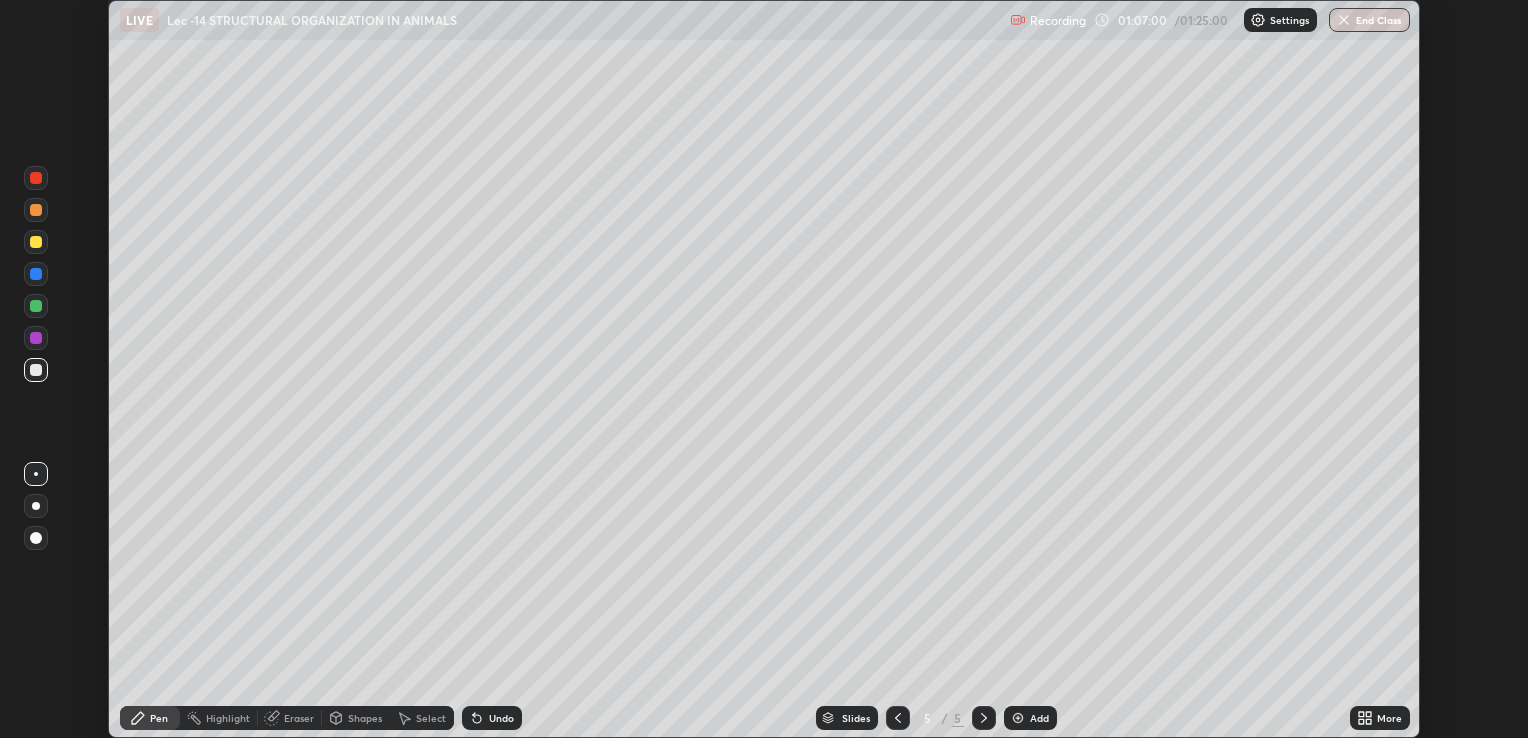 click on "More" at bounding box center (1380, 718) 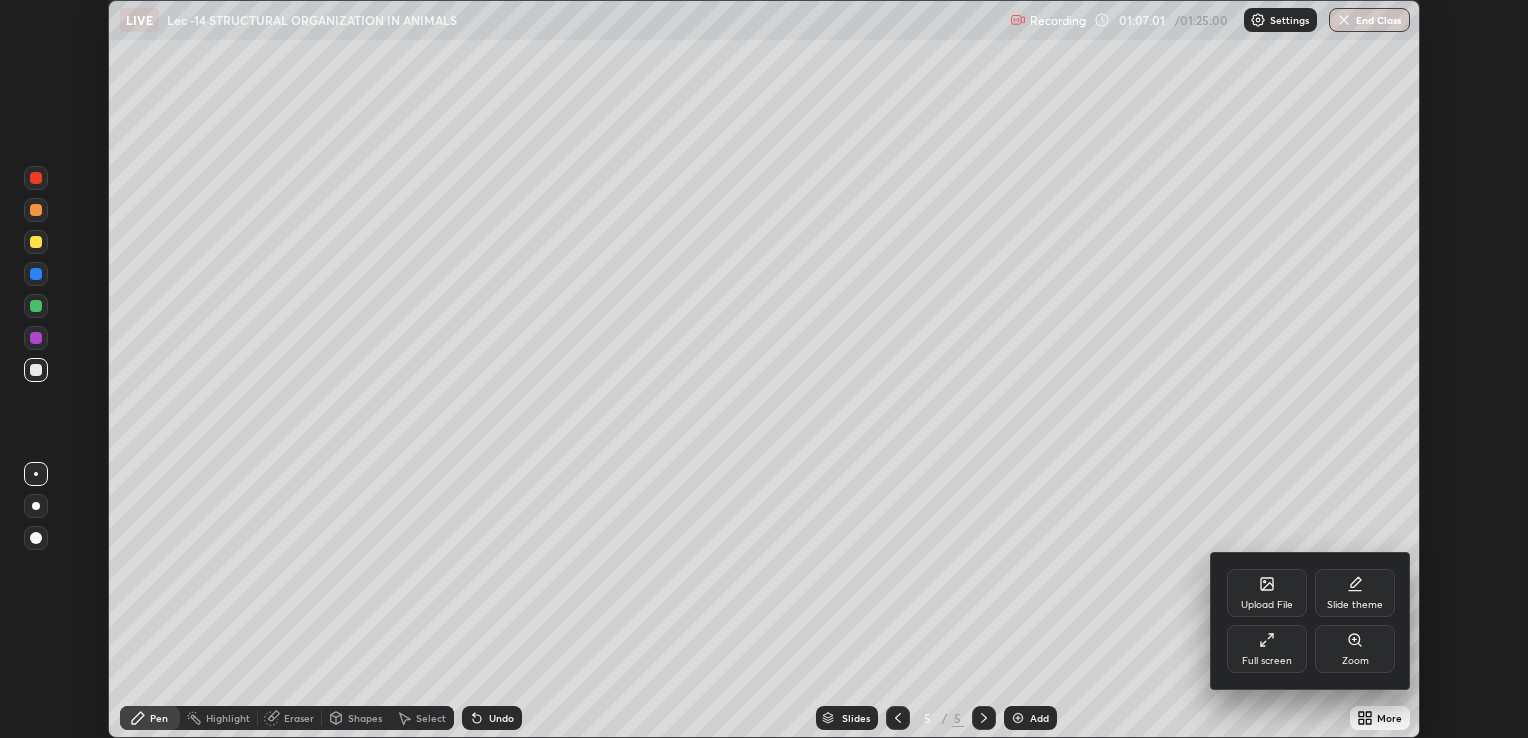 click on "Full screen" at bounding box center (1267, 649) 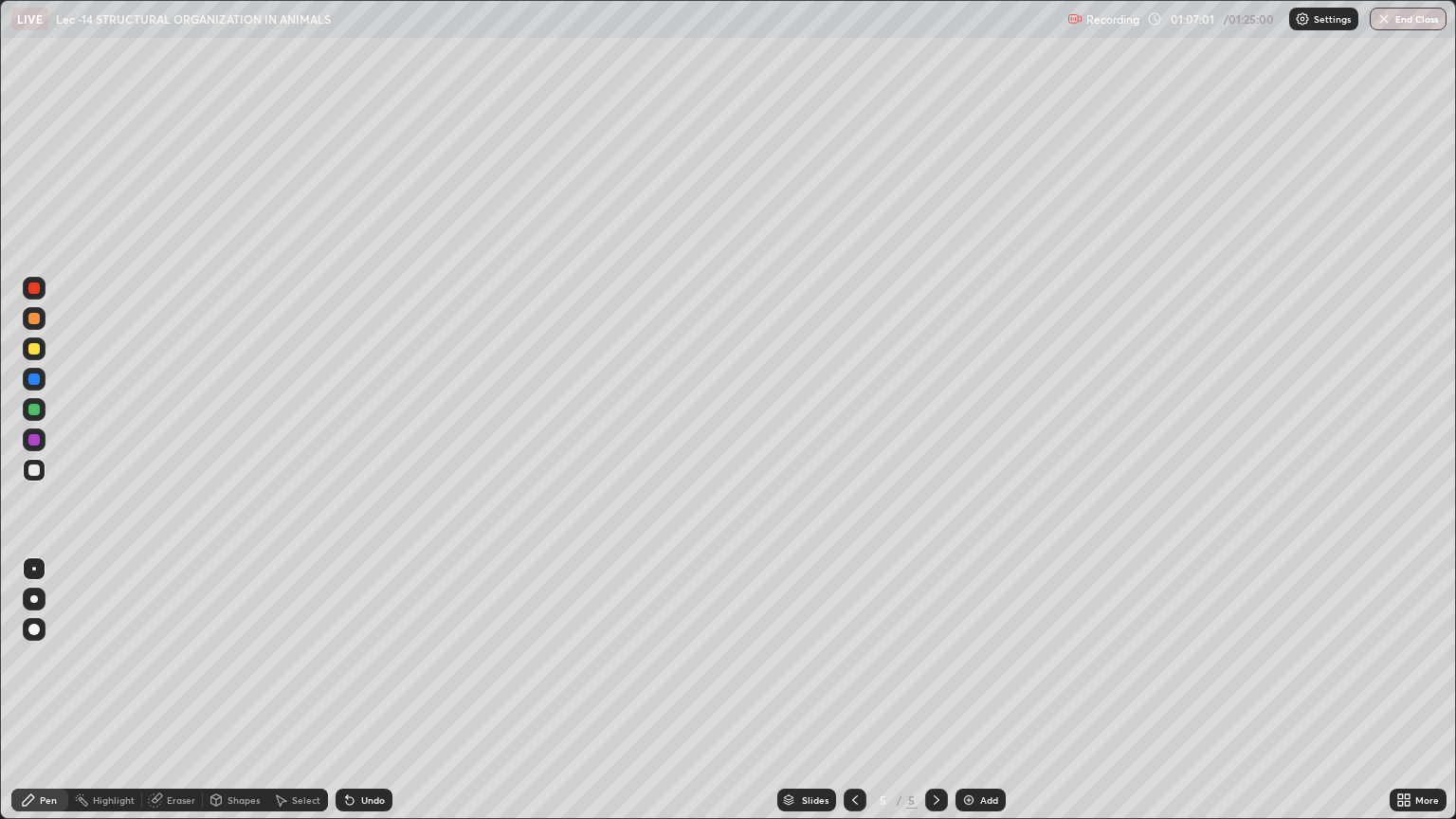 scroll, scrollTop: 93973, scrollLeft: 93336, axis: both 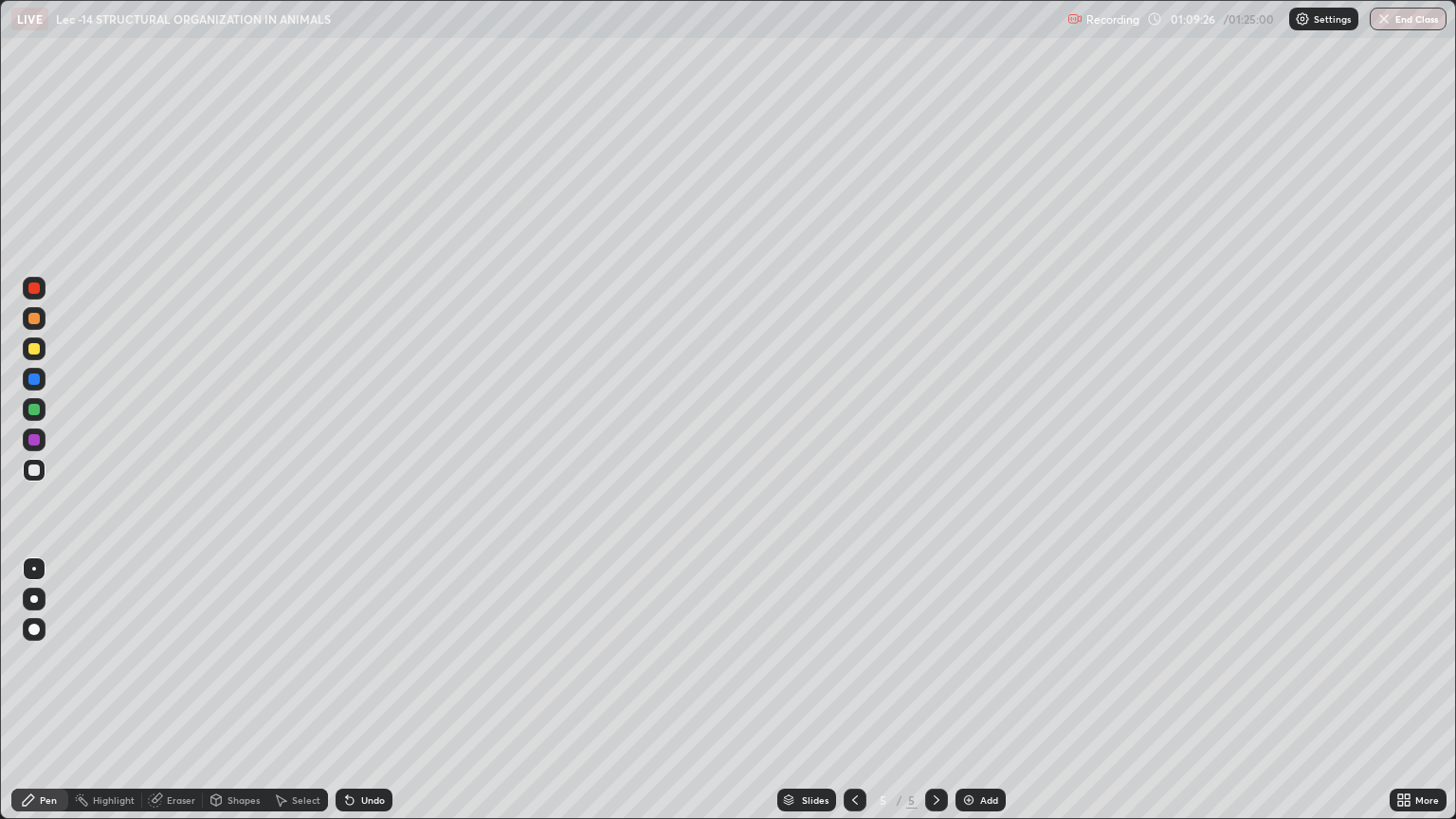 click at bounding box center [34, 440] 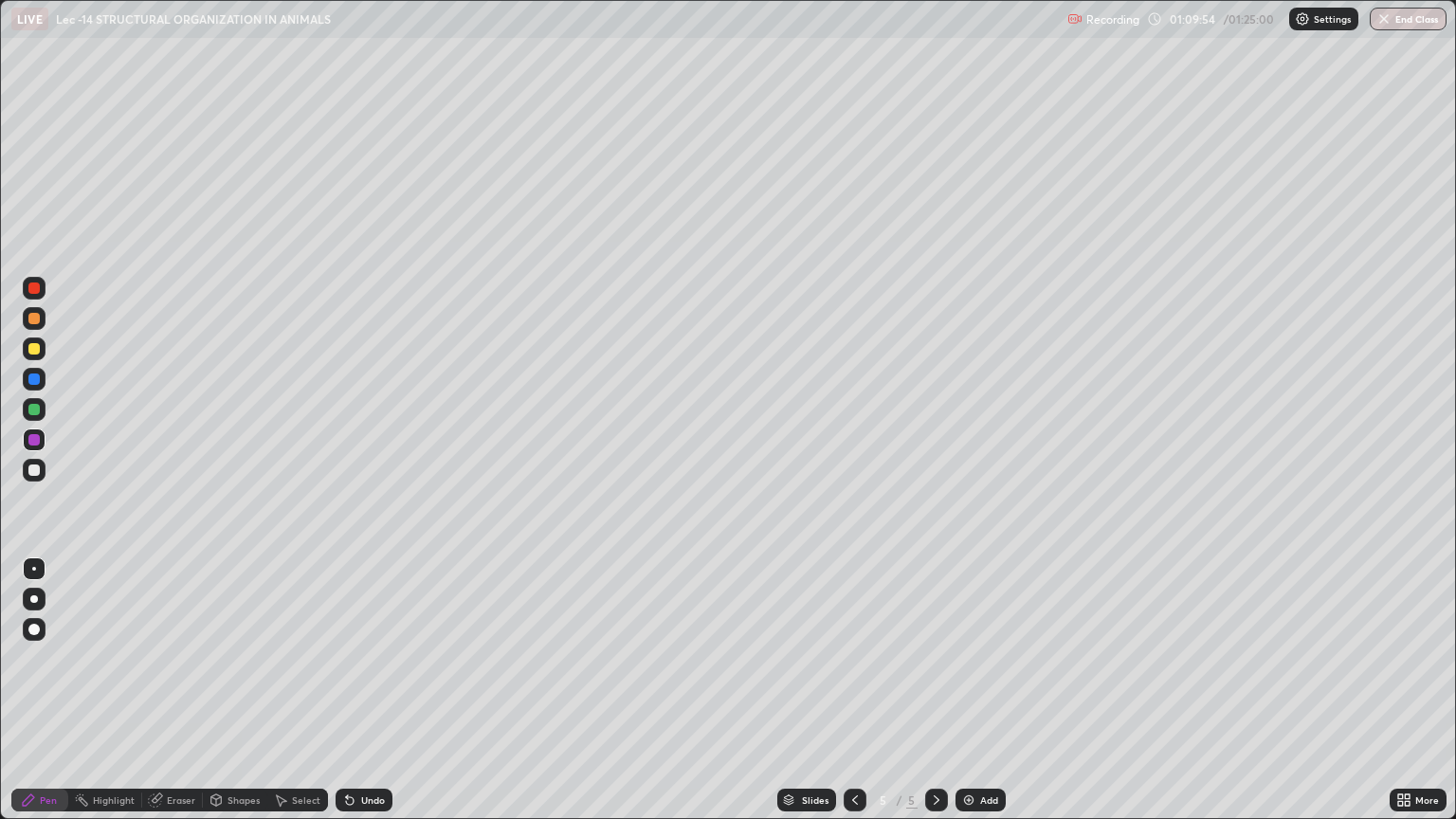 click at bounding box center (34, 410) 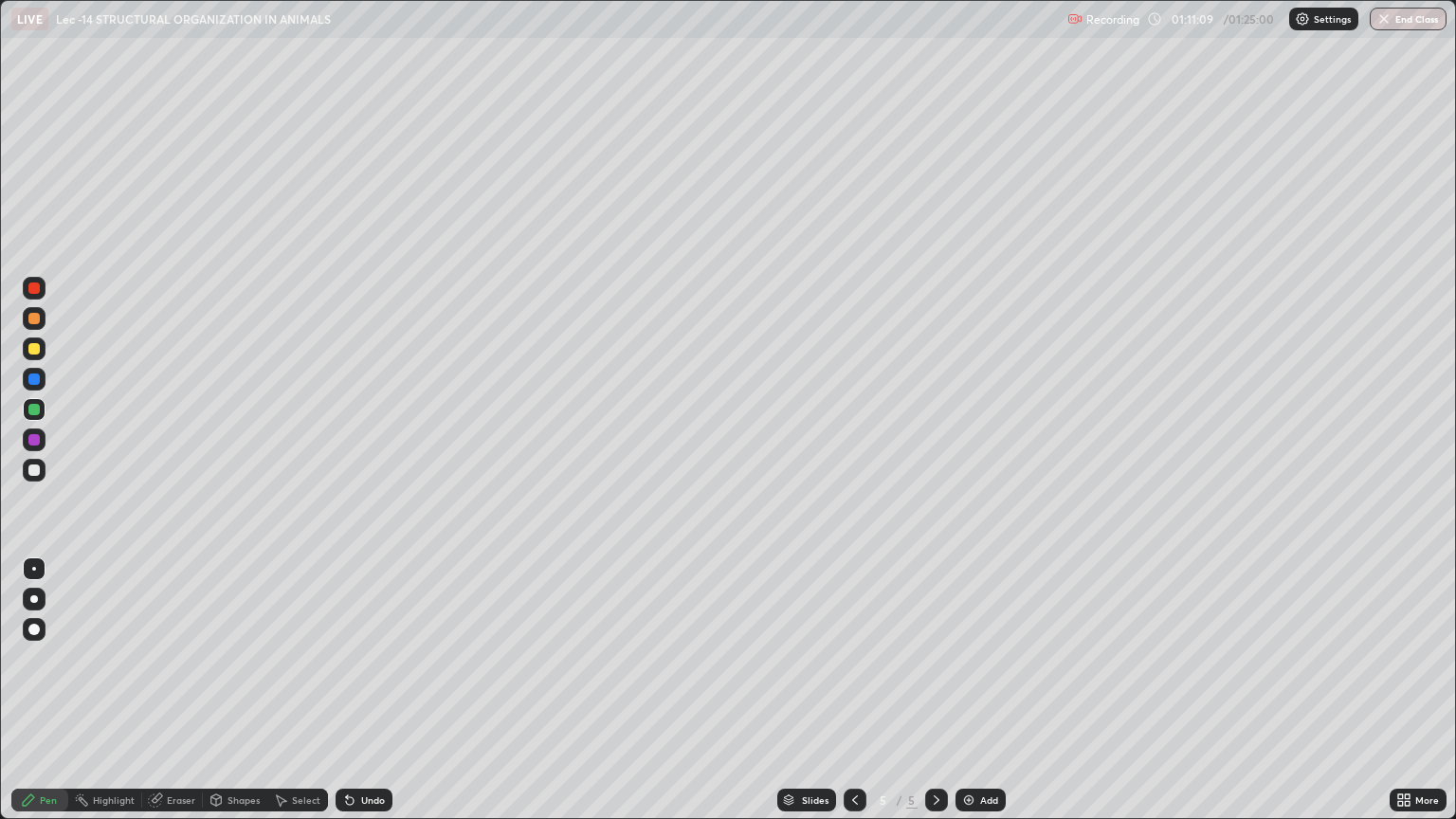 click on "Slides 5 / 5 Add" at bounding box center (891, 800) 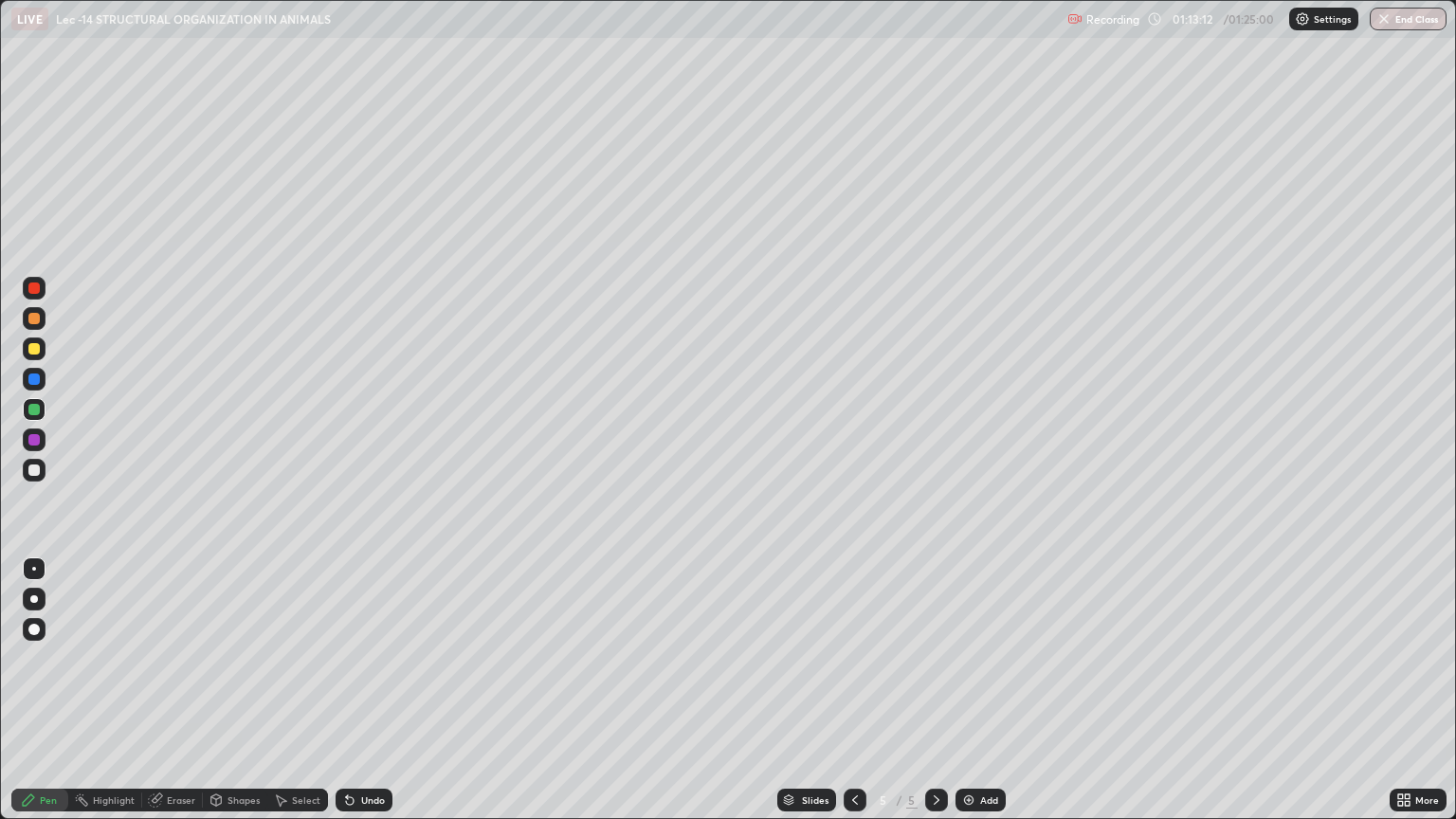 click at bounding box center [34, 470] 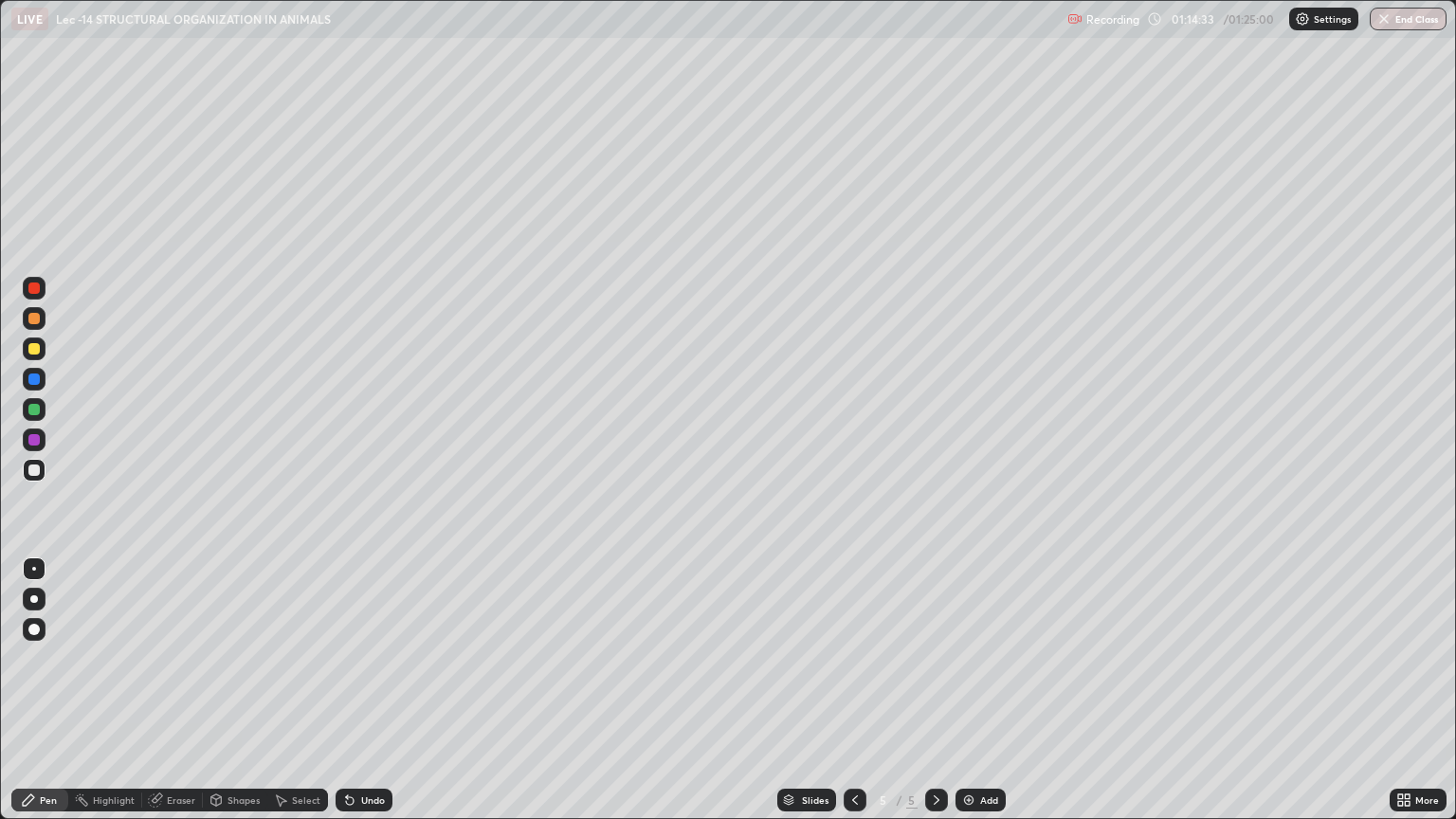 click 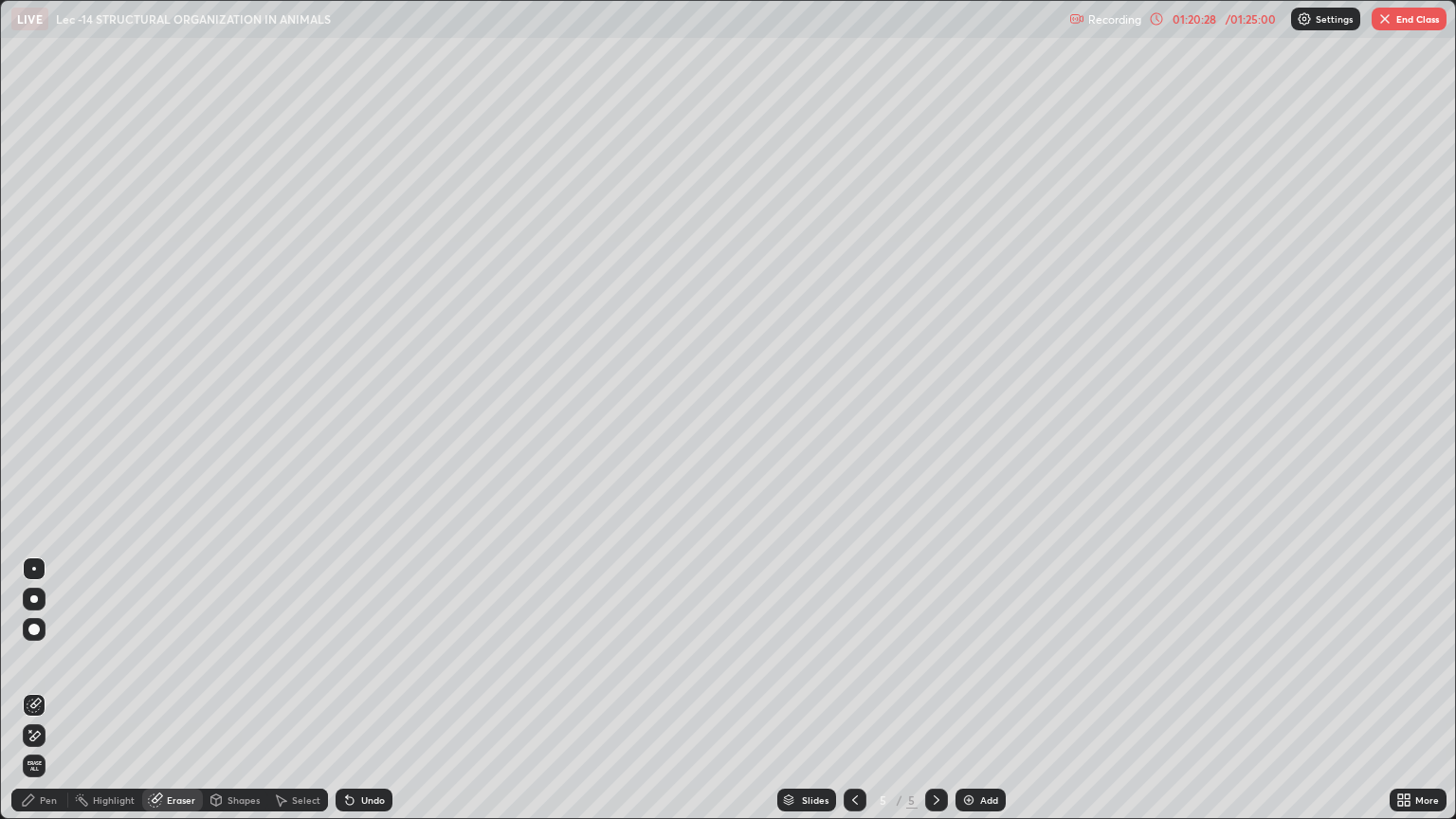 click at bounding box center (969, 800) 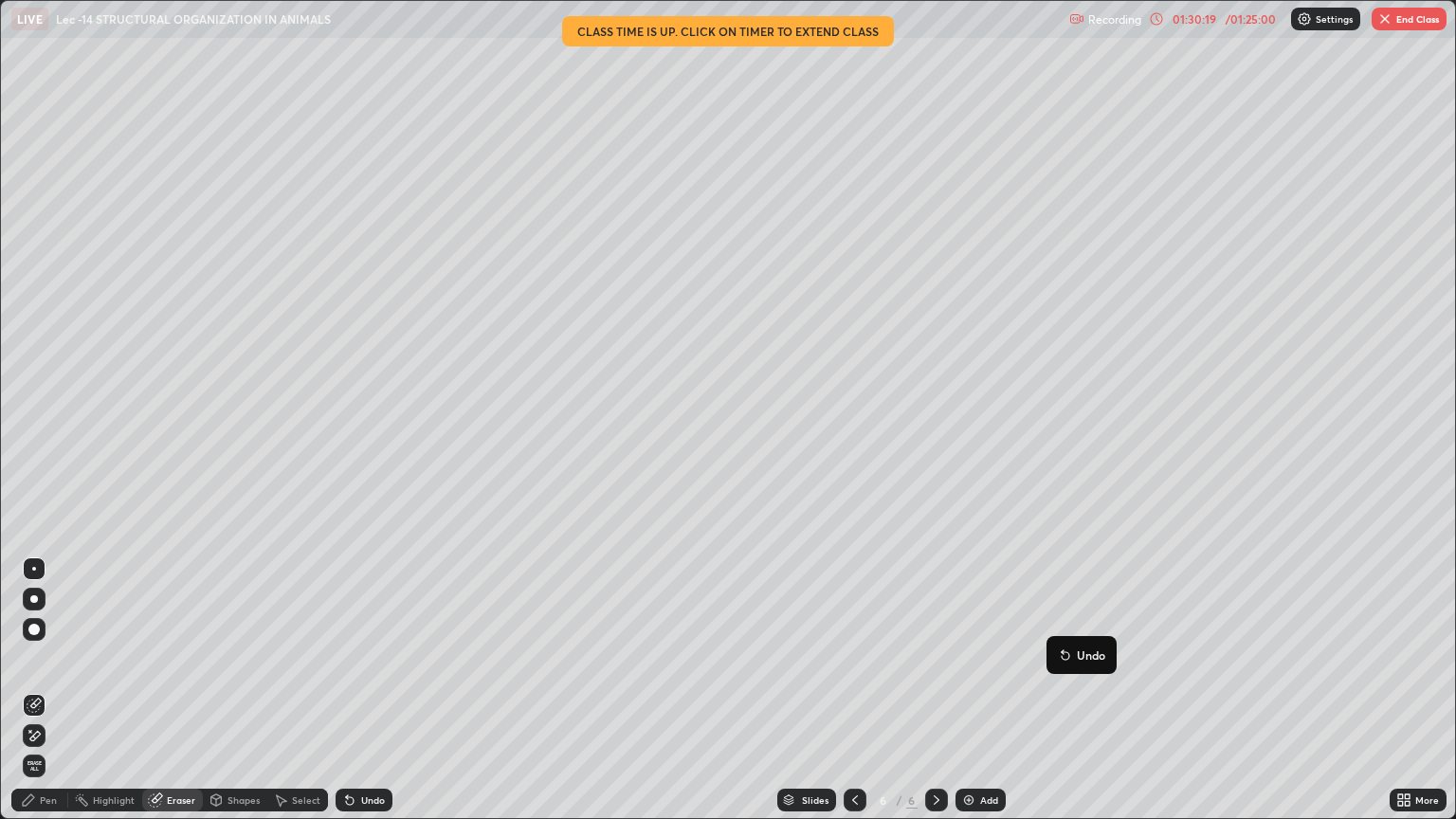 click 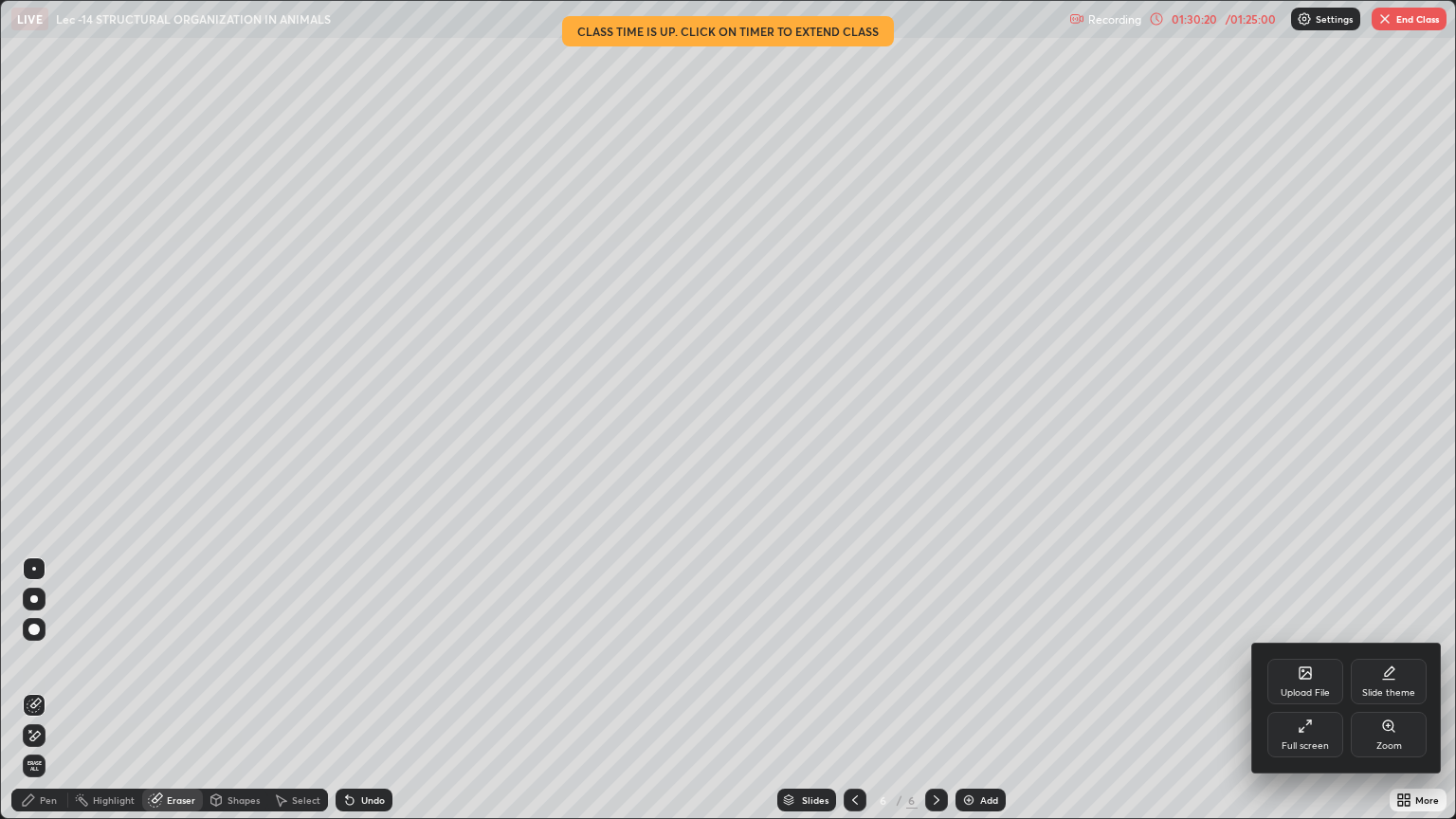 click on "Full screen" at bounding box center (1305, 735) 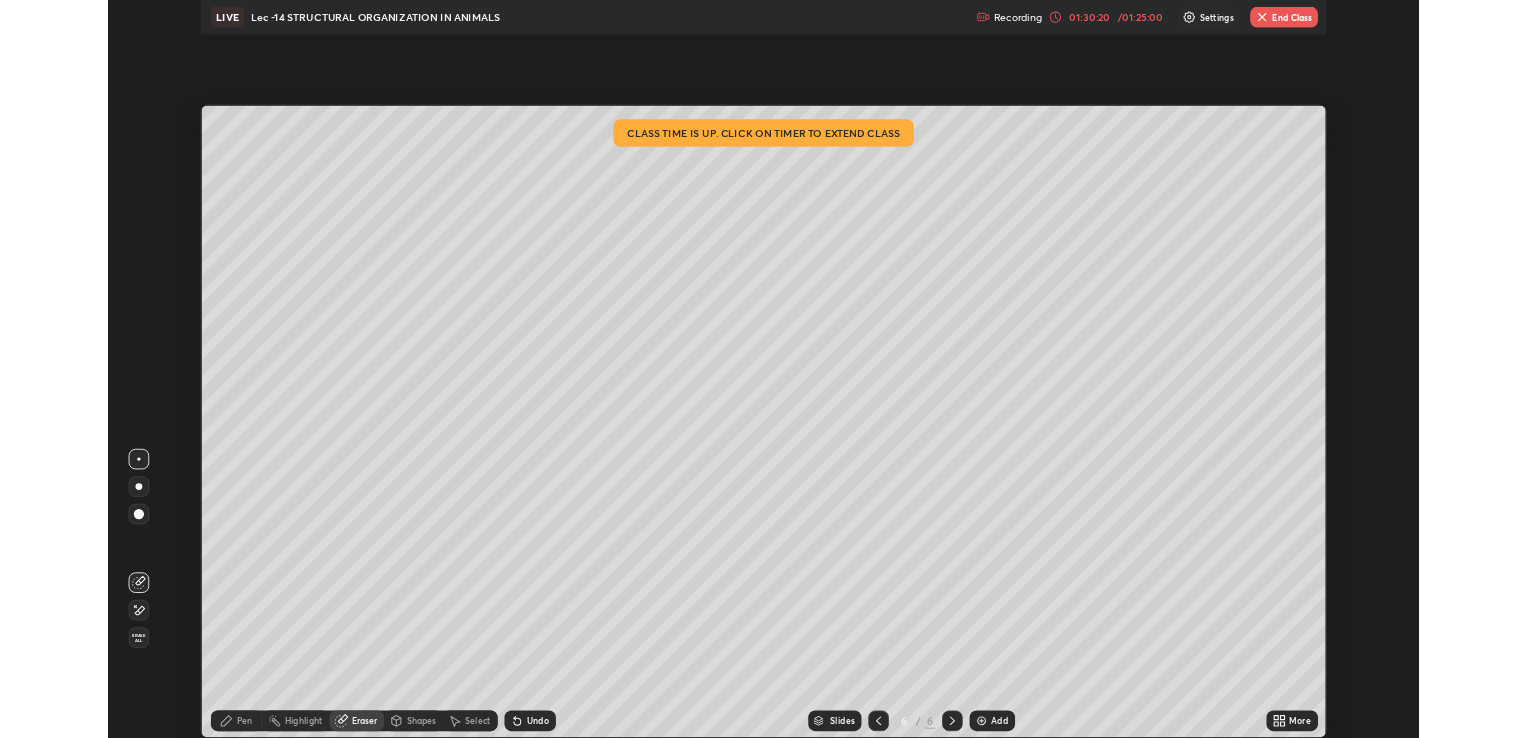 scroll, scrollTop: 738, scrollLeft: 1528, axis: both 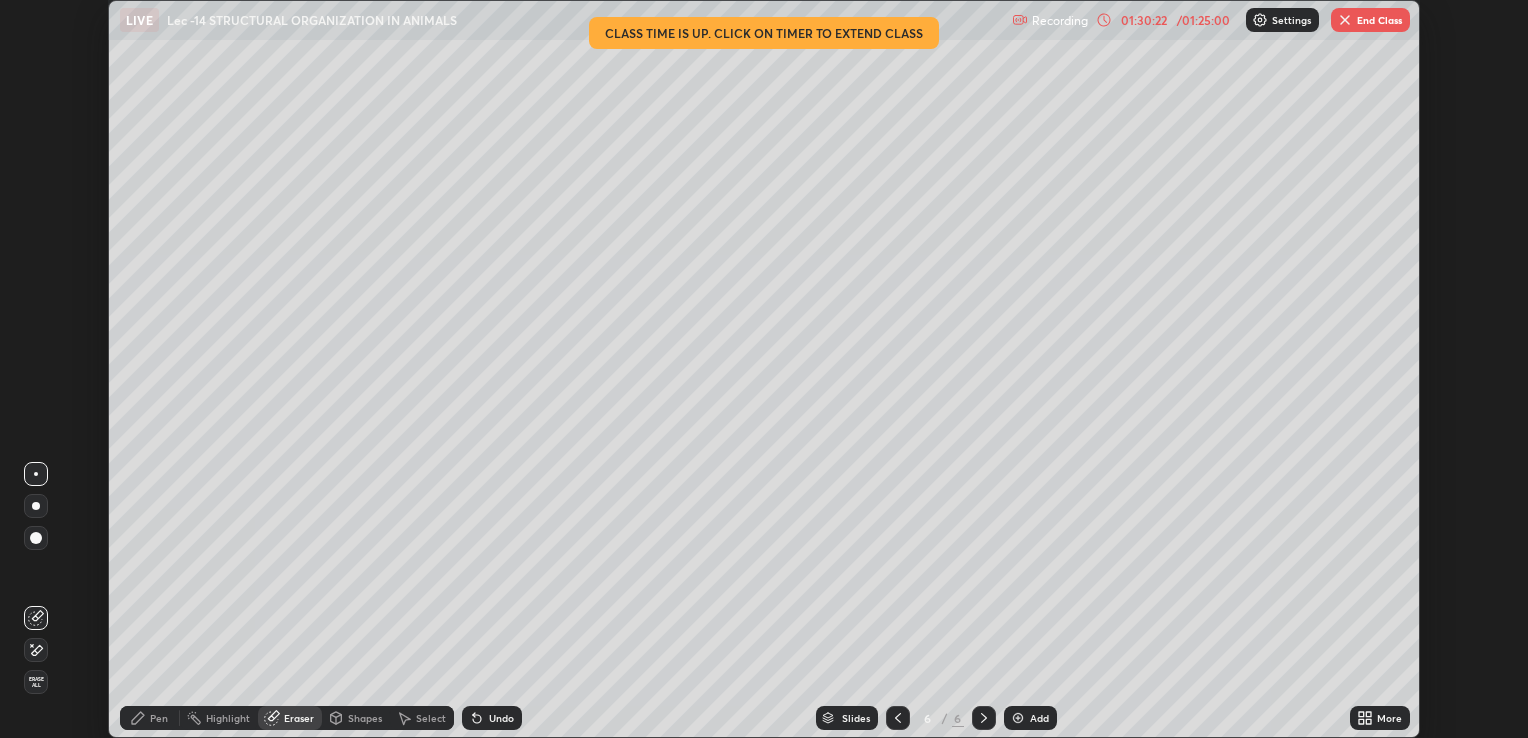 click on "End Class" at bounding box center [1370, 20] 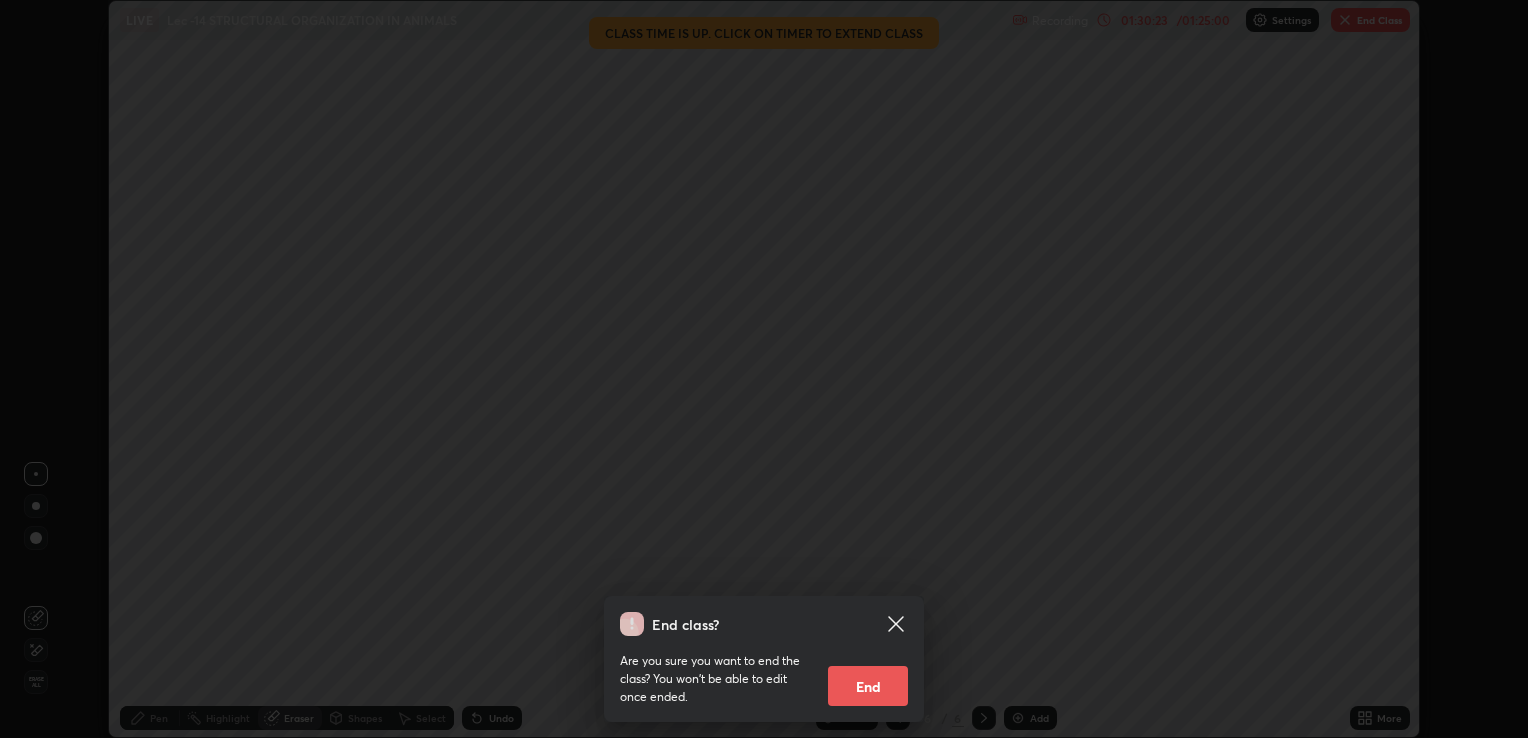 click on "End" at bounding box center [868, 686] 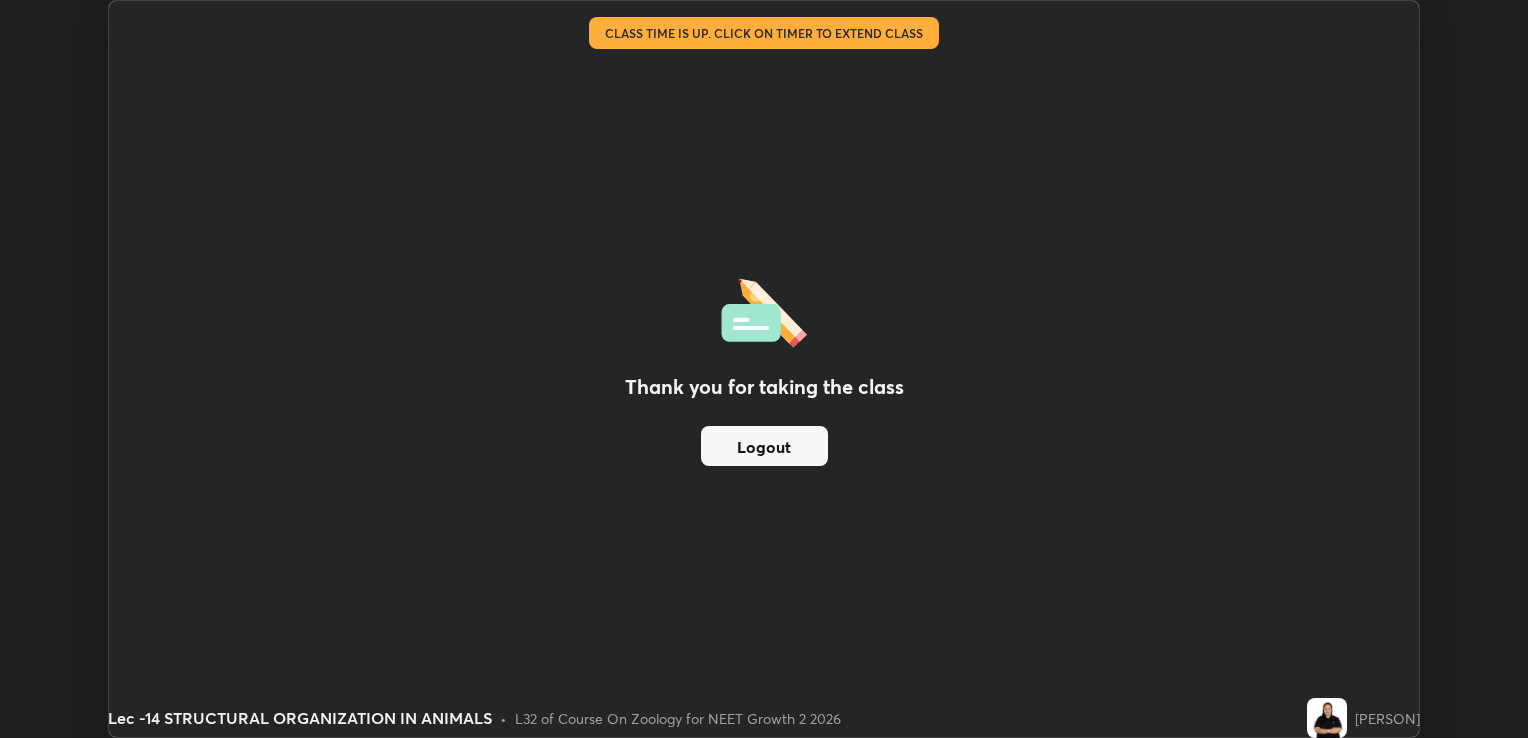 click on "Thank you for taking the class Logout" at bounding box center (764, 369) 